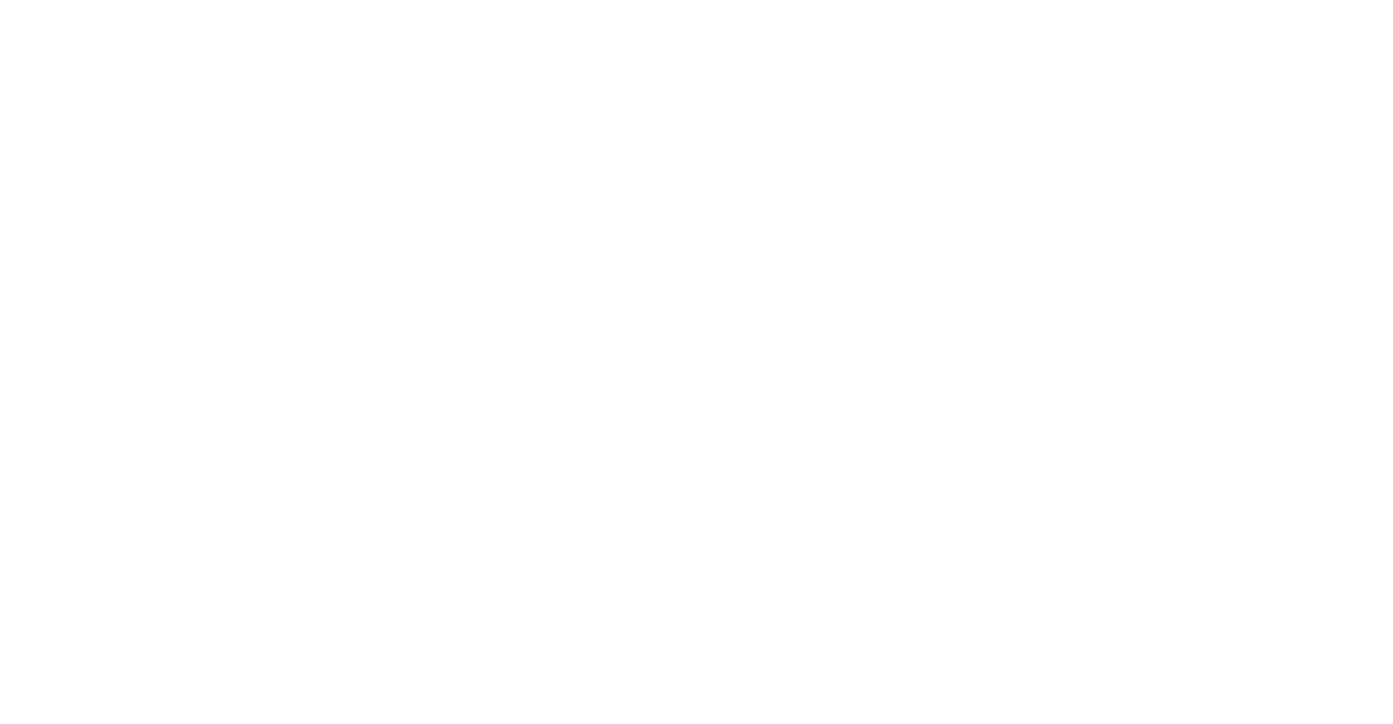scroll, scrollTop: 0, scrollLeft: 0, axis: both 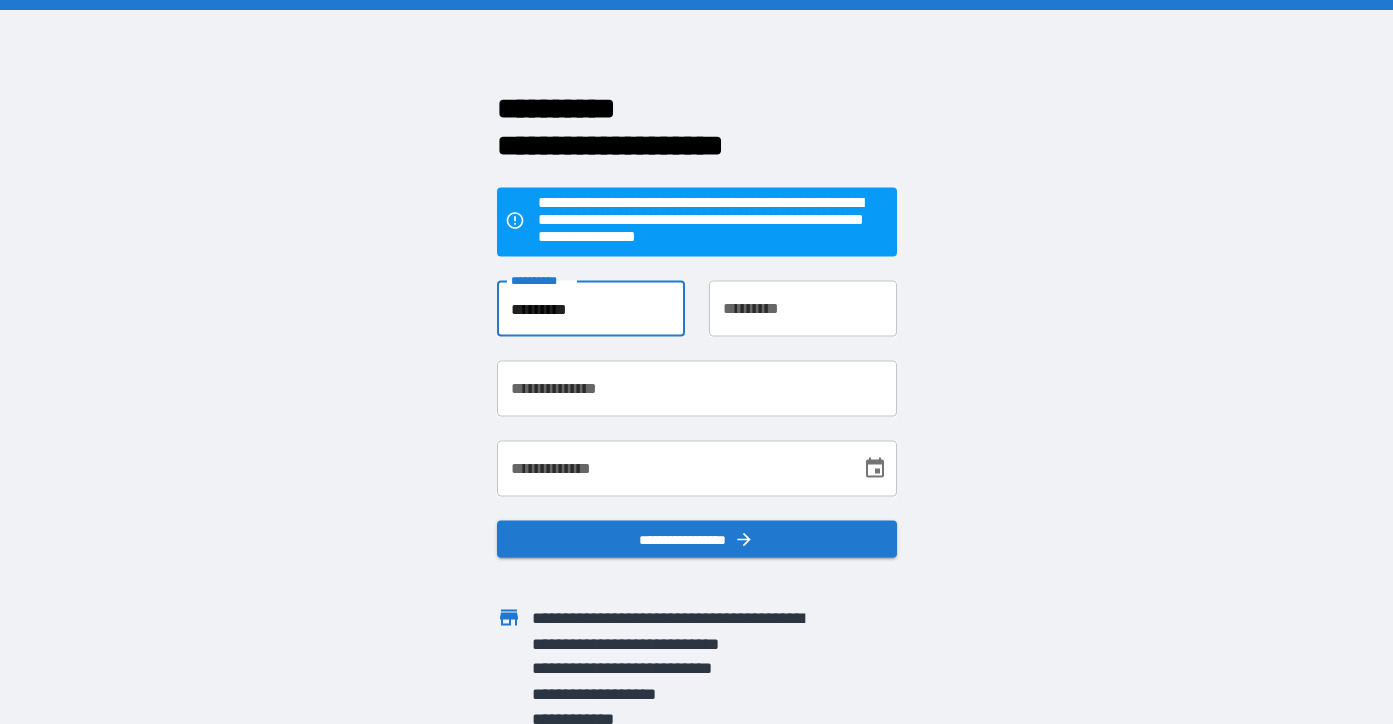 type on "*********" 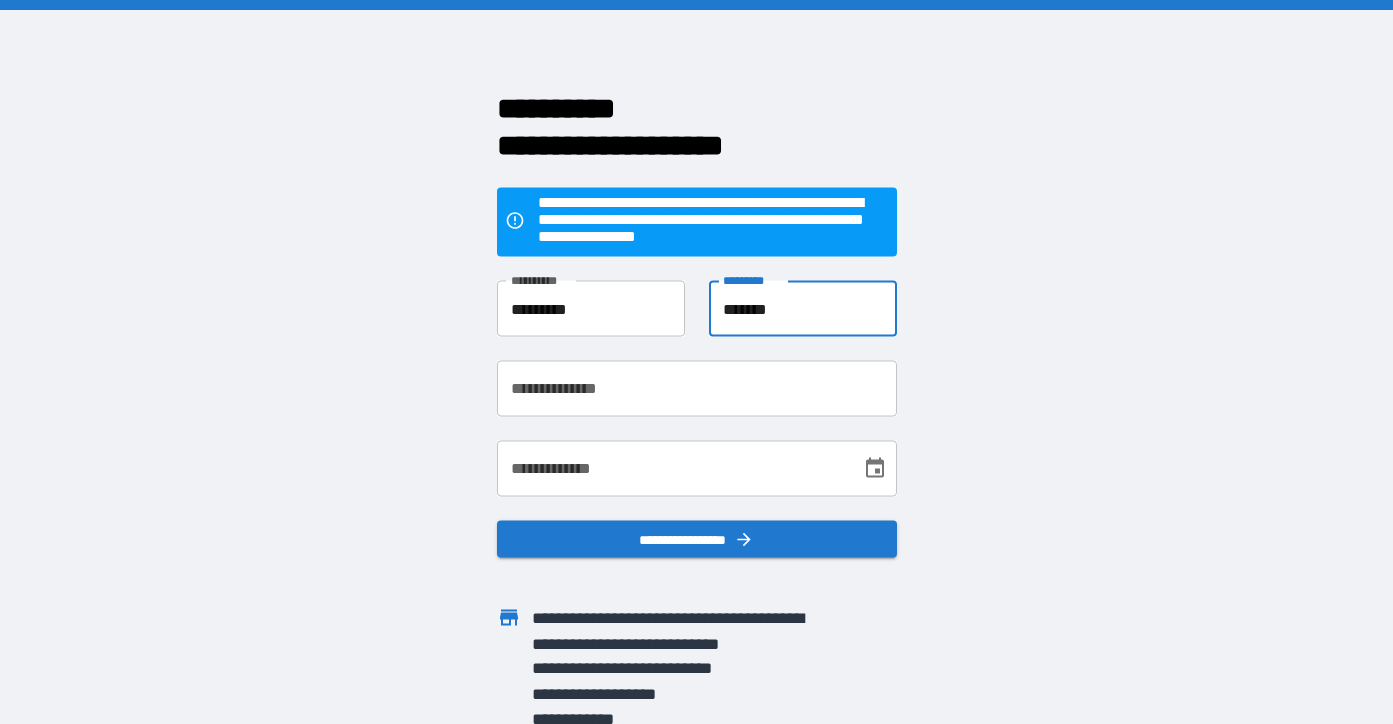 type on "*******" 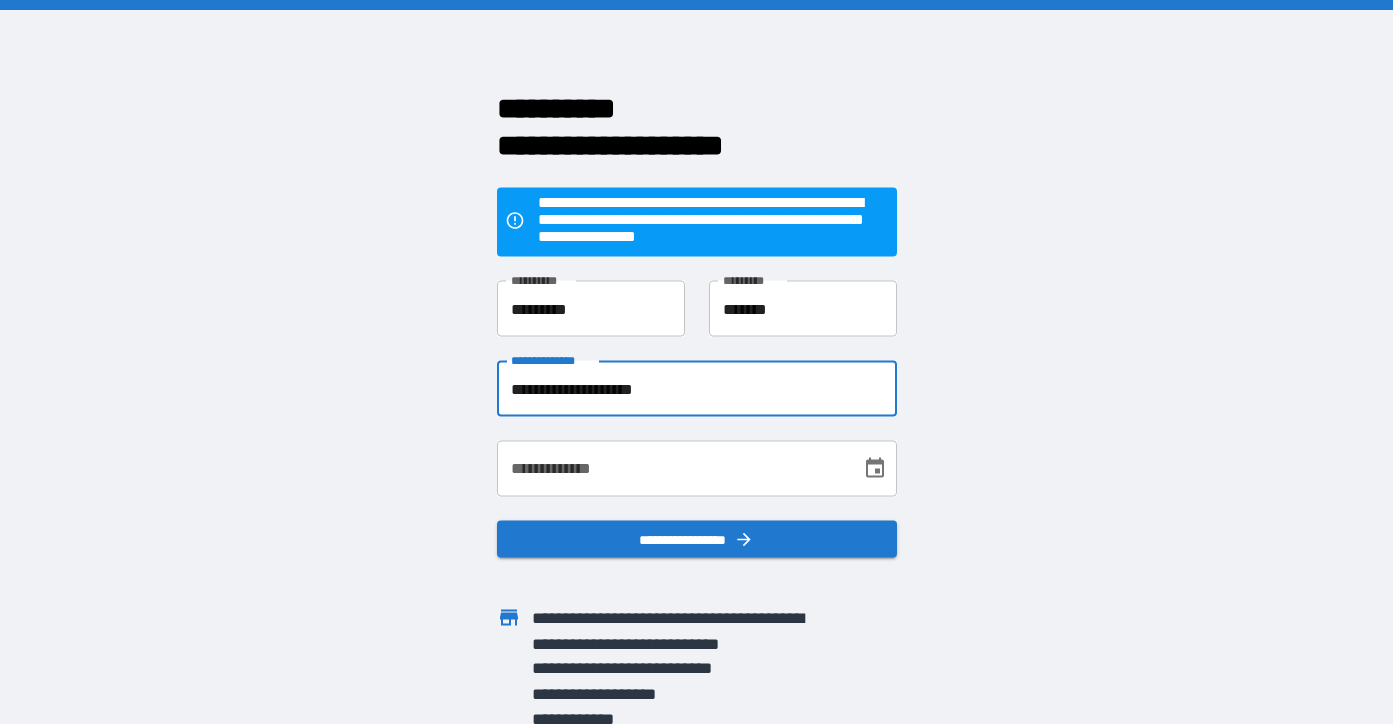 type on "**********" 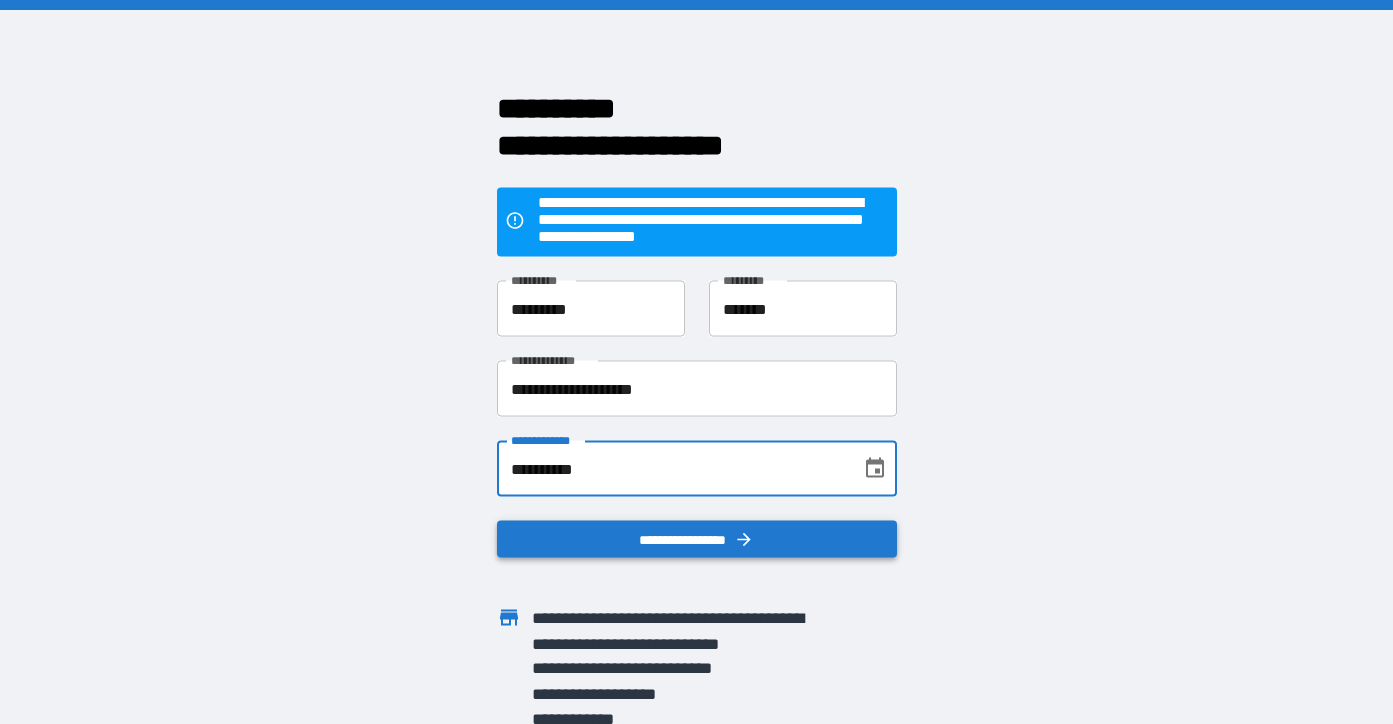 type on "**********" 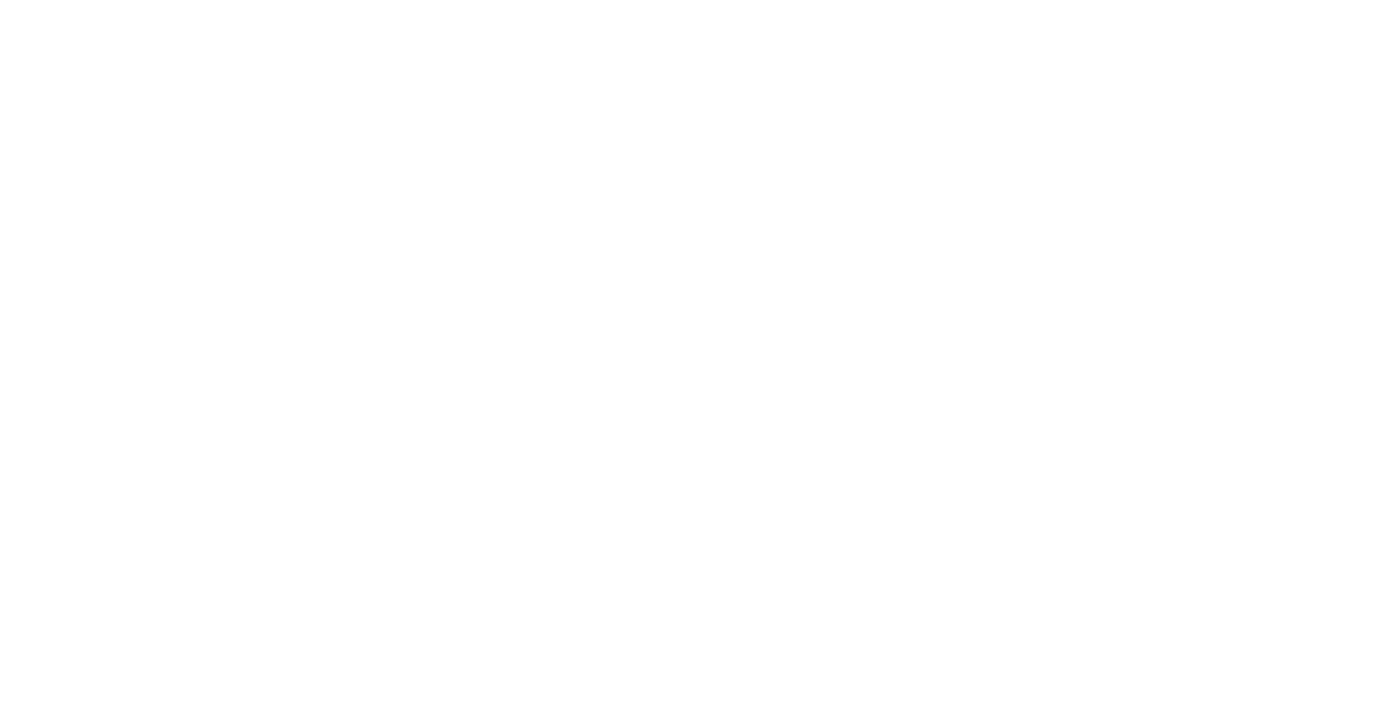 scroll, scrollTop: 0, scrollLeft: 0, axis: both 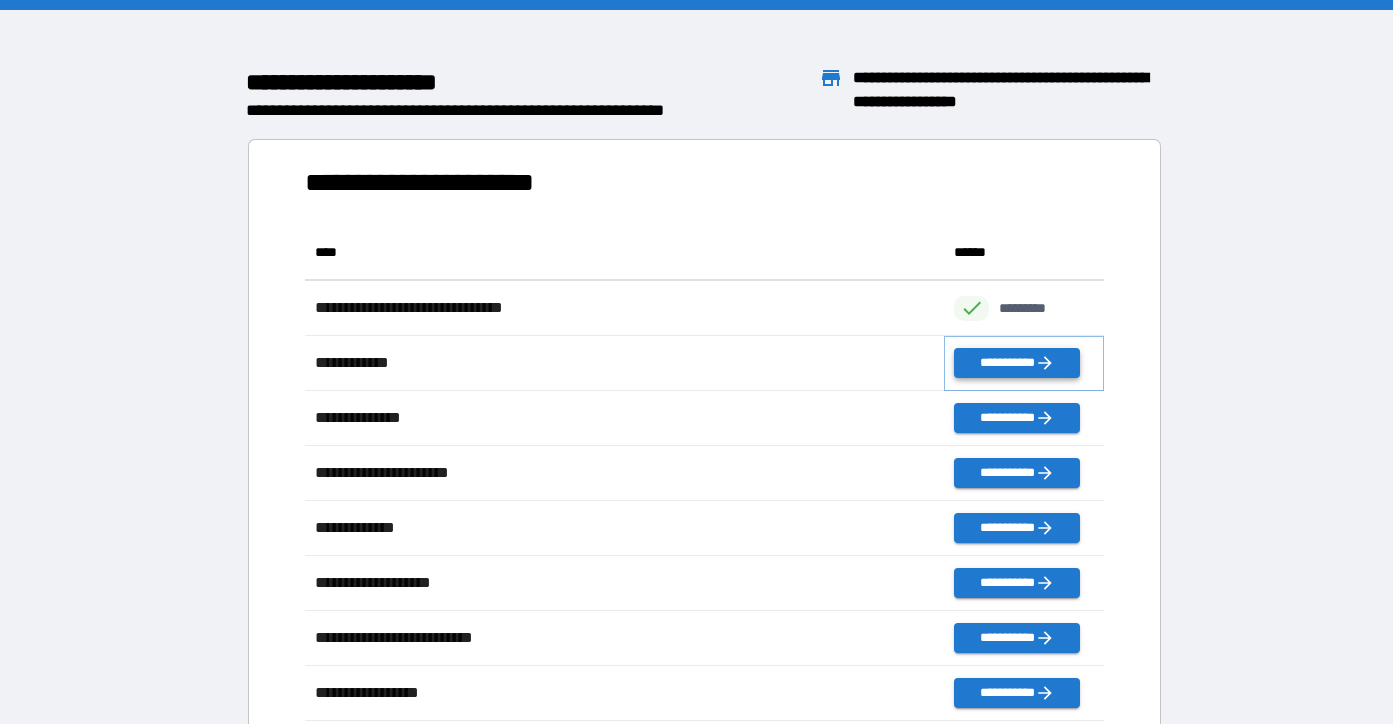 click on "**********" at bounding box center [1016, 363] 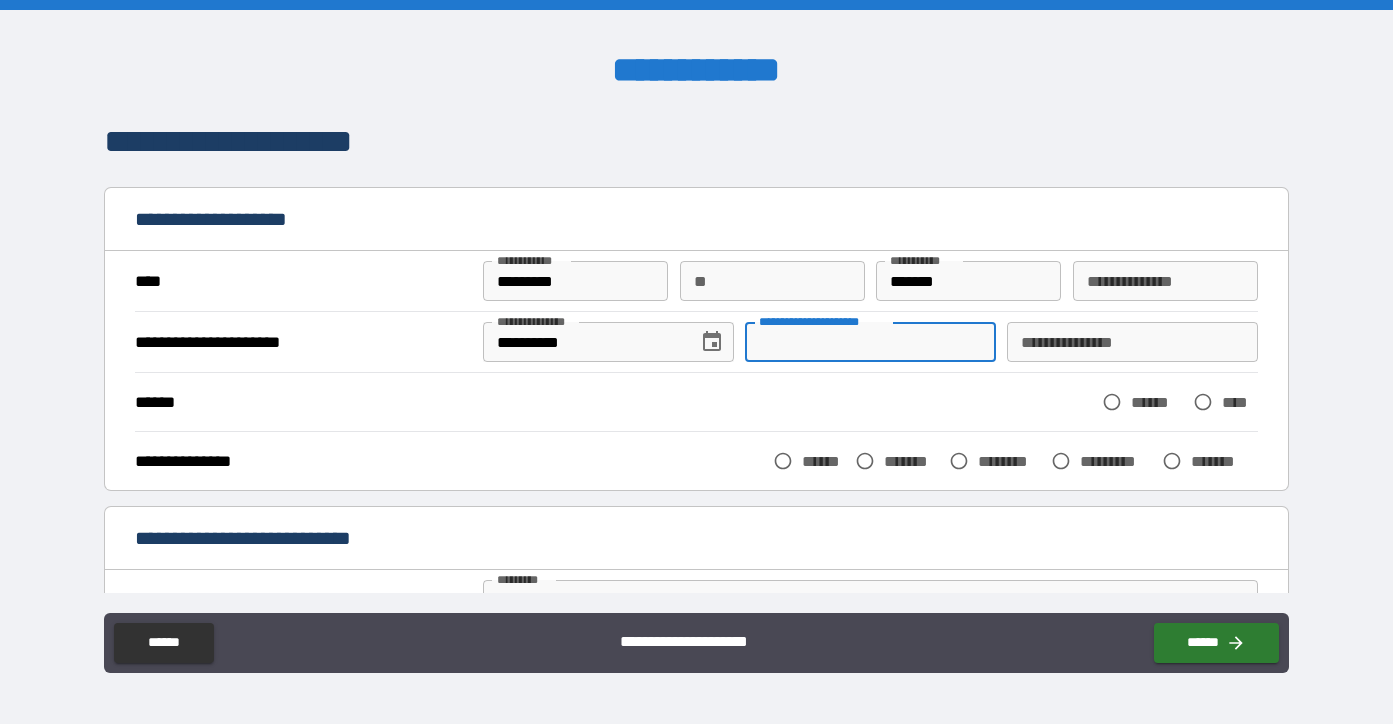 click on "**********" at bounding box center (870, 342) 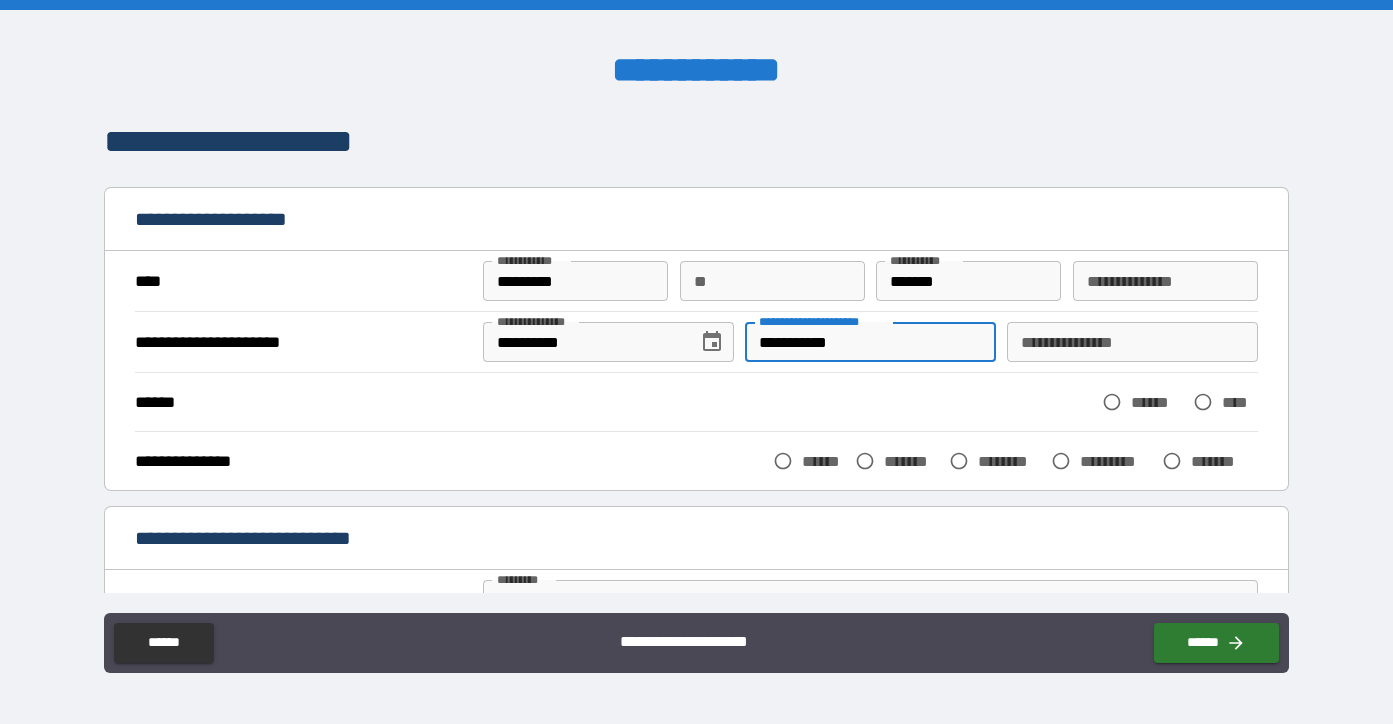 type on "**********" 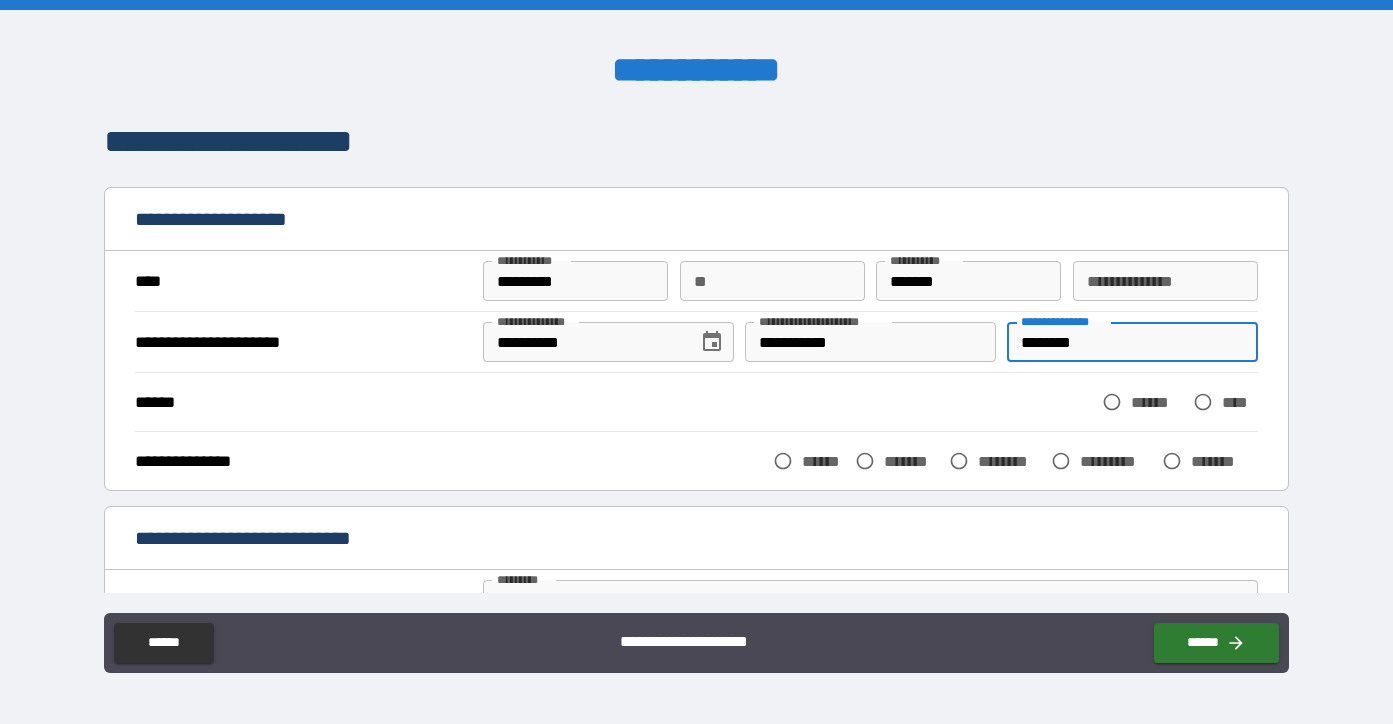 type on "********" 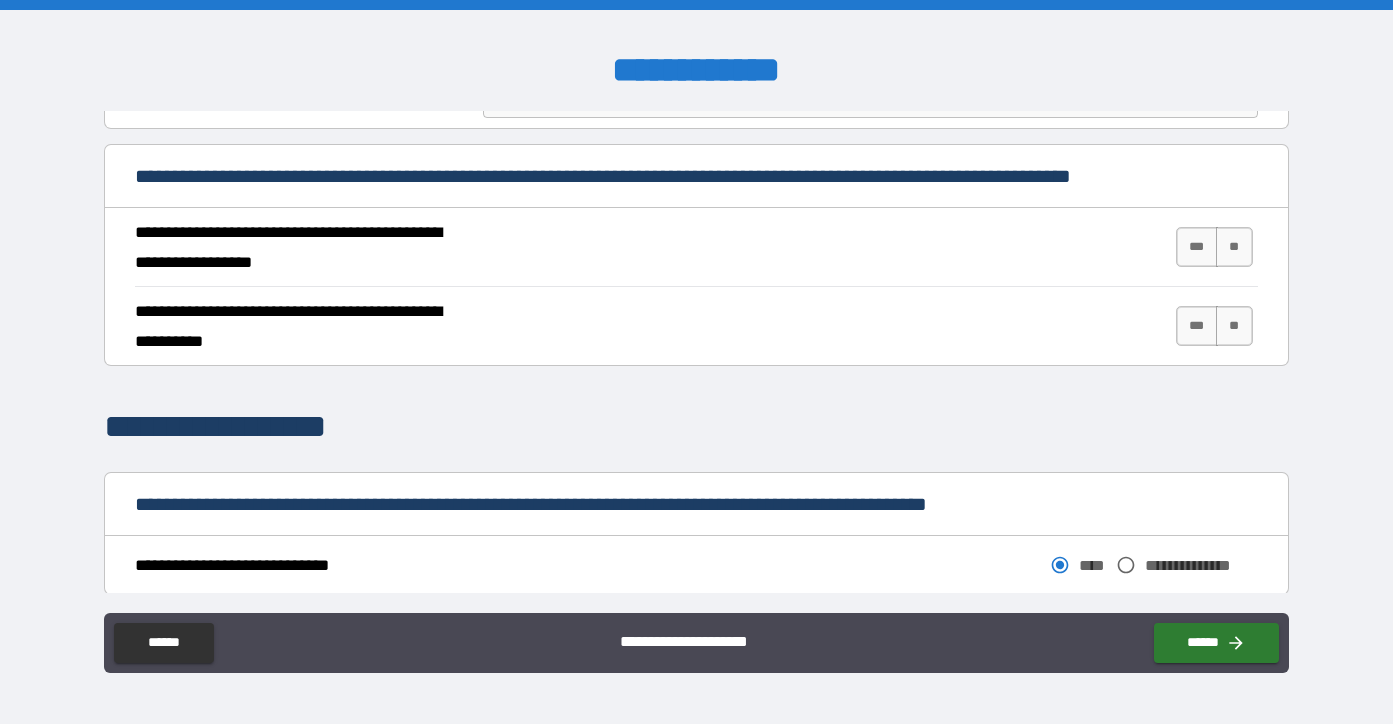 scroll, scrollTop: 753, scrollLeft: 0, axis: vertical 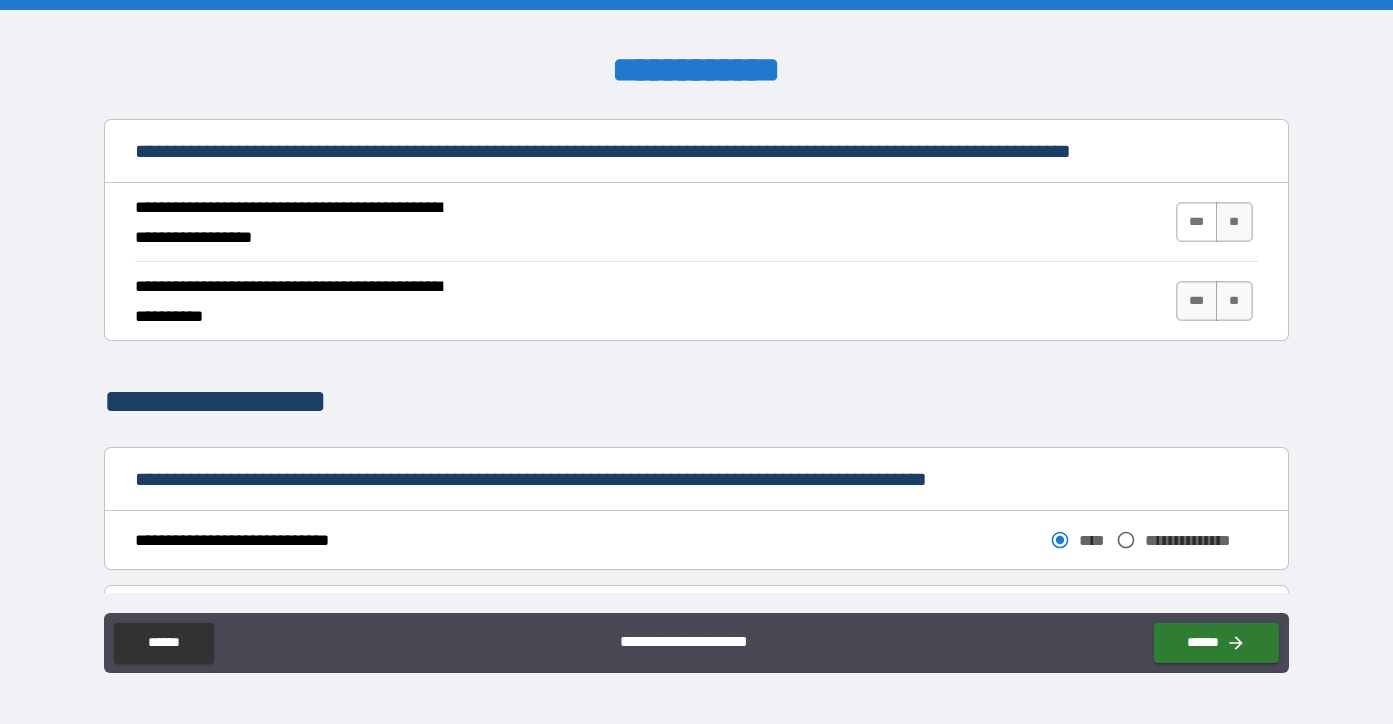 click on "***" at bounding box center [1197, 222] 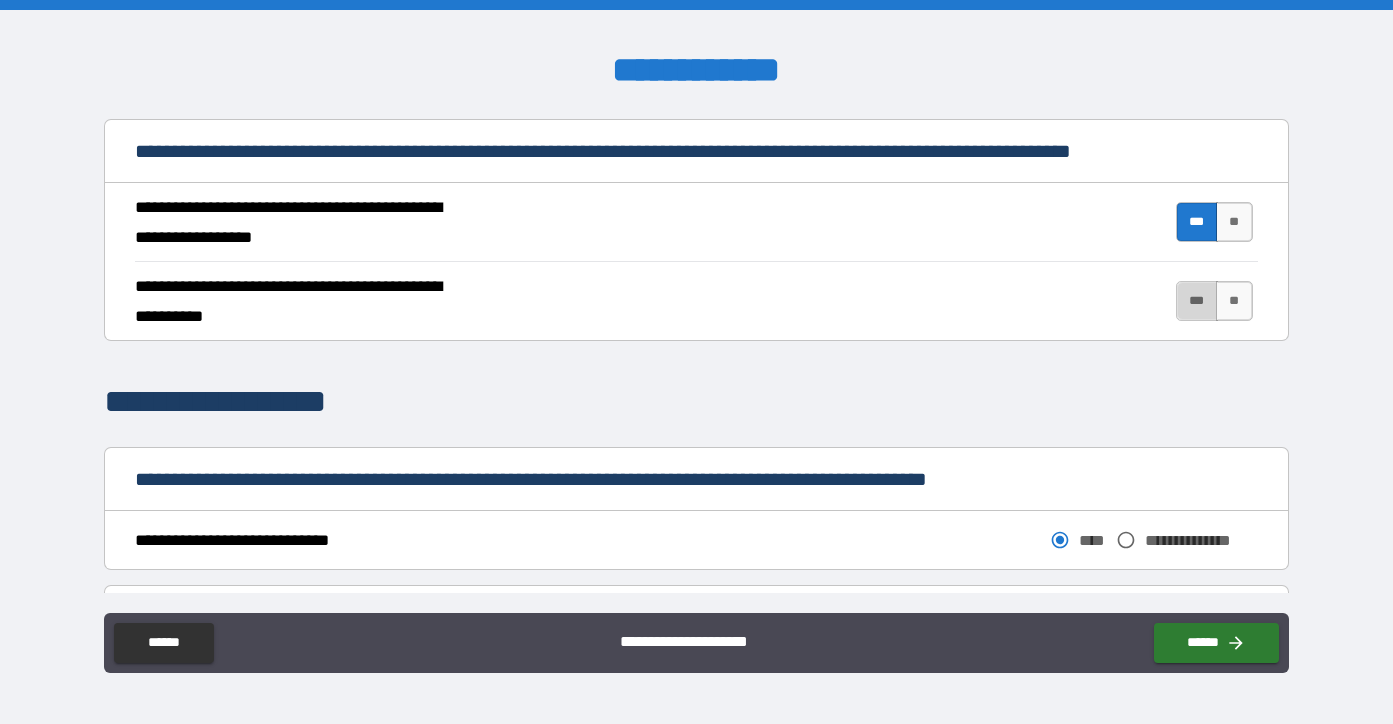 click on "***" at bounding box center [1197, 301] 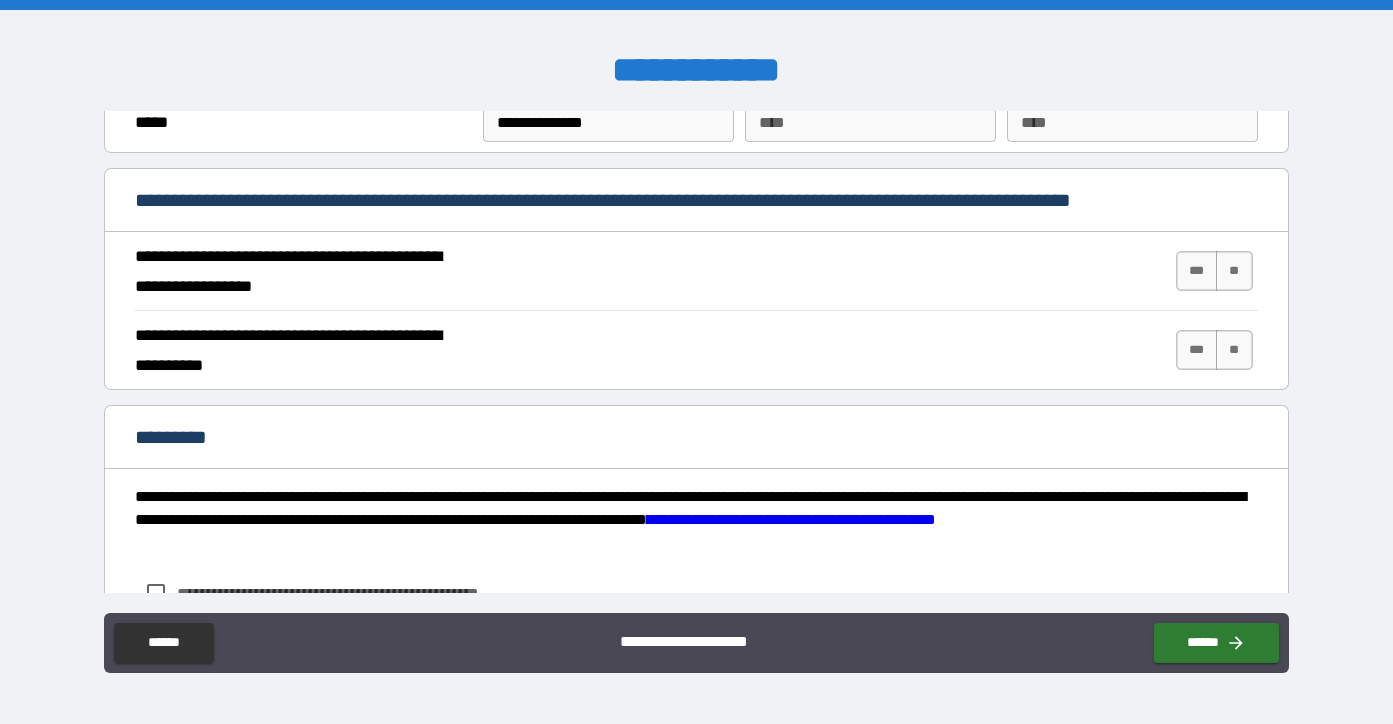 scroll, scrollTop: 1738, scrollLeft: 0, axis: vertical 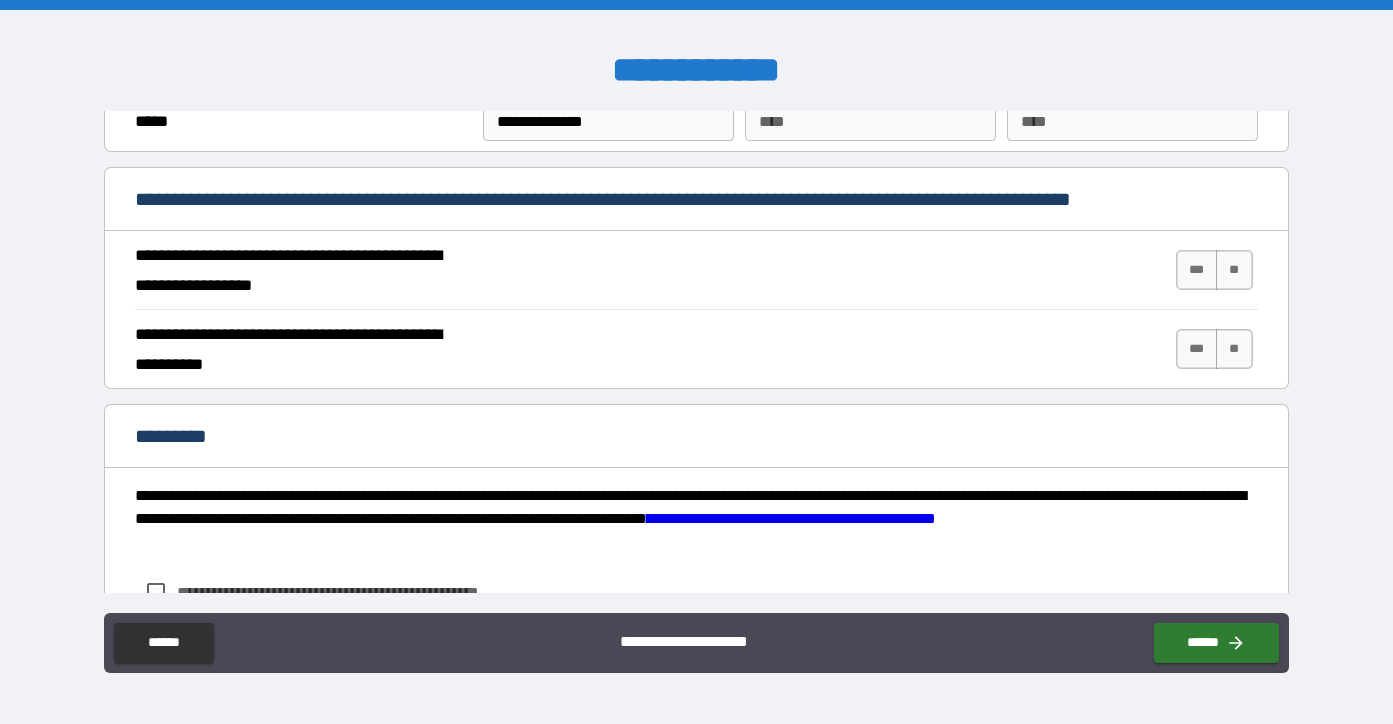 click on "**********" at bounding box center [696, 270] 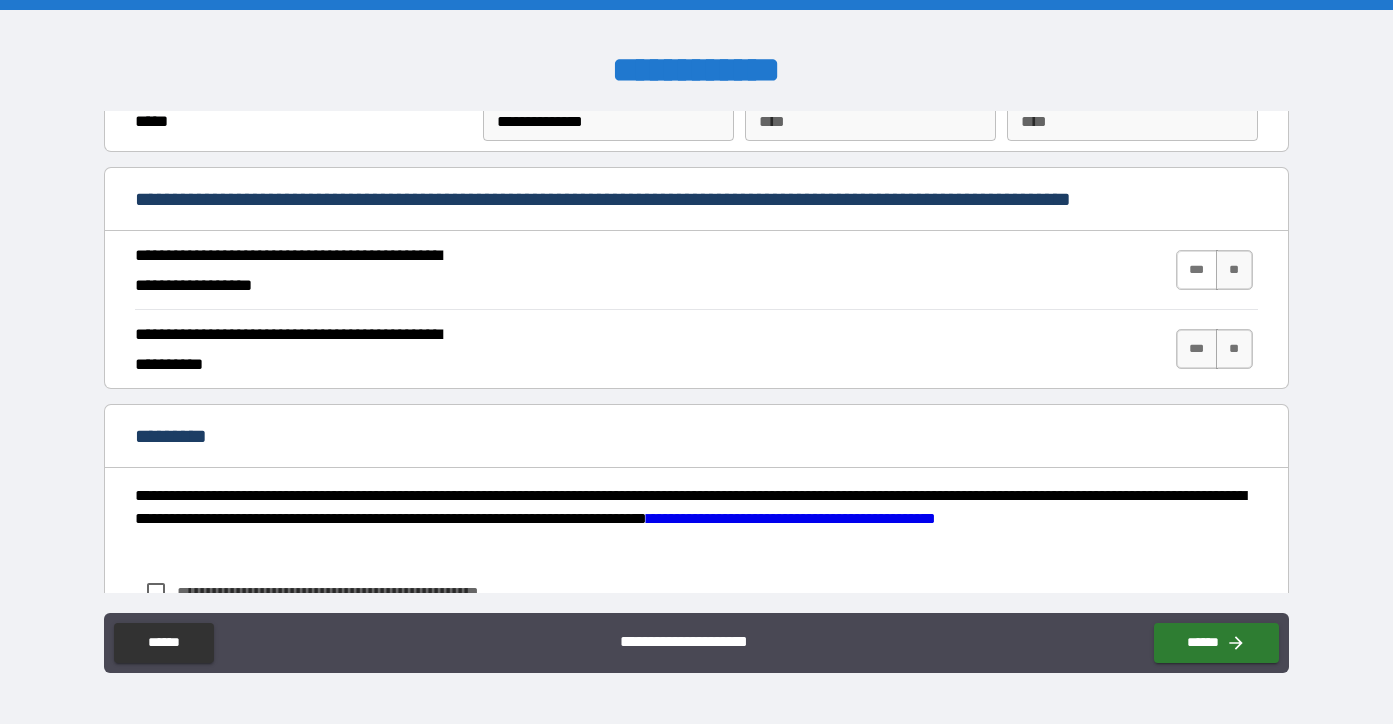 click on "***" at bounding box center (1197, 270) 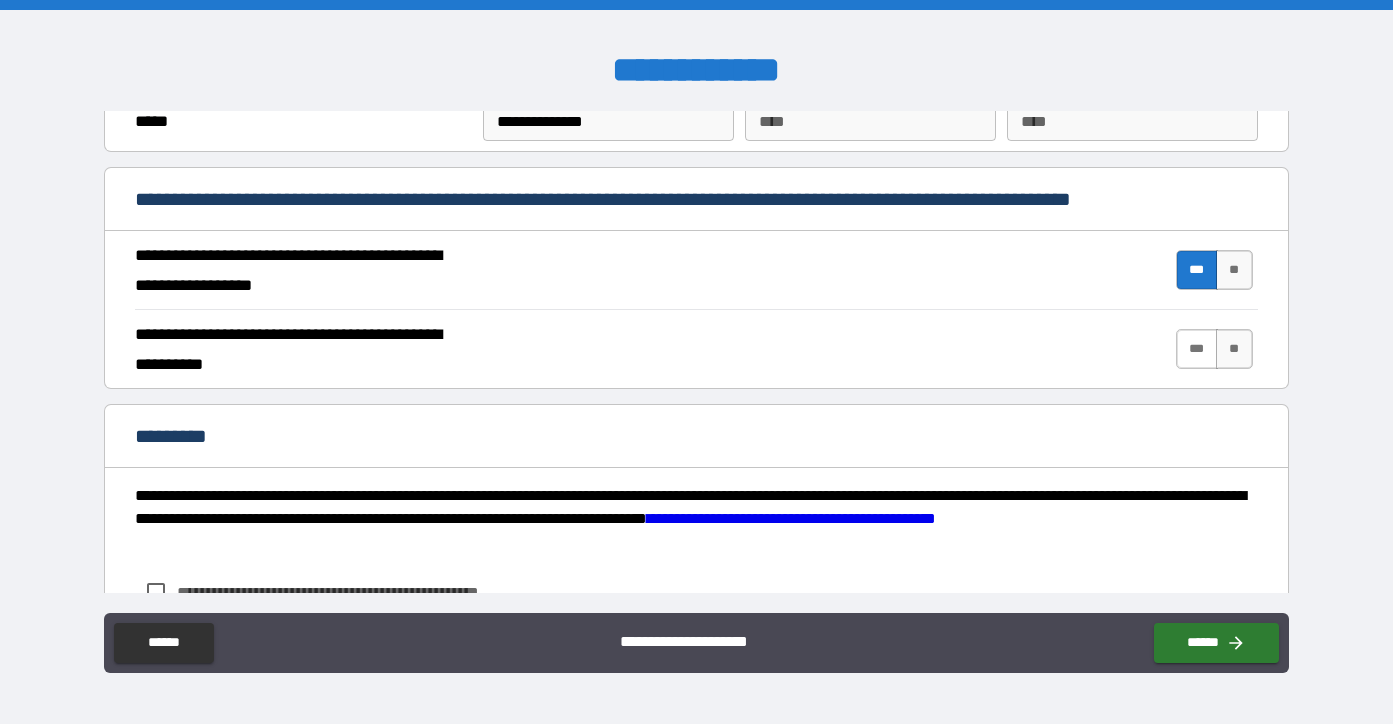 click on "***" at bounding box center [1197, 349] 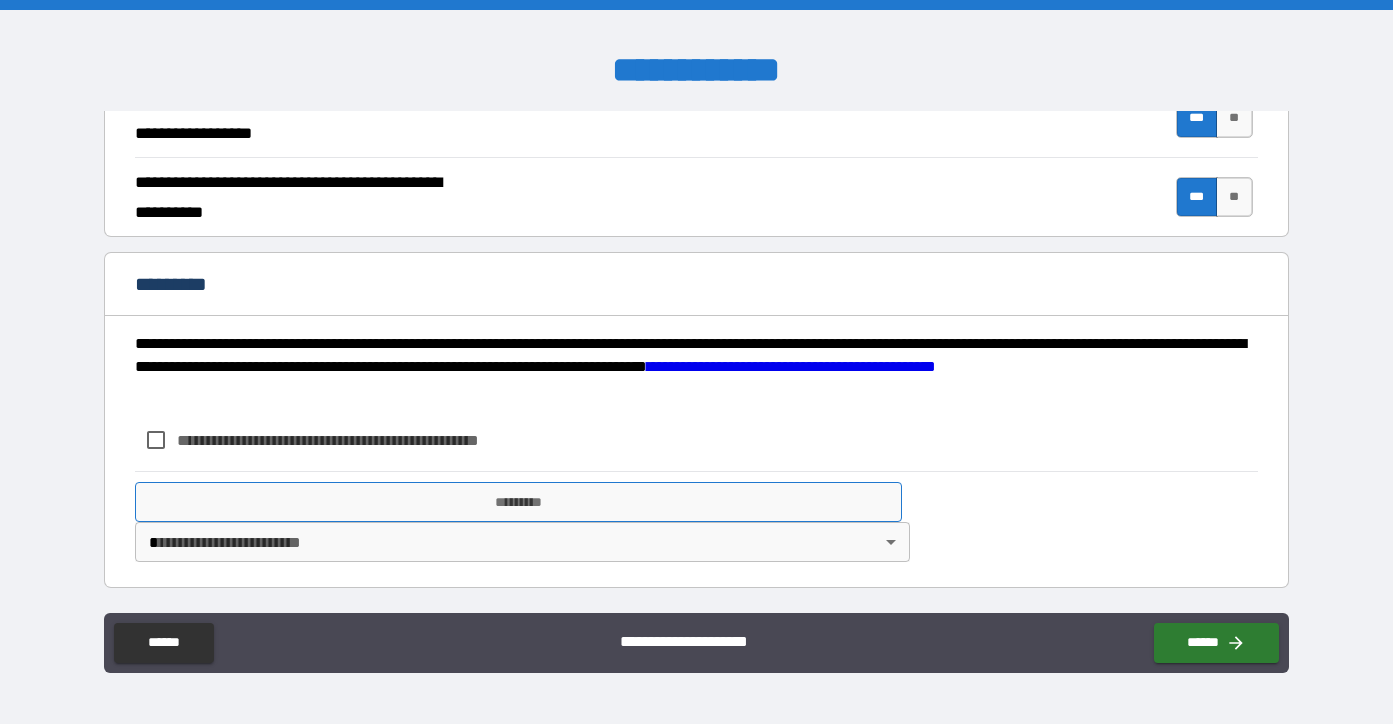 scroll, scrollTop: 1890, scrollLeft: 0, axis: vertical 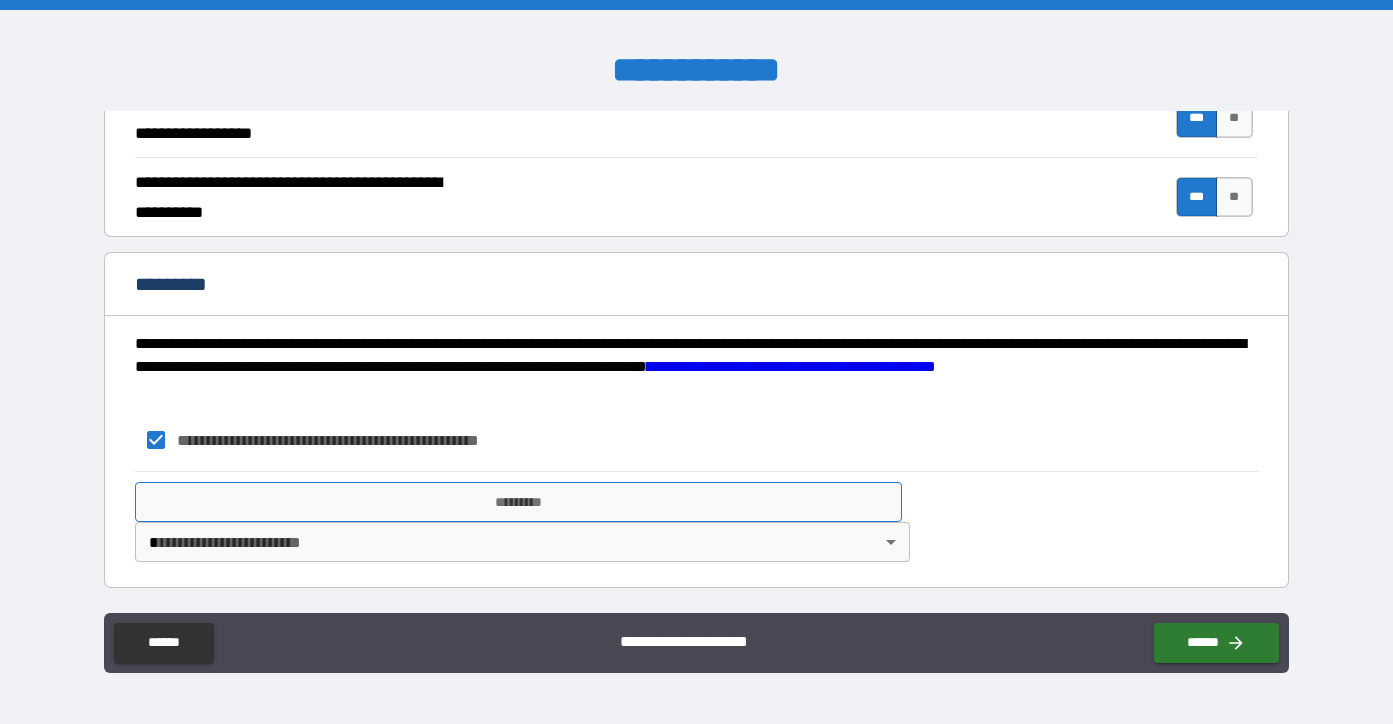 click on "*********" at bounding box center [518, 502] 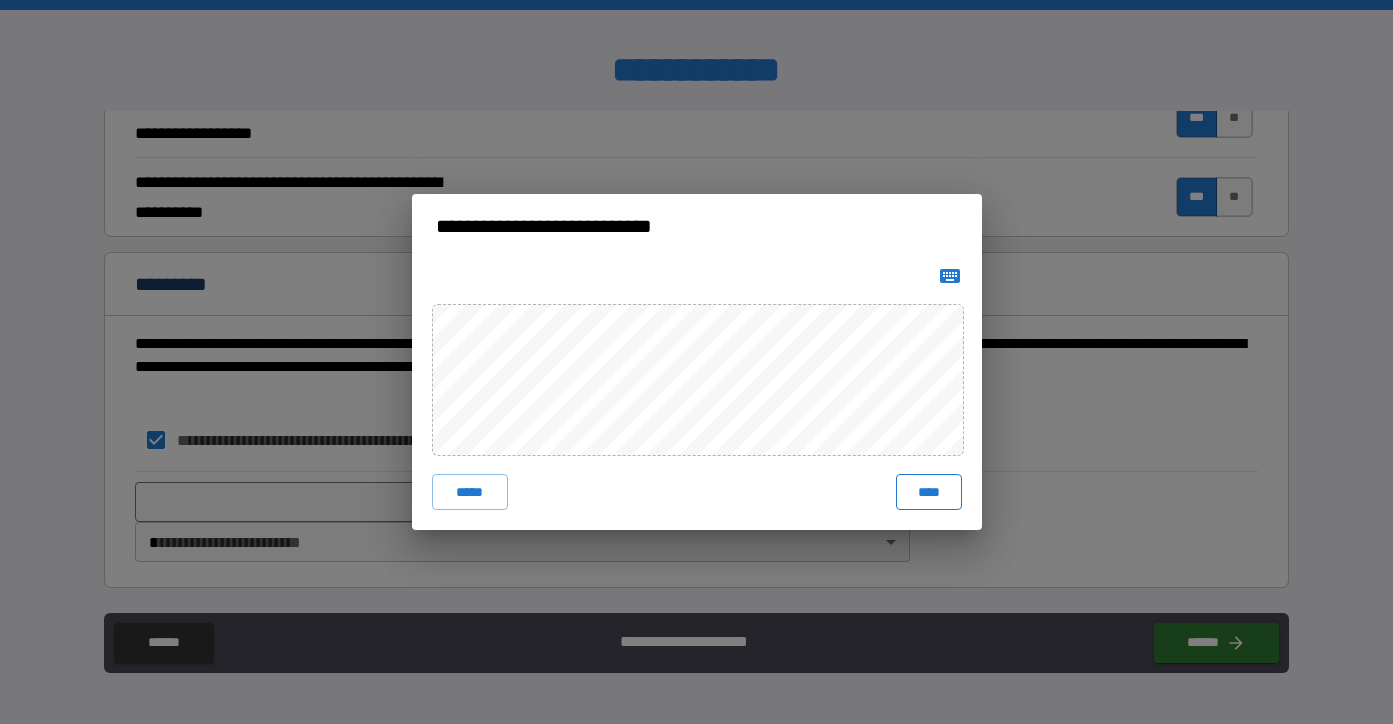 click on "****" at bounding box center [929, 492] 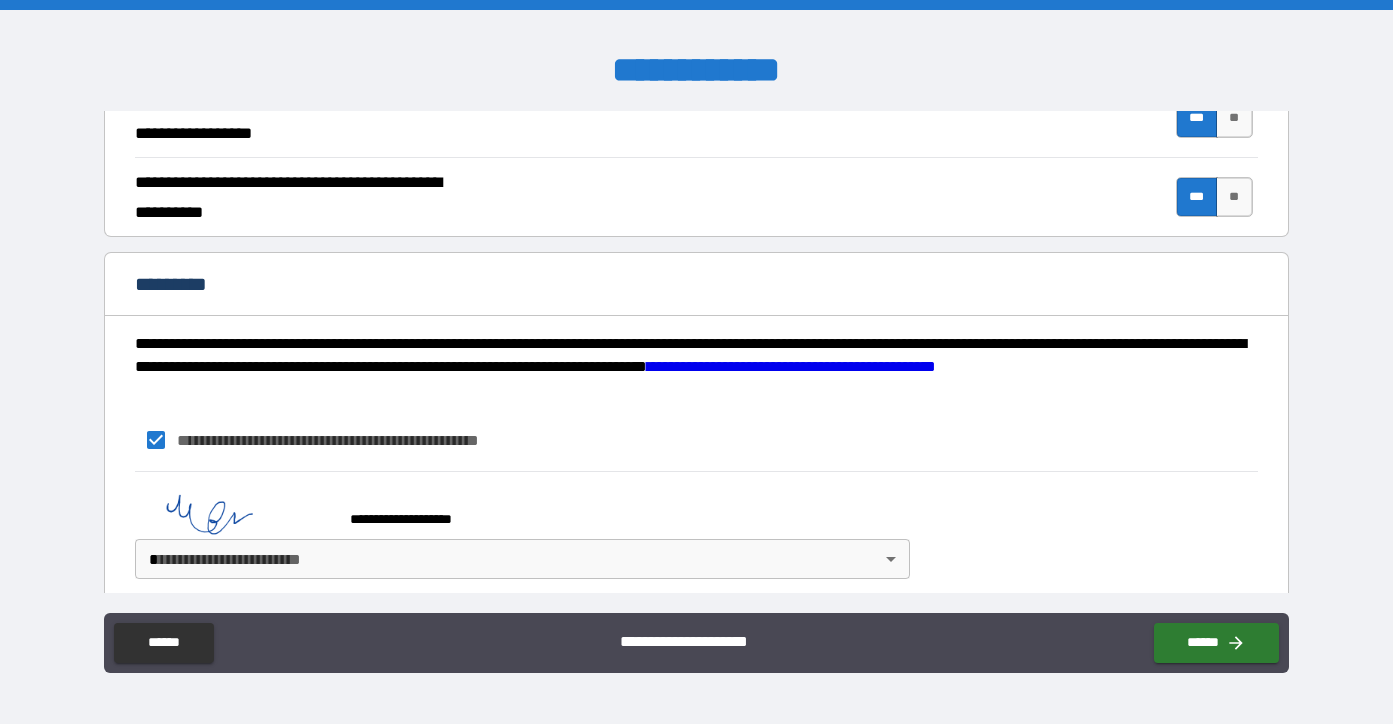 scroll, scrollTop: 1880, scrollLeft: 0, axis: vertical 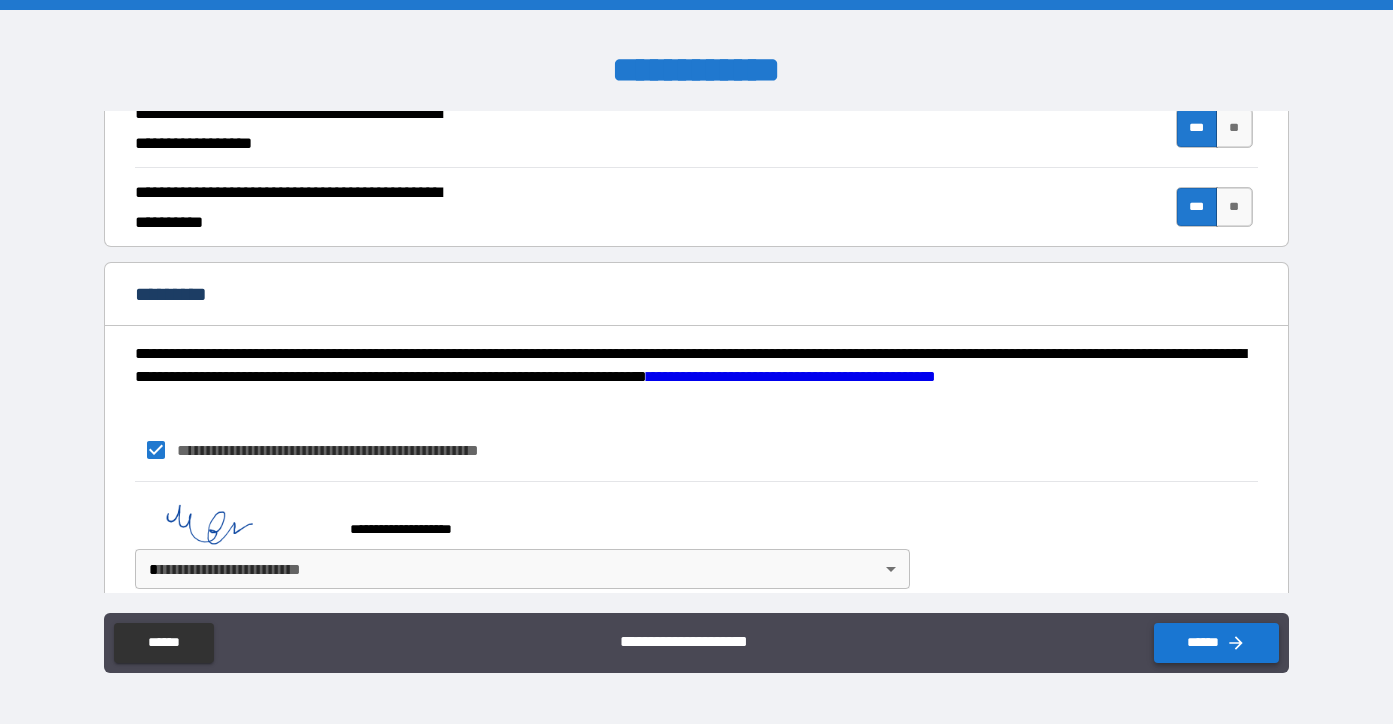 click on "******" at bounding box center (1216, 643) 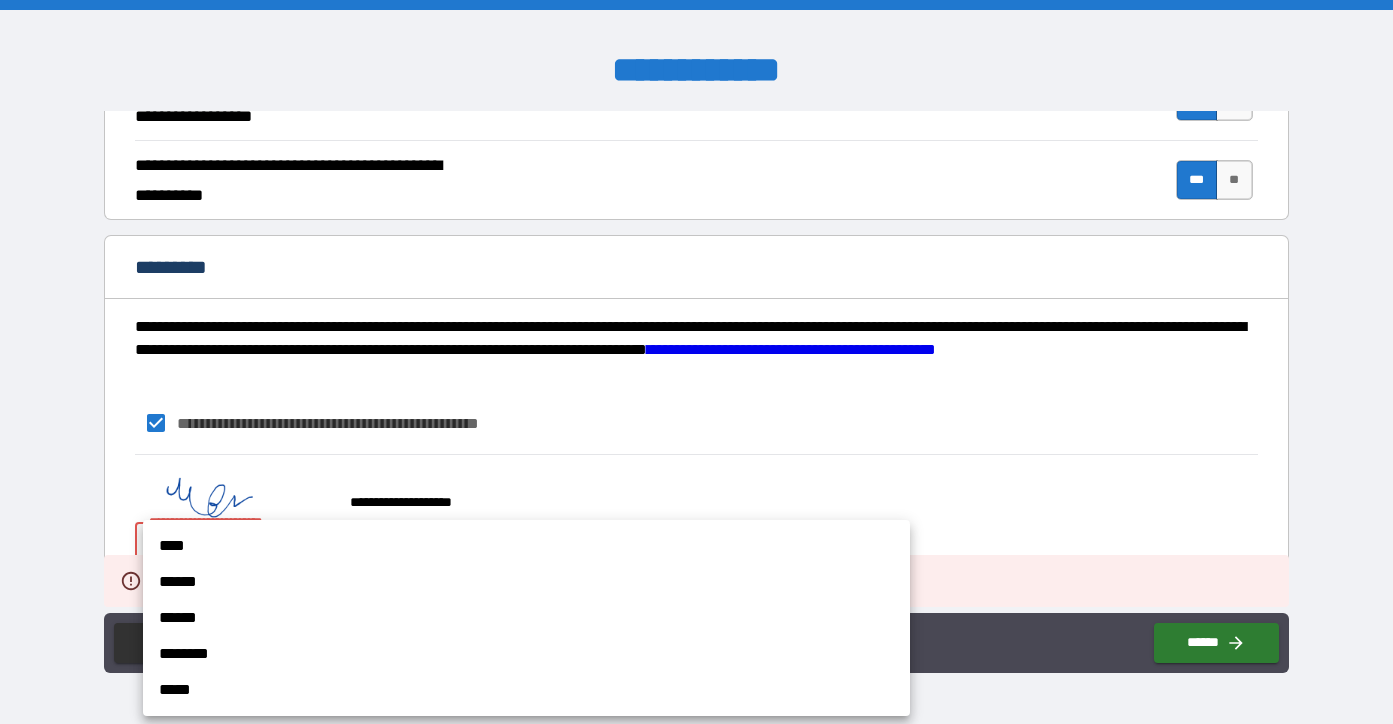 click on "**********" at bounding box center [696, 362] 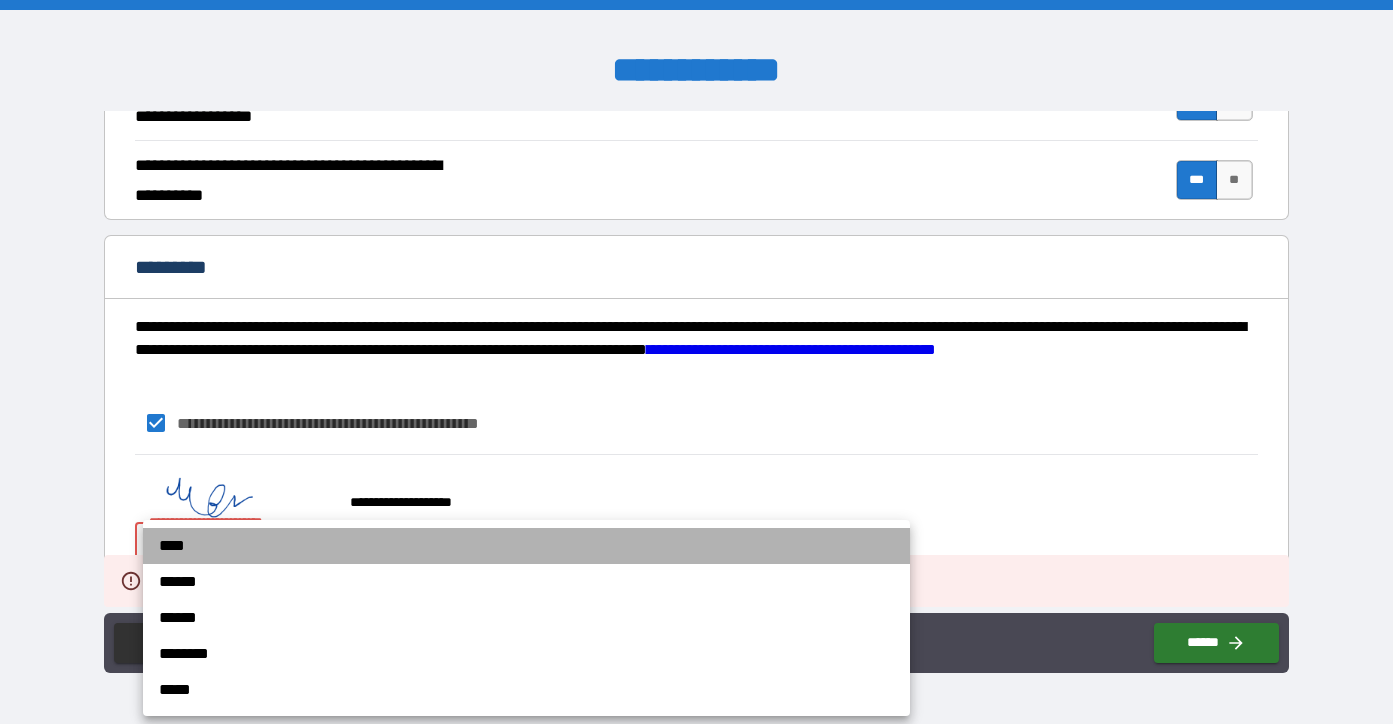 click on "****" at bounding box center [526, 546] 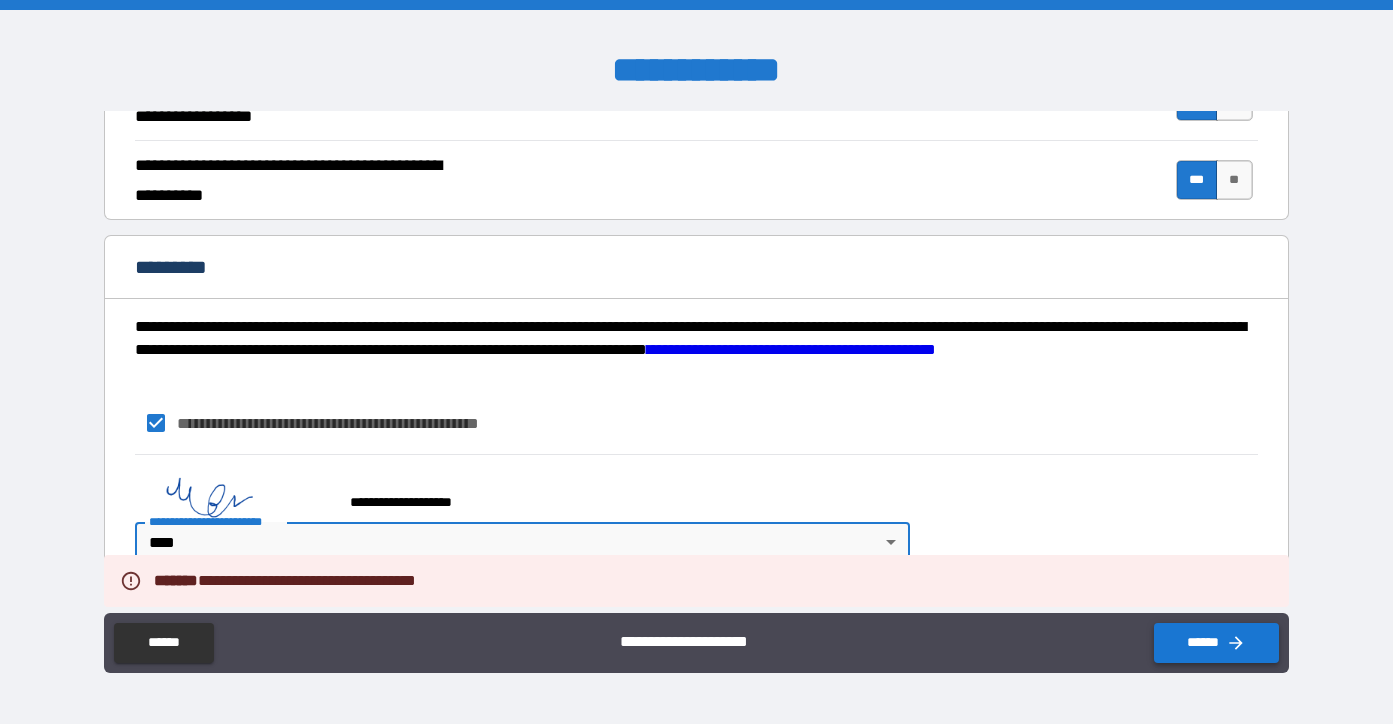 click on "******" at bounding box center [1216, 643] 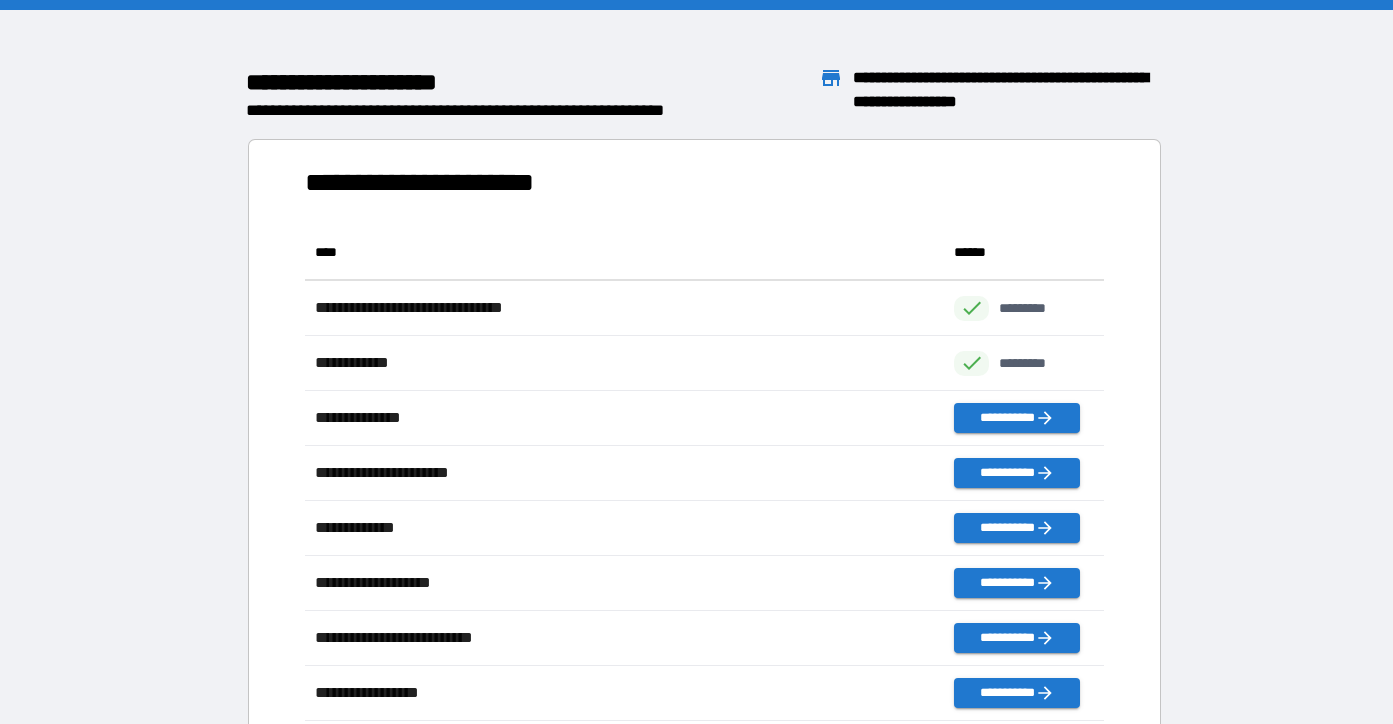 scroll, scrollTop: 1, scrollLeft: 1, axis: both 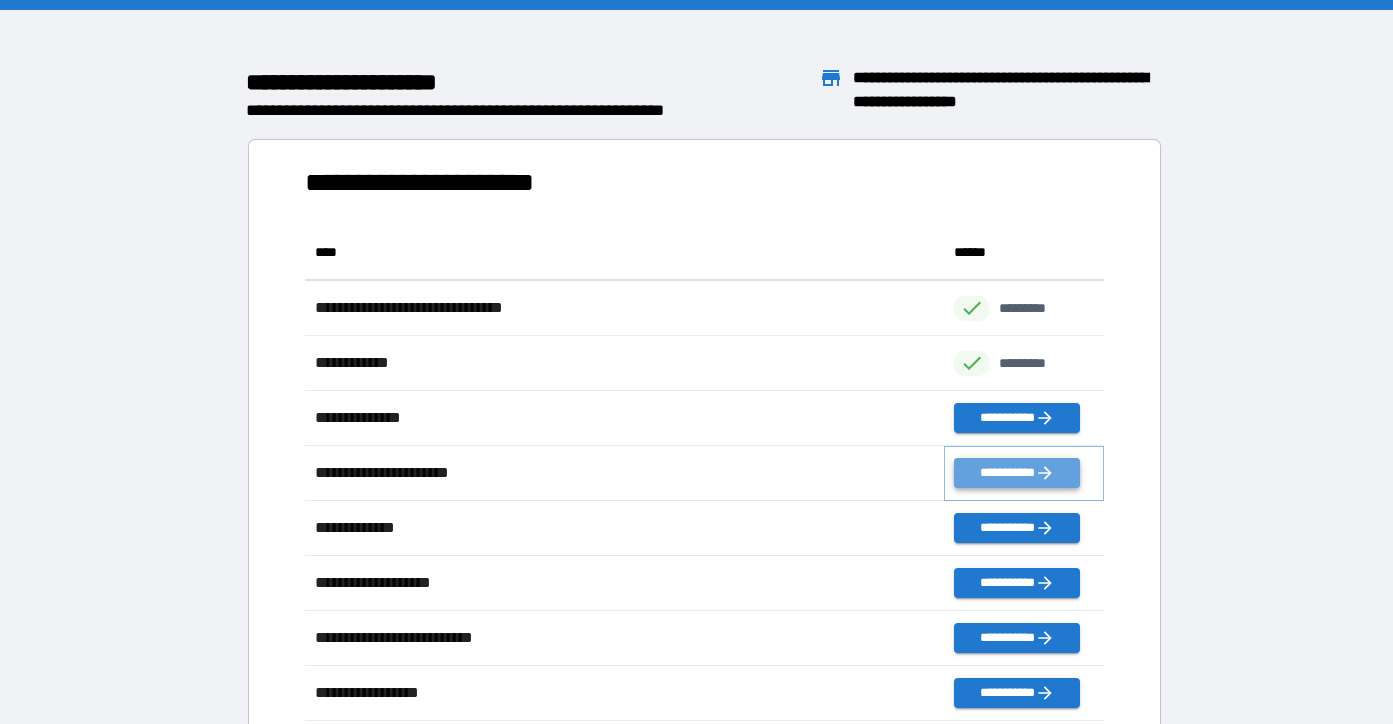 click on "**********" at bounding box center (1016, 473) 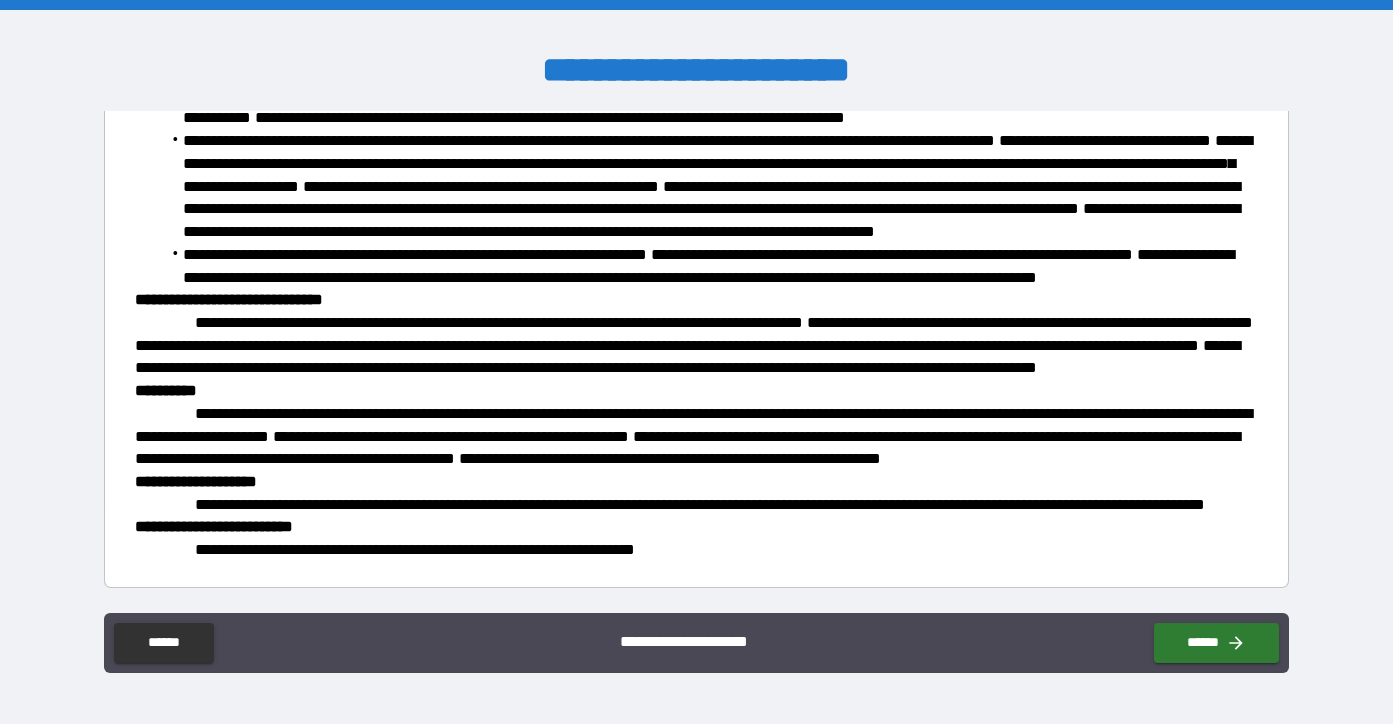 scroll, scrollTop: 2000, scrollLeft: 0, axis: vertical 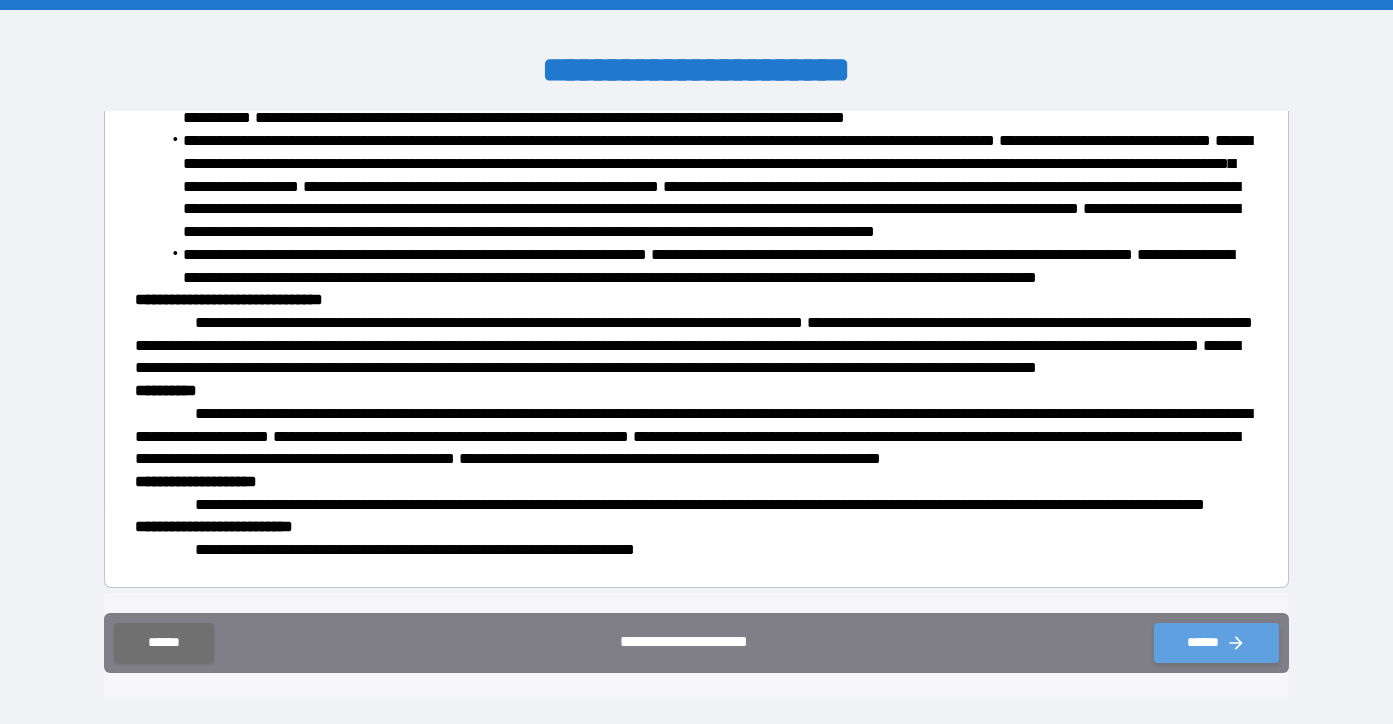 click on "******" at bounding box center [1216, 643] 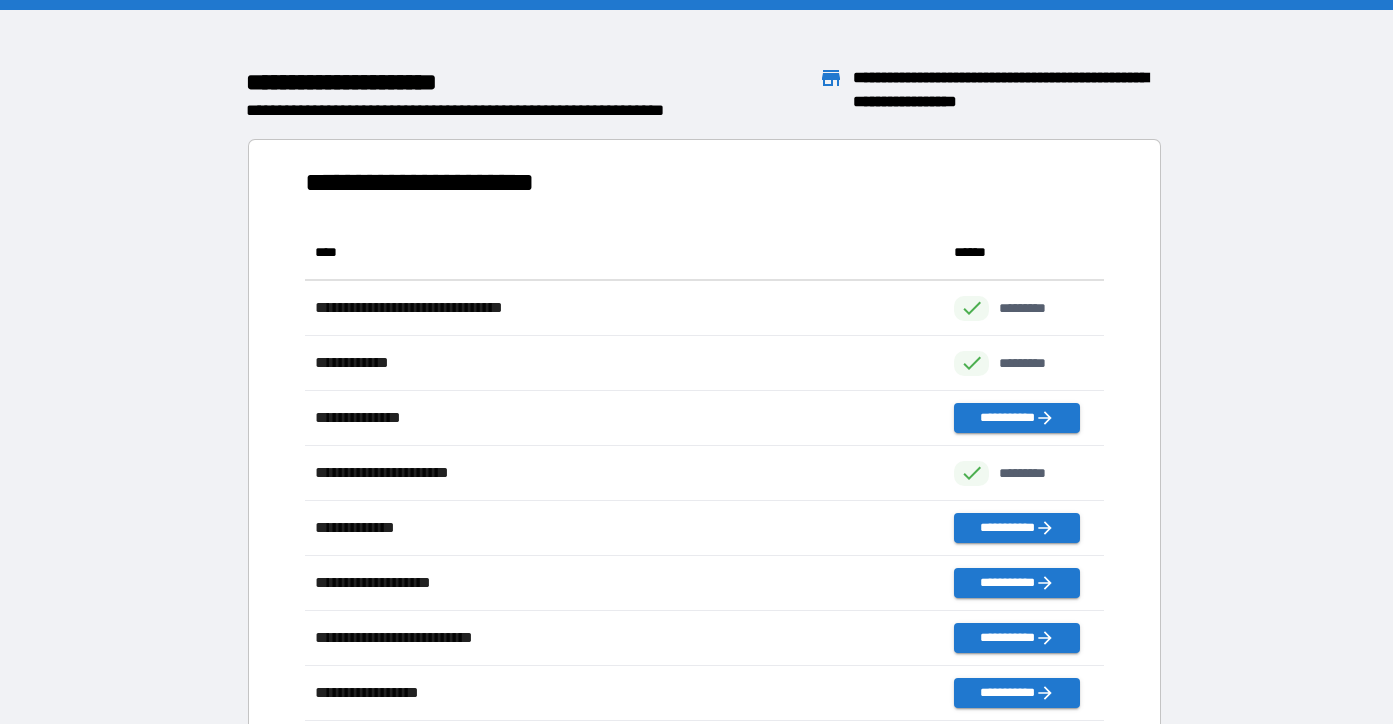 scroll, scrollTop: 1, scrollLeft: 1, axis: both 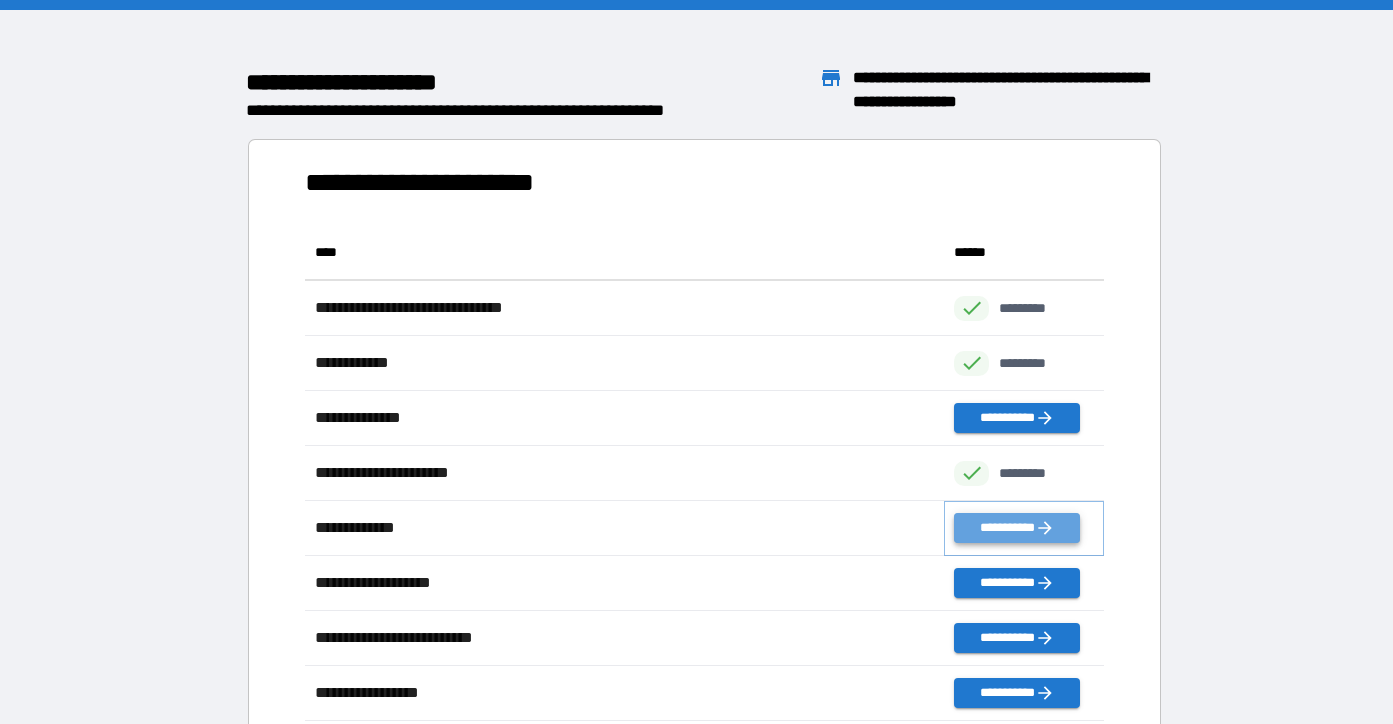 click on "**********" at bounding box center [1016, 528] 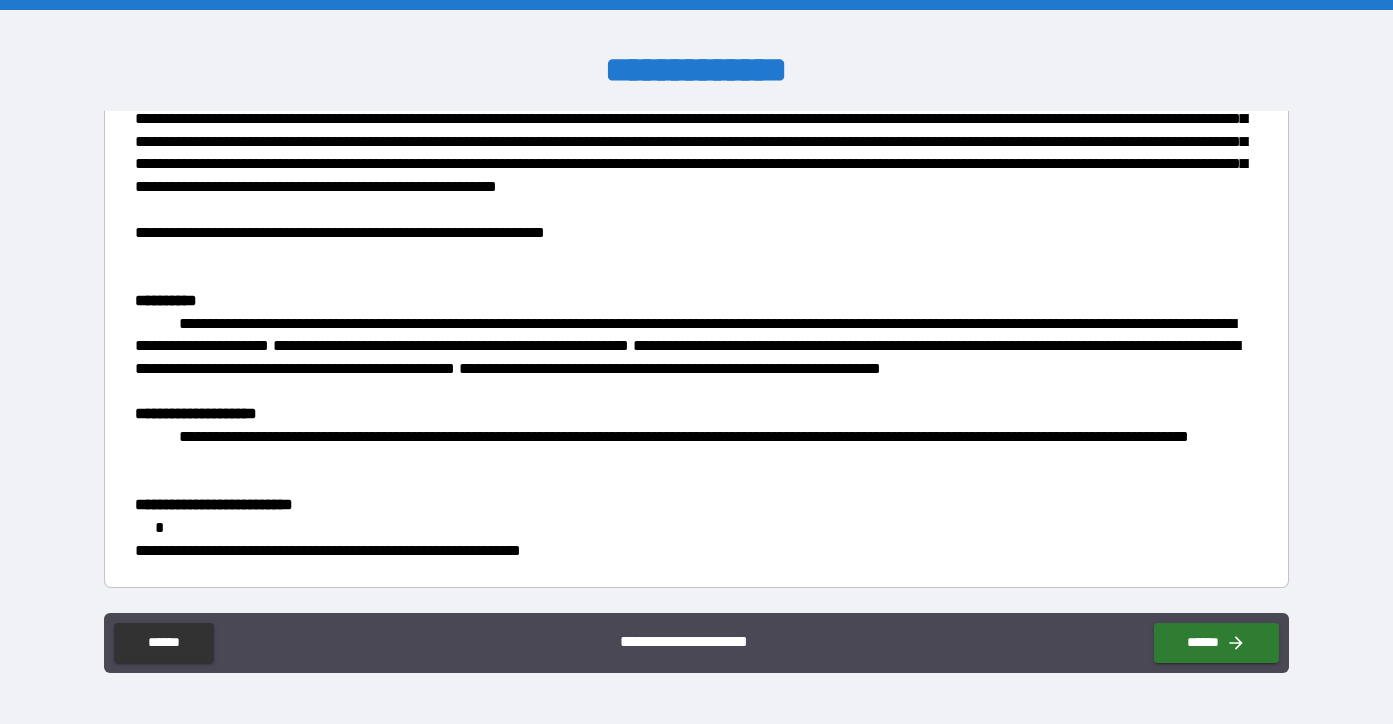 scroll, scrollTop: 394, scrollLeft: 0, axis: vertical 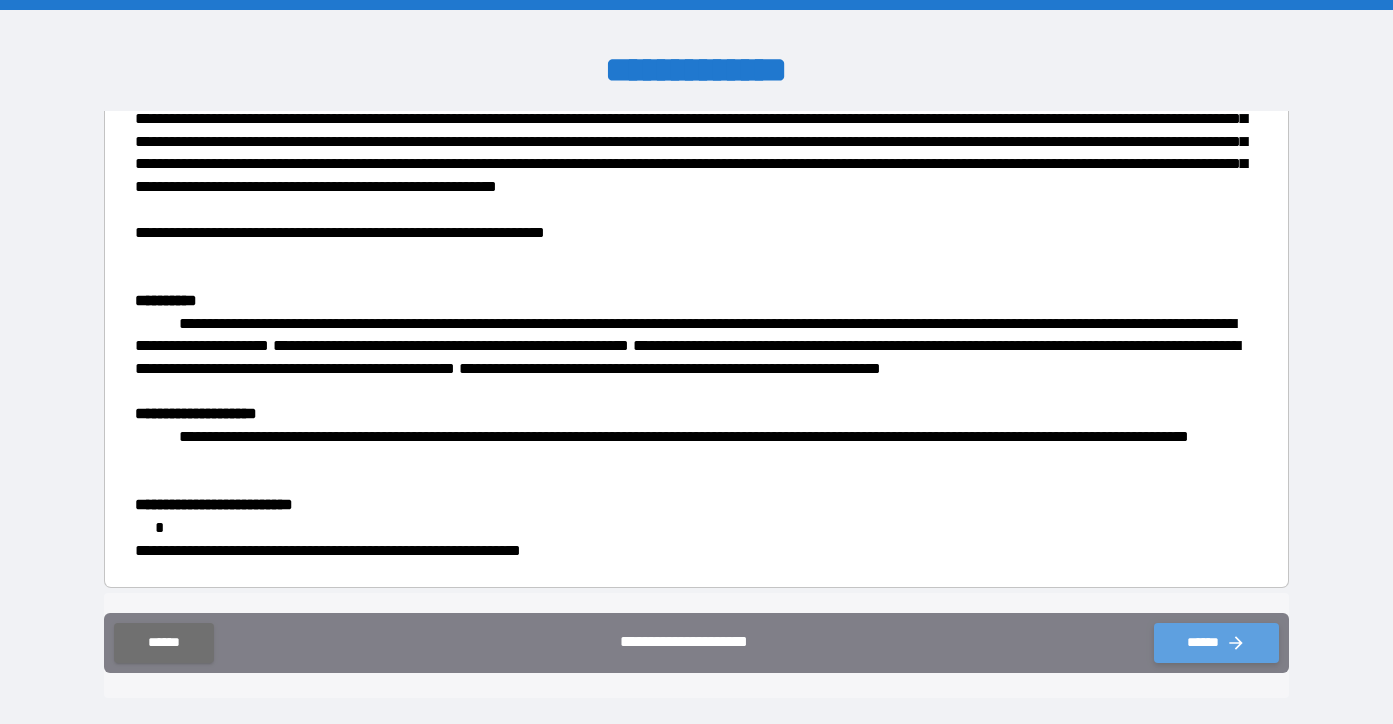 click on "******" at bounding box center (1216, 643) 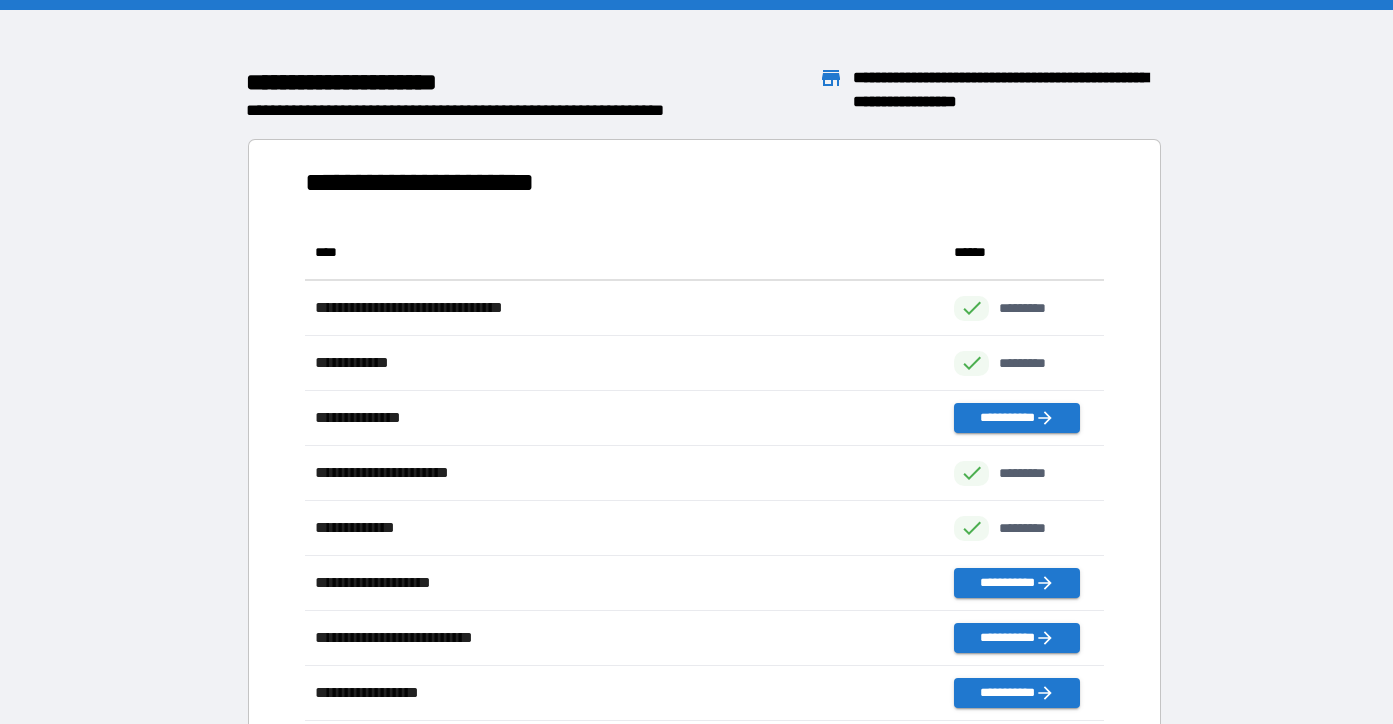 scroll, scrollTop: 496, scrollLeft: 798, axis: both 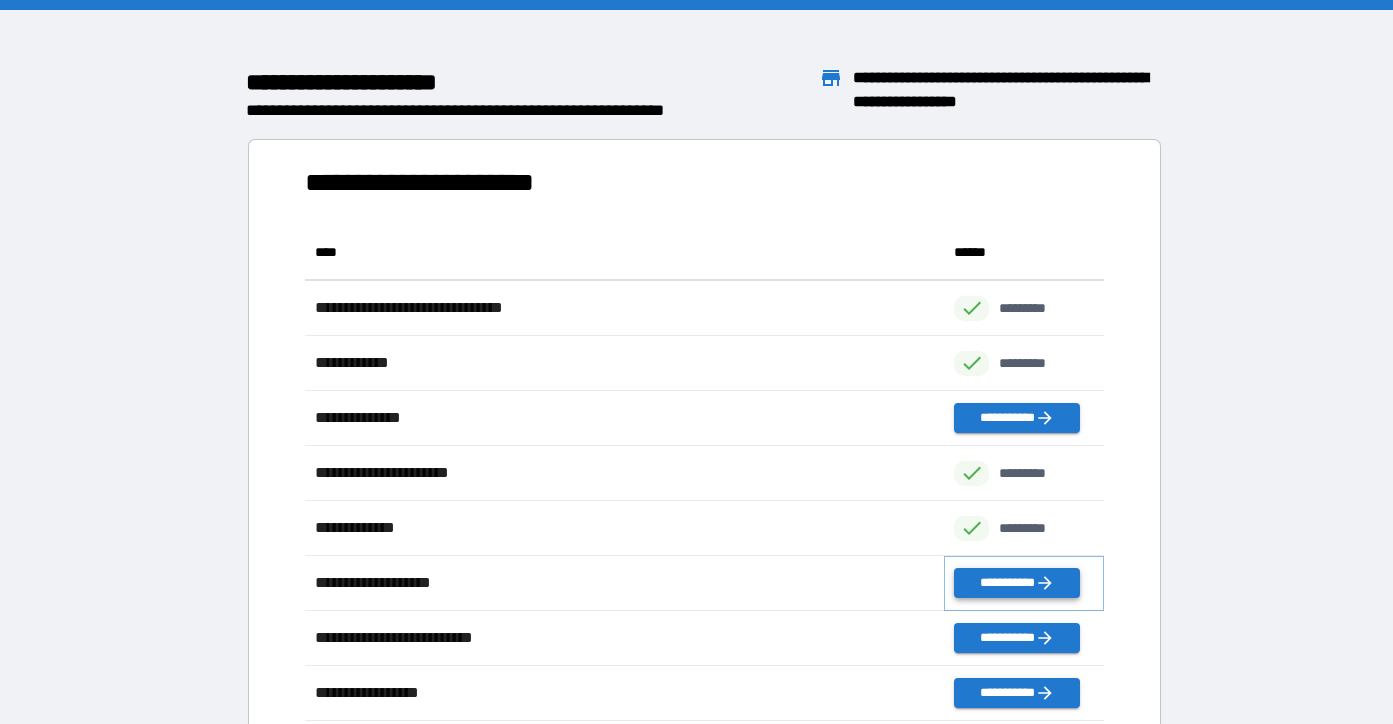 click on "**********" at bounding box center (1016, 583) 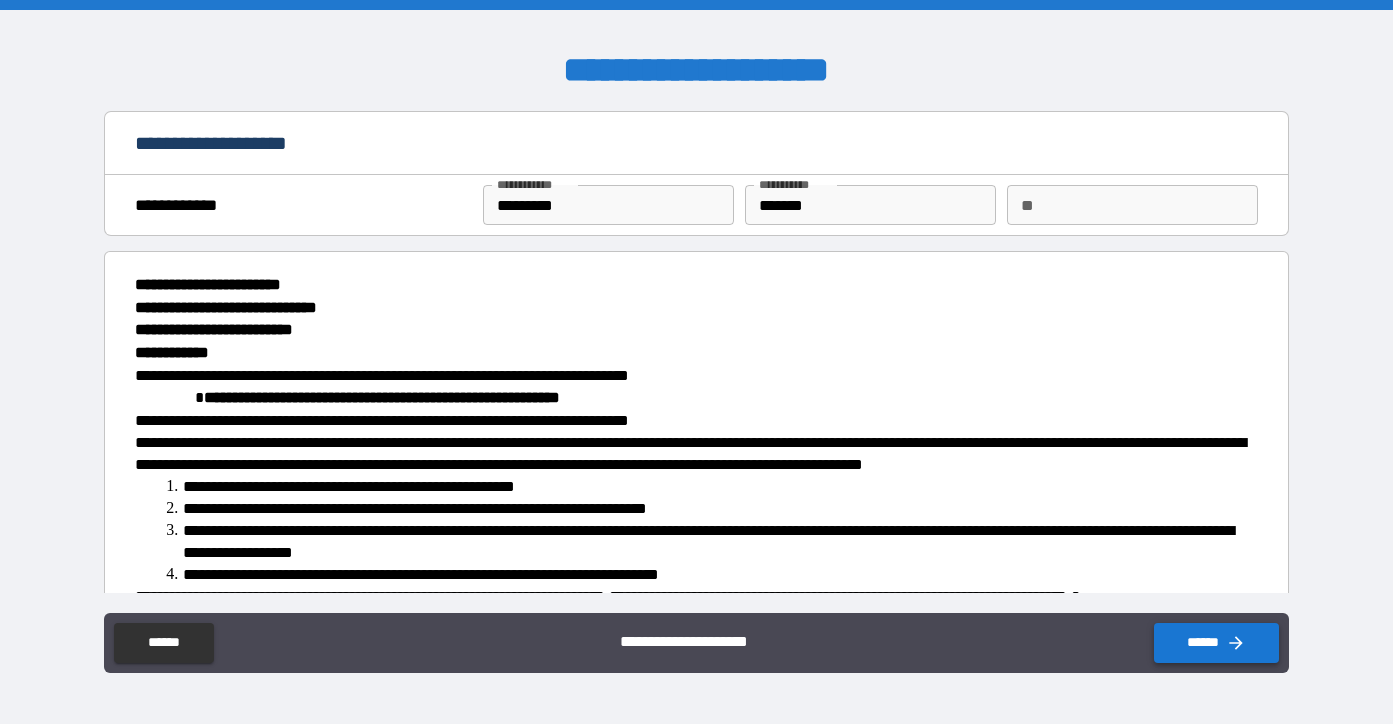 click on "******" at bounding box center [1216, 643] 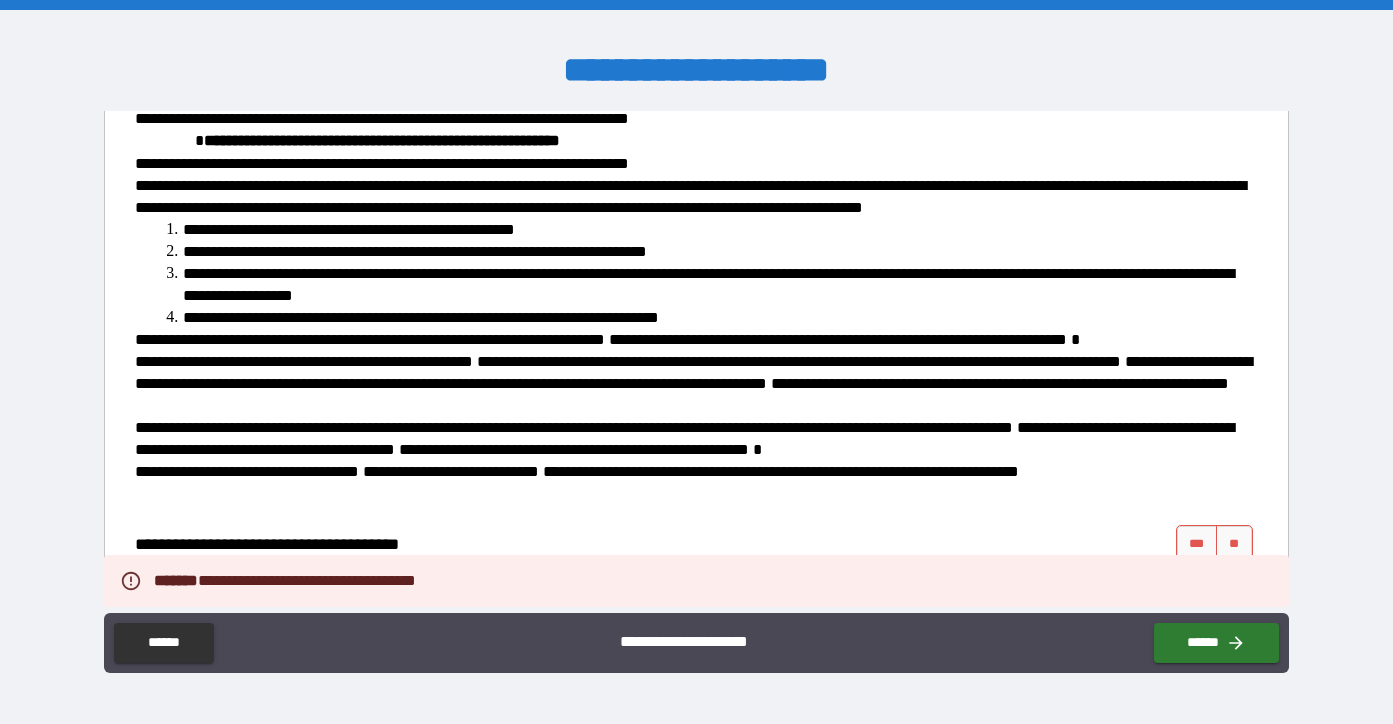 scroll, scrollTop: 256, scrollLeft: 0, axis: vertical 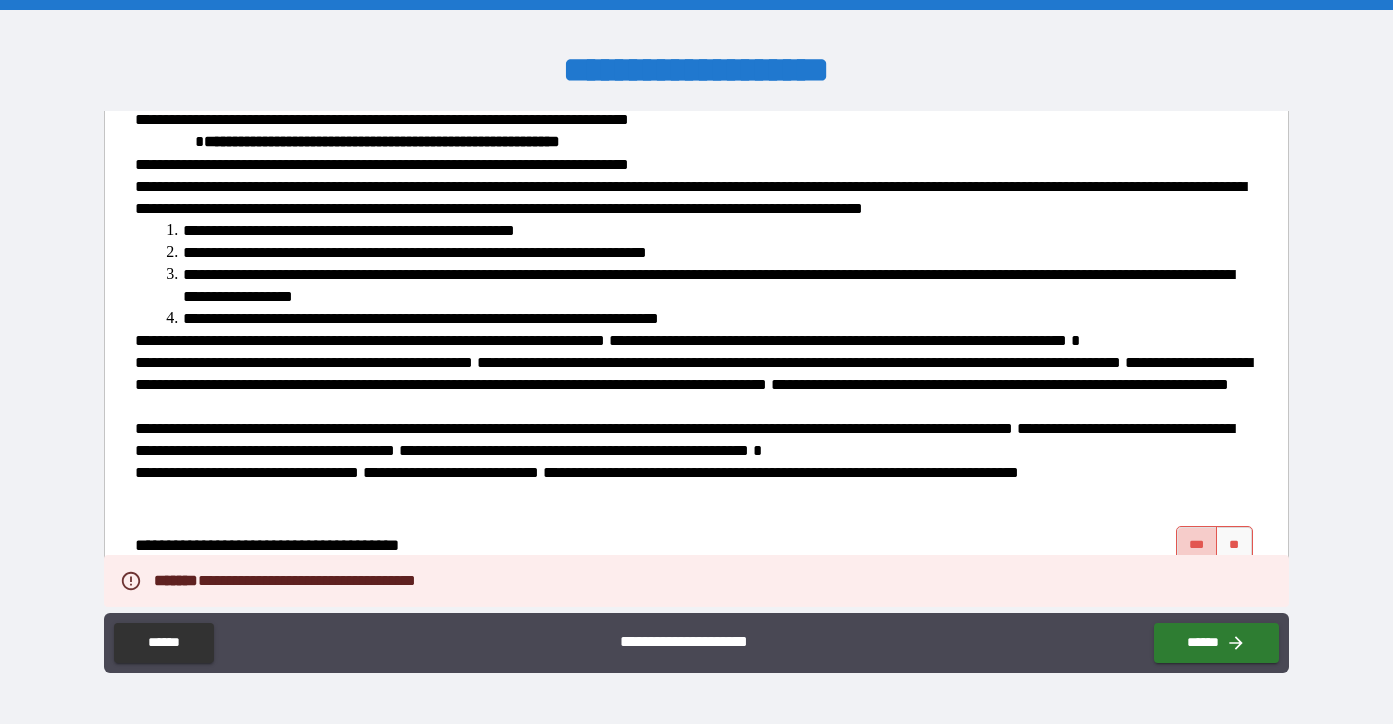 click on "***" at bounding box center (1197, 546) 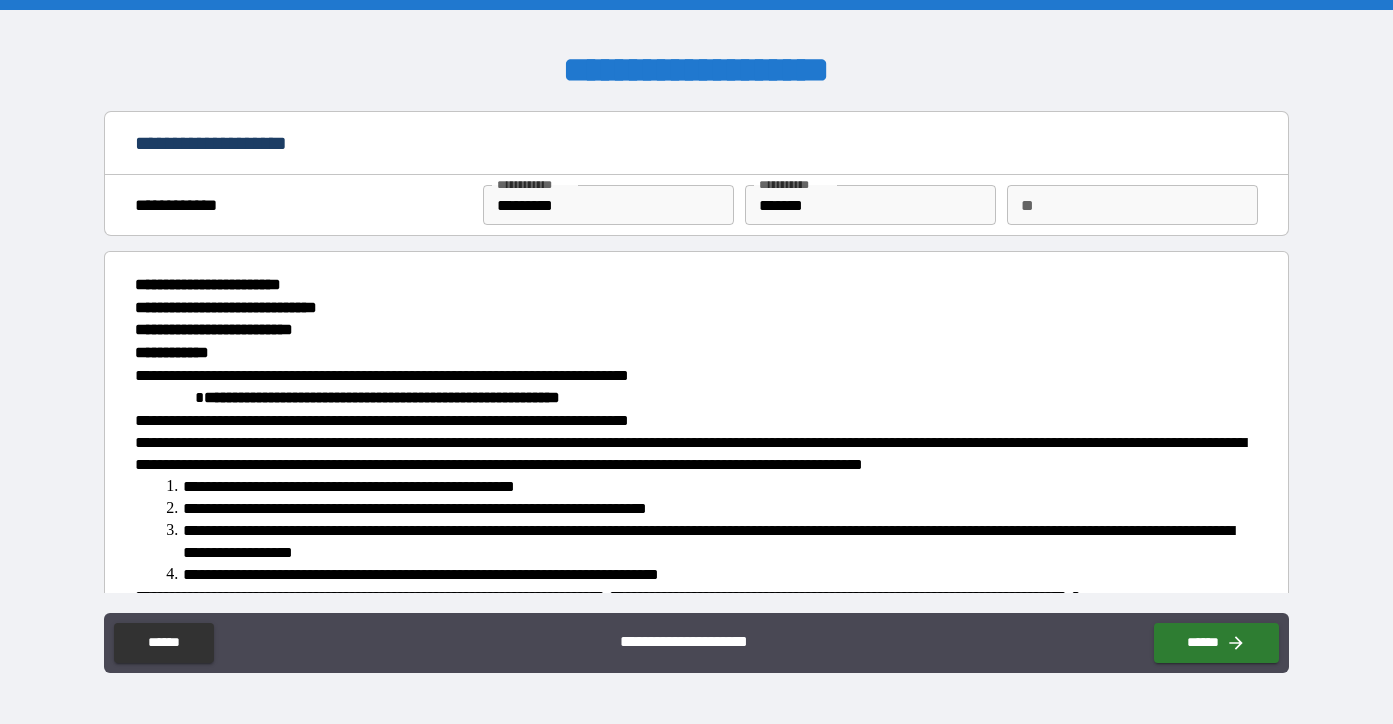 scroll, scrollTop: 0, scrollLeft: 0, axis: both 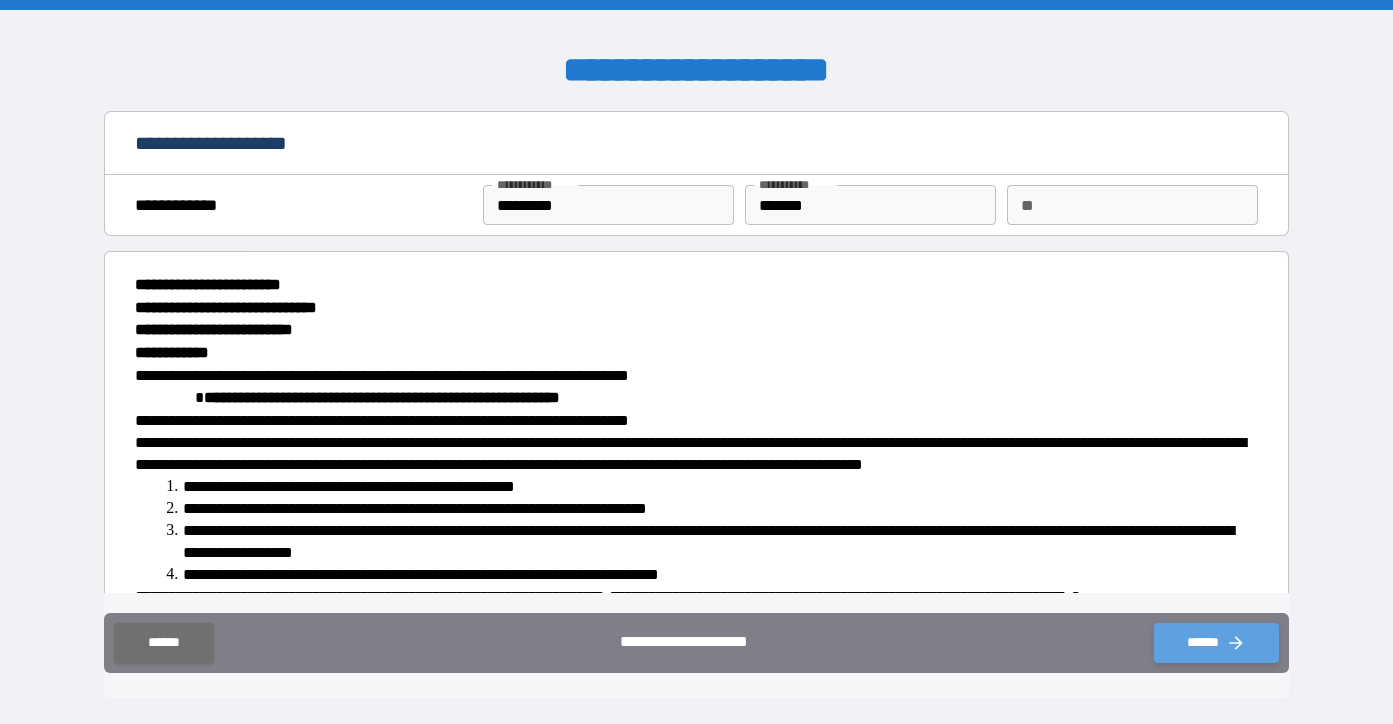 click 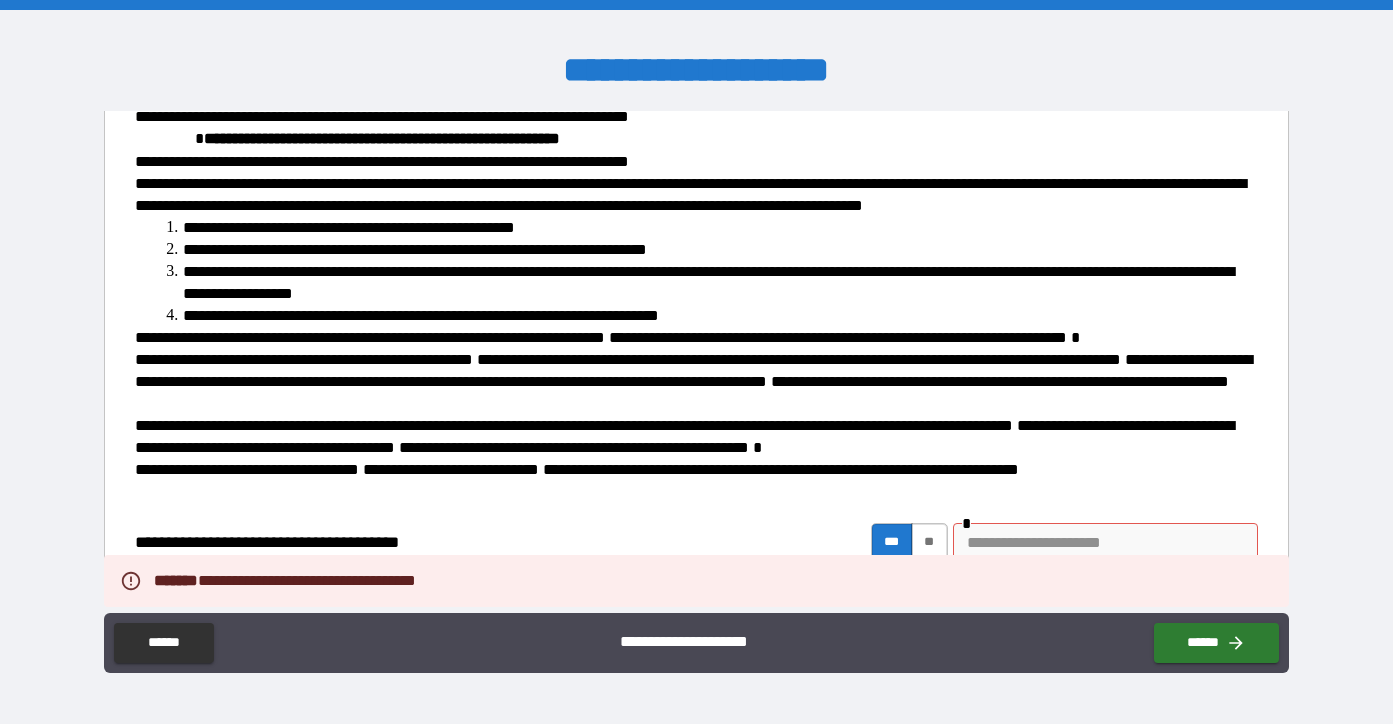 scroll, scrollTop: 256, scrollLeft: 0, axis: vertical 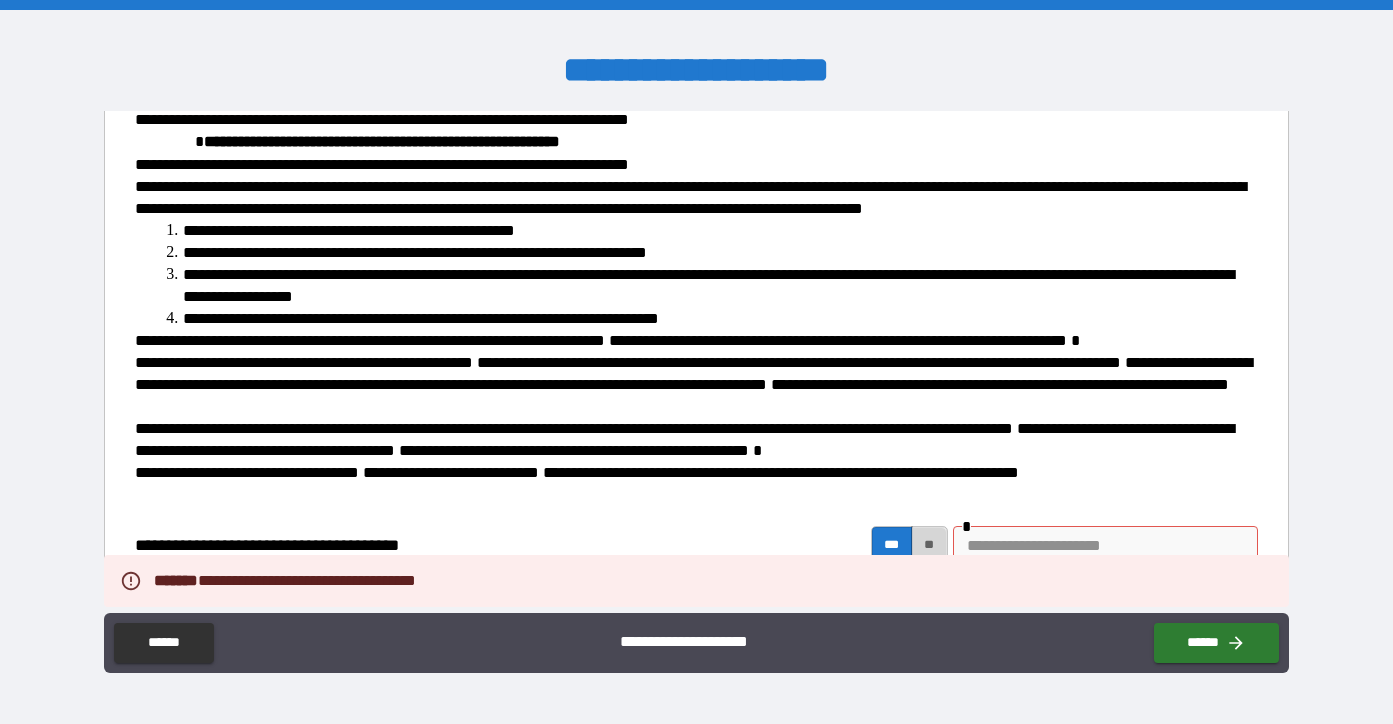 click on "**" at bounding box center [929, 546] 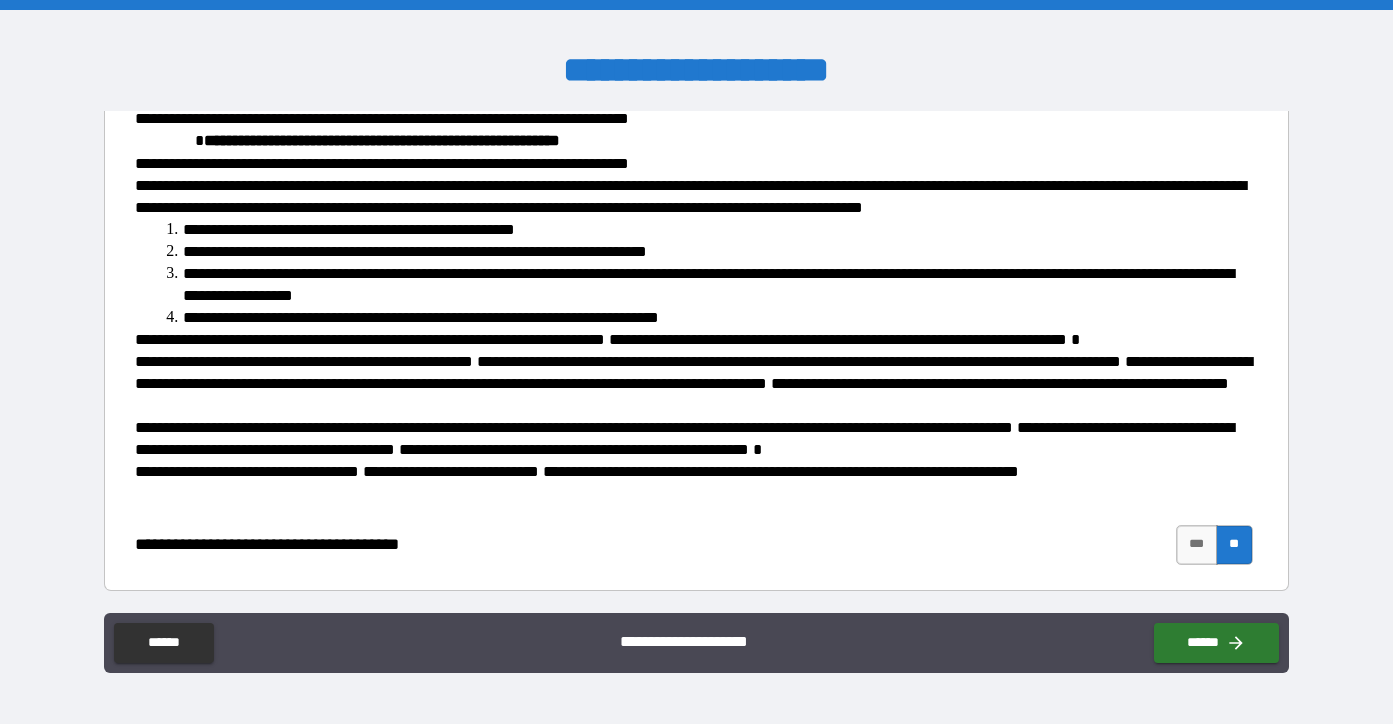 scroll, scrollTop: 256, scrollLeft: 0, axis: vertical 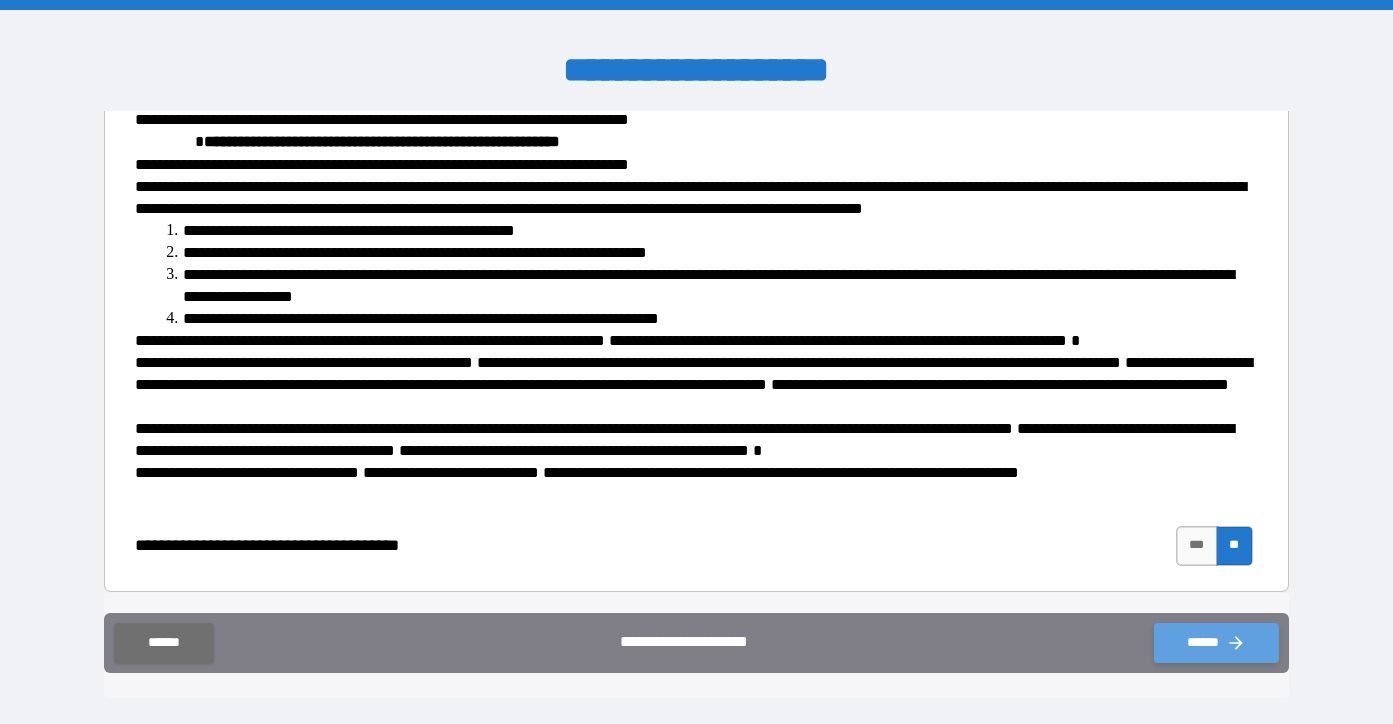 click on "******" at bounding box center [1216, 643] 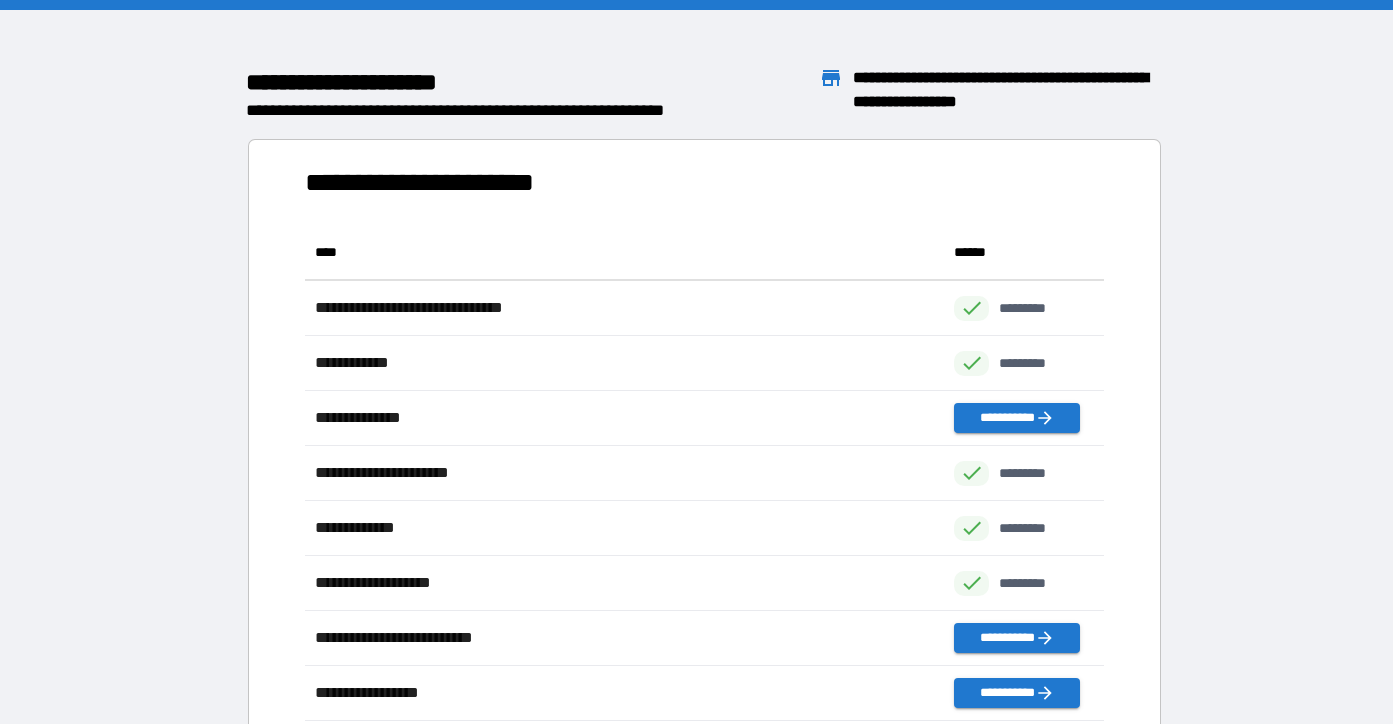 scroll, scrollTop: 1, scrollLeft: 1, axis: both 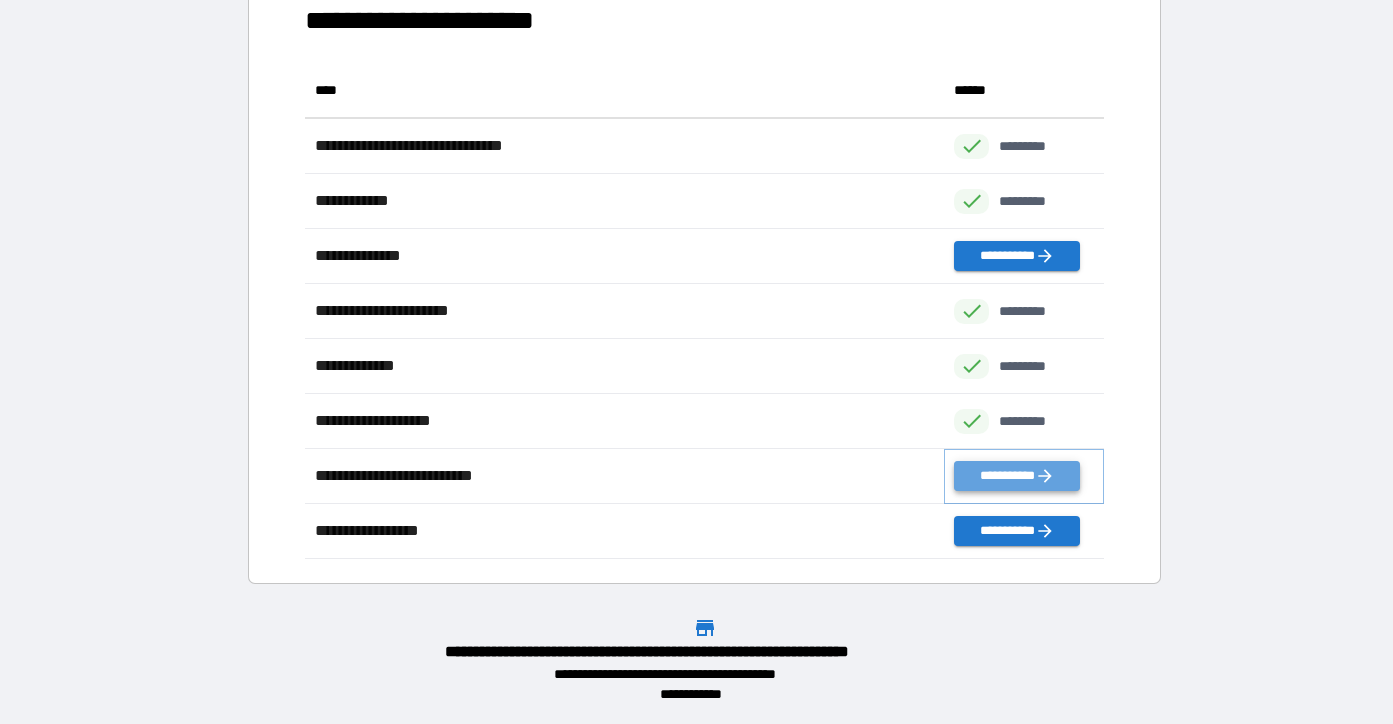 click on "**********" at bounding box center (1016, 476) 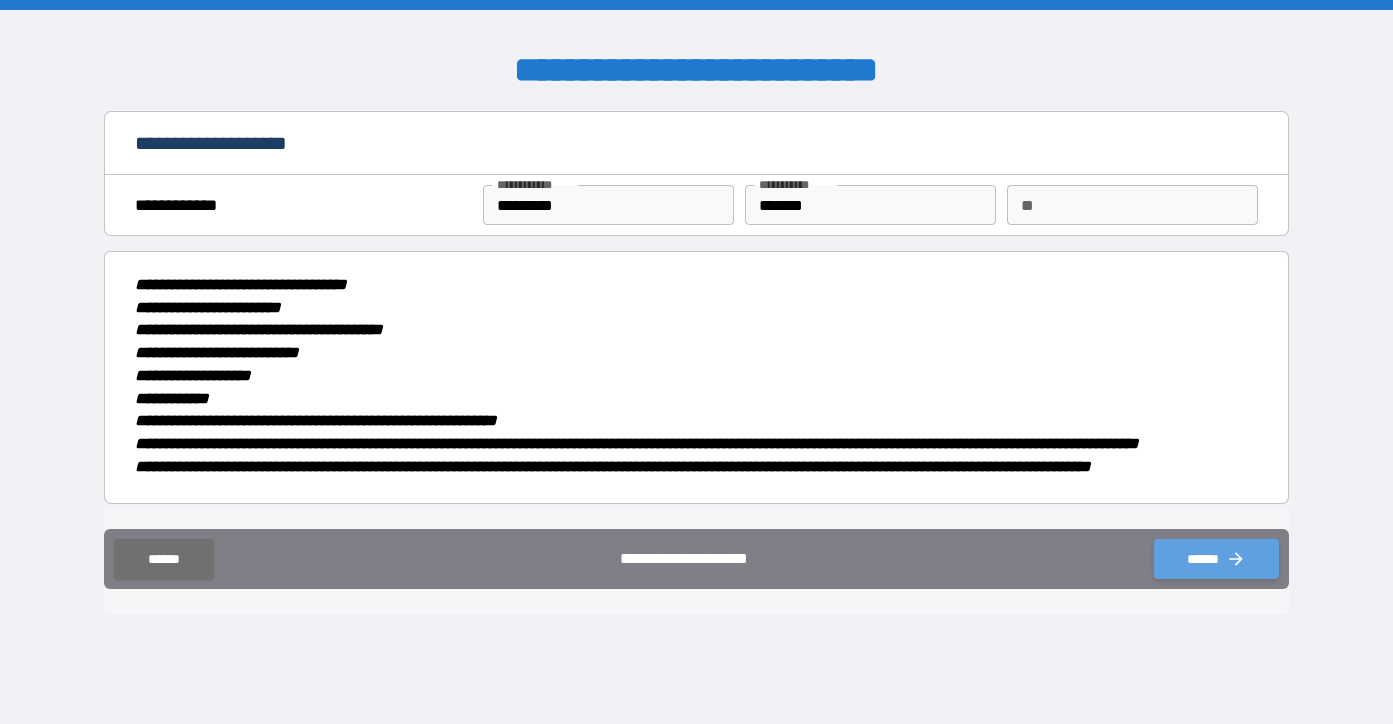 click on "******" at bounding box center [1216, 559] 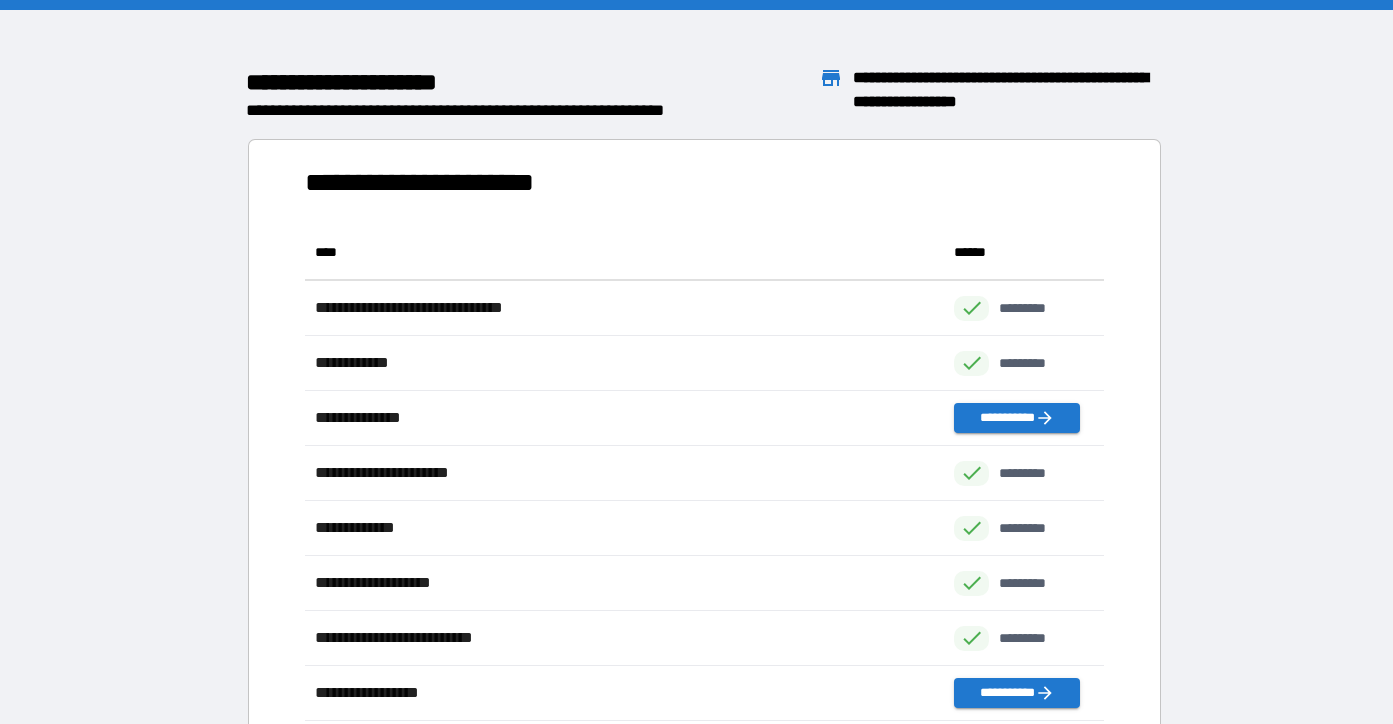 scroll, scrollTop: 1, scrollLeft: 1, axis: both 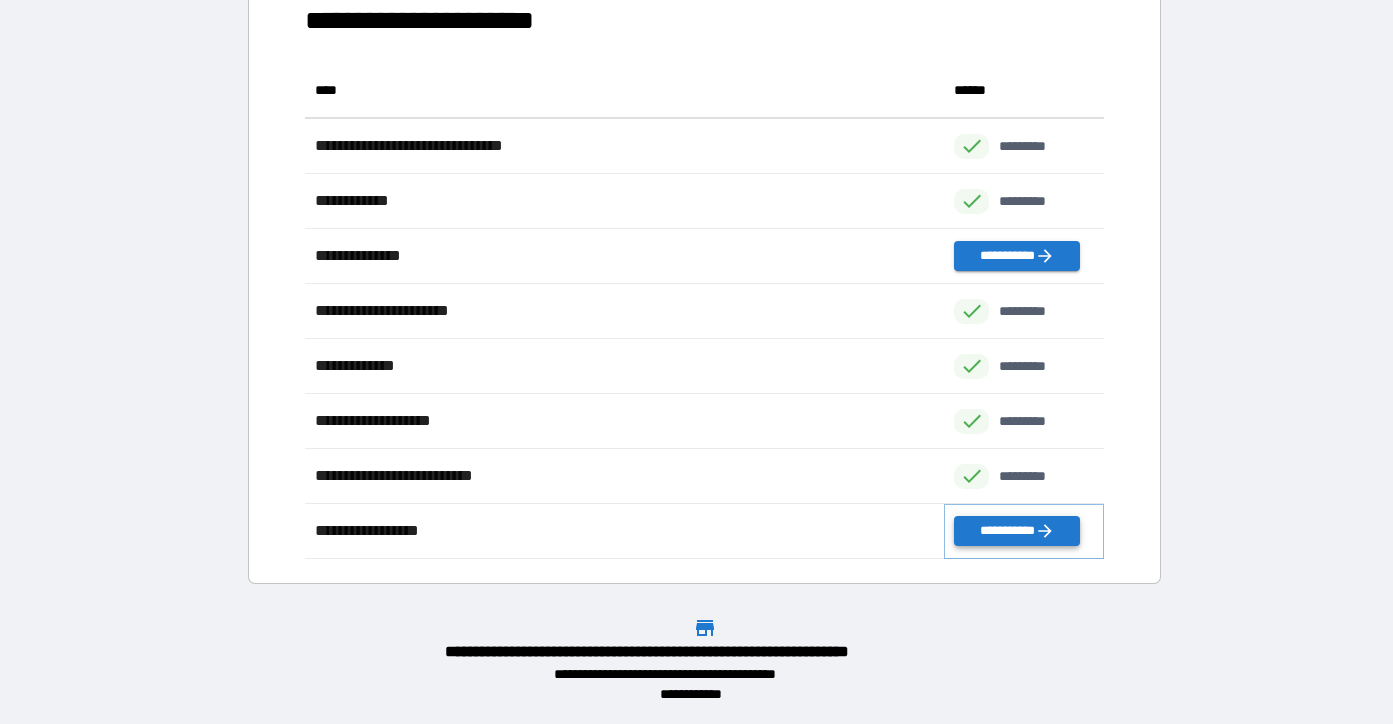 click on "**********" at bounding box center (1016, 531) 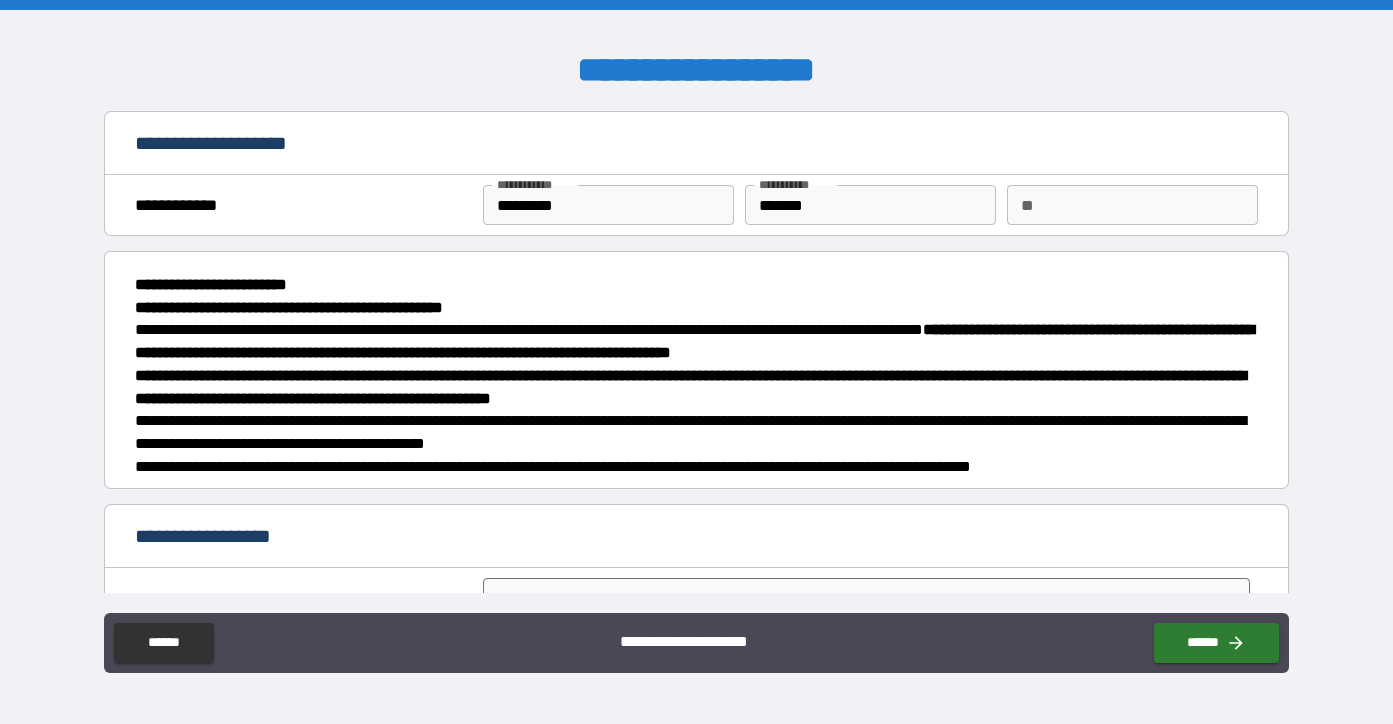 scroll, scrollTop: 270, scrollLeft: 0, axis: vertical 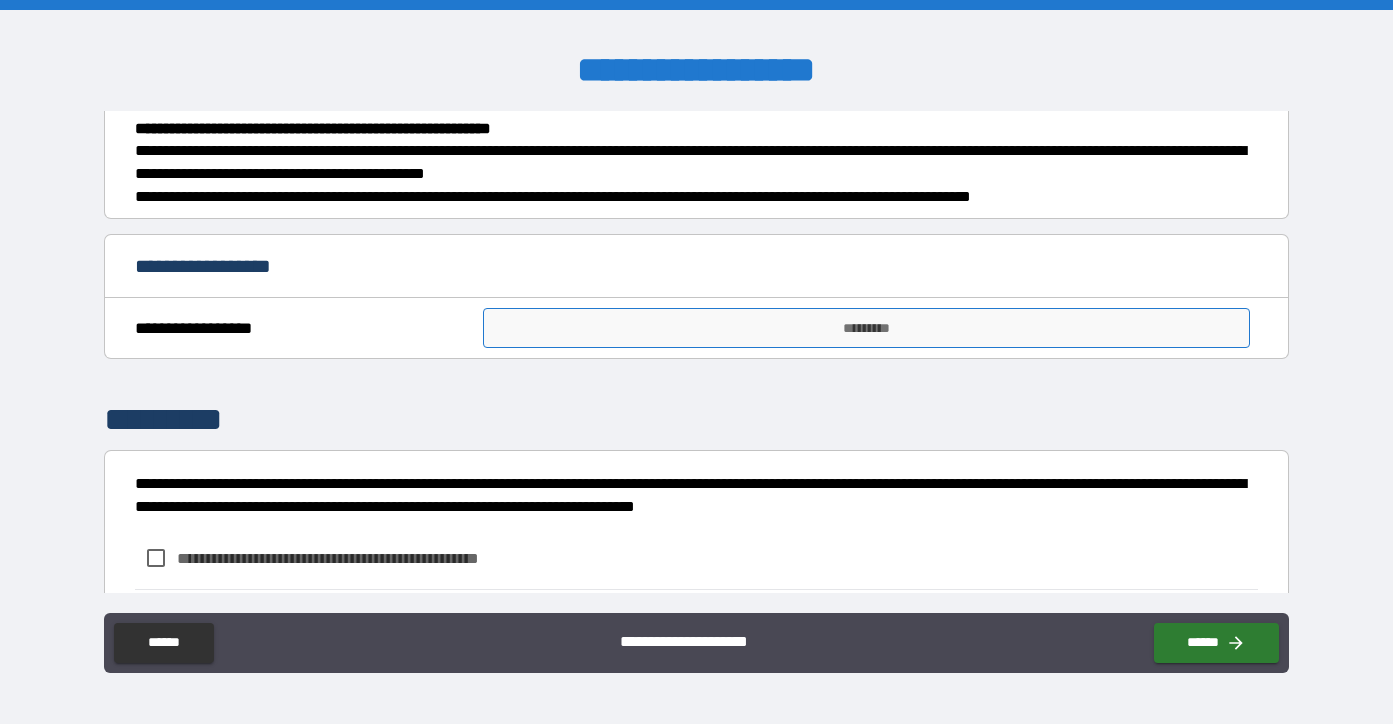 click on "*********" at bounding box center (866, 328) 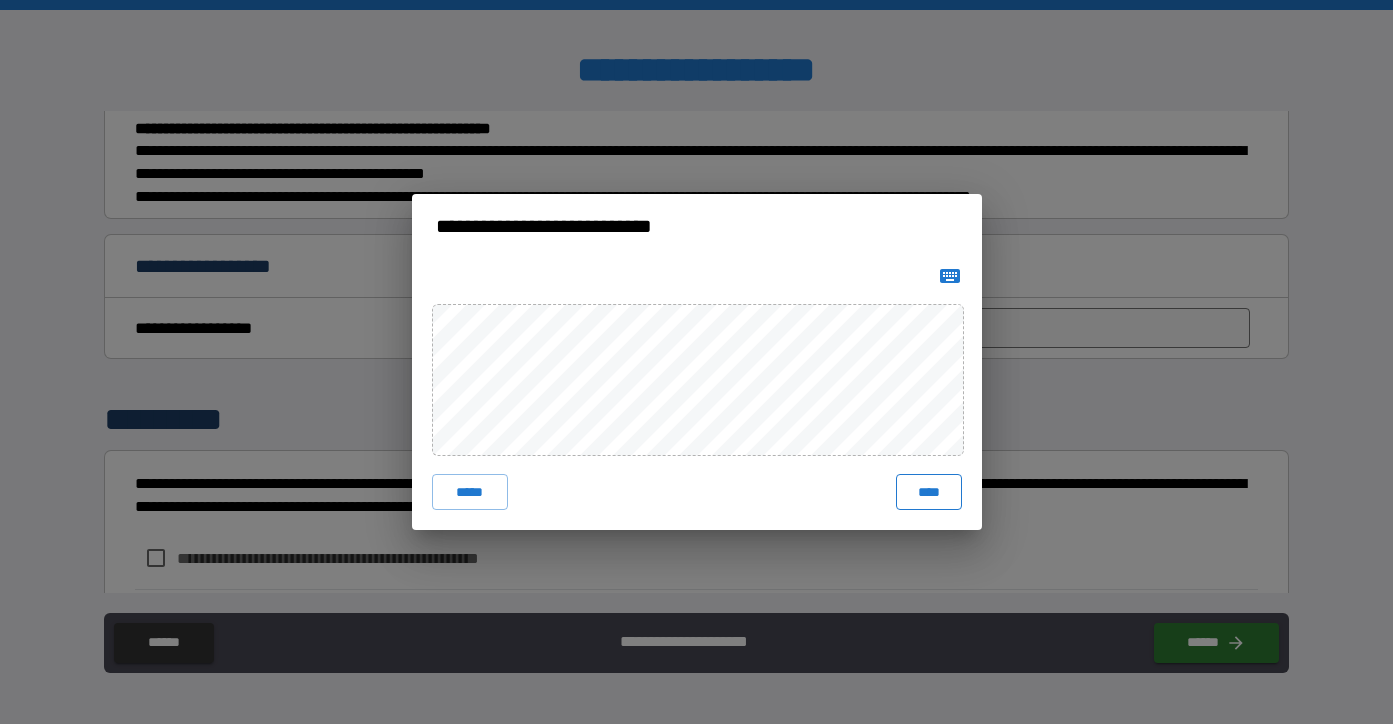 click on "****" at bounding box center [929, 492] 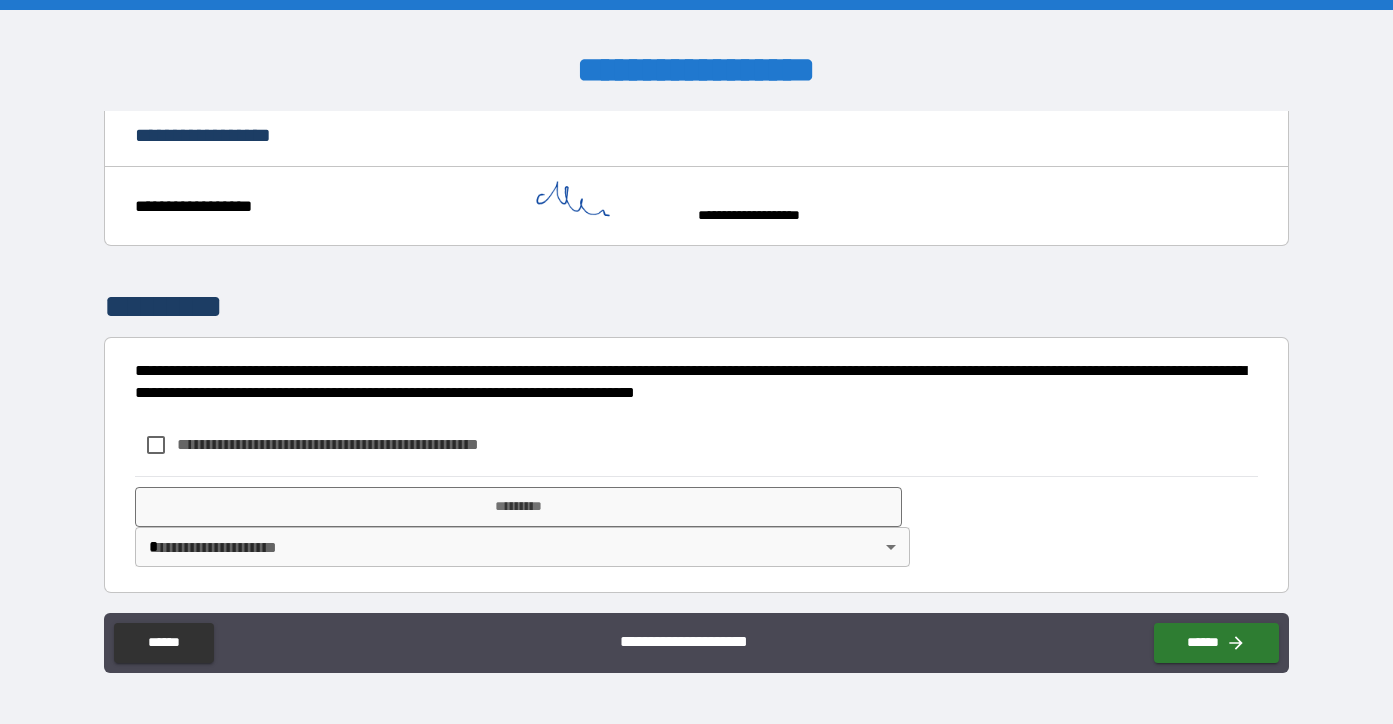 scroll, scrollTop: 399, scrollLeft: 0, axis: vertical 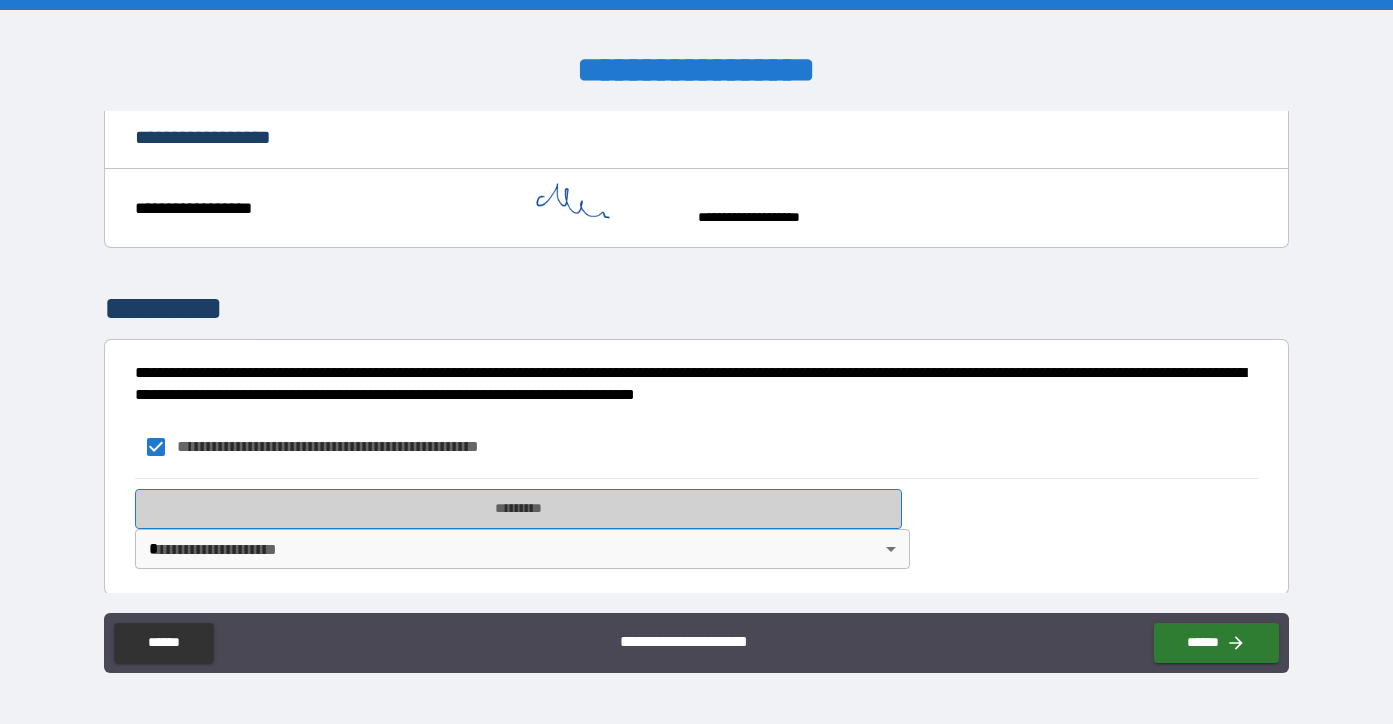 click on "*********" at bounding box center (518, 509) 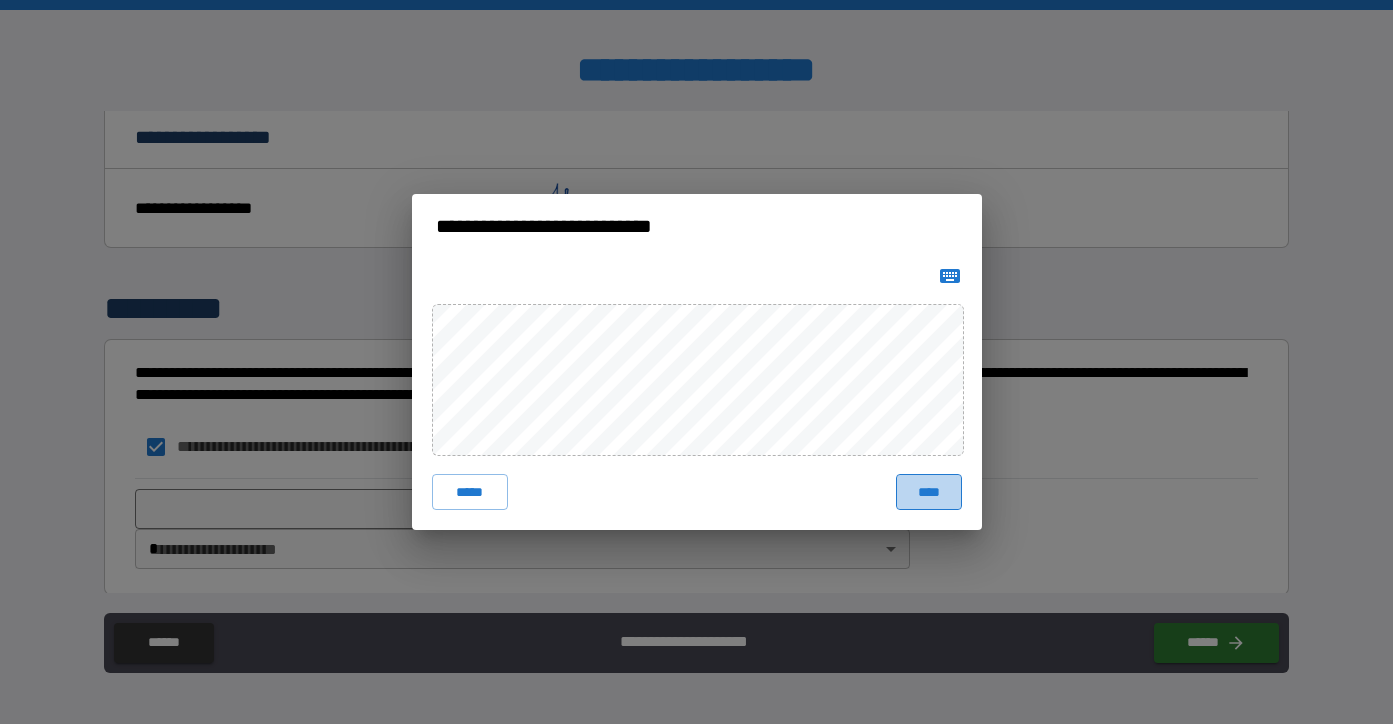 click on "****" at bounding box center [929, 492] 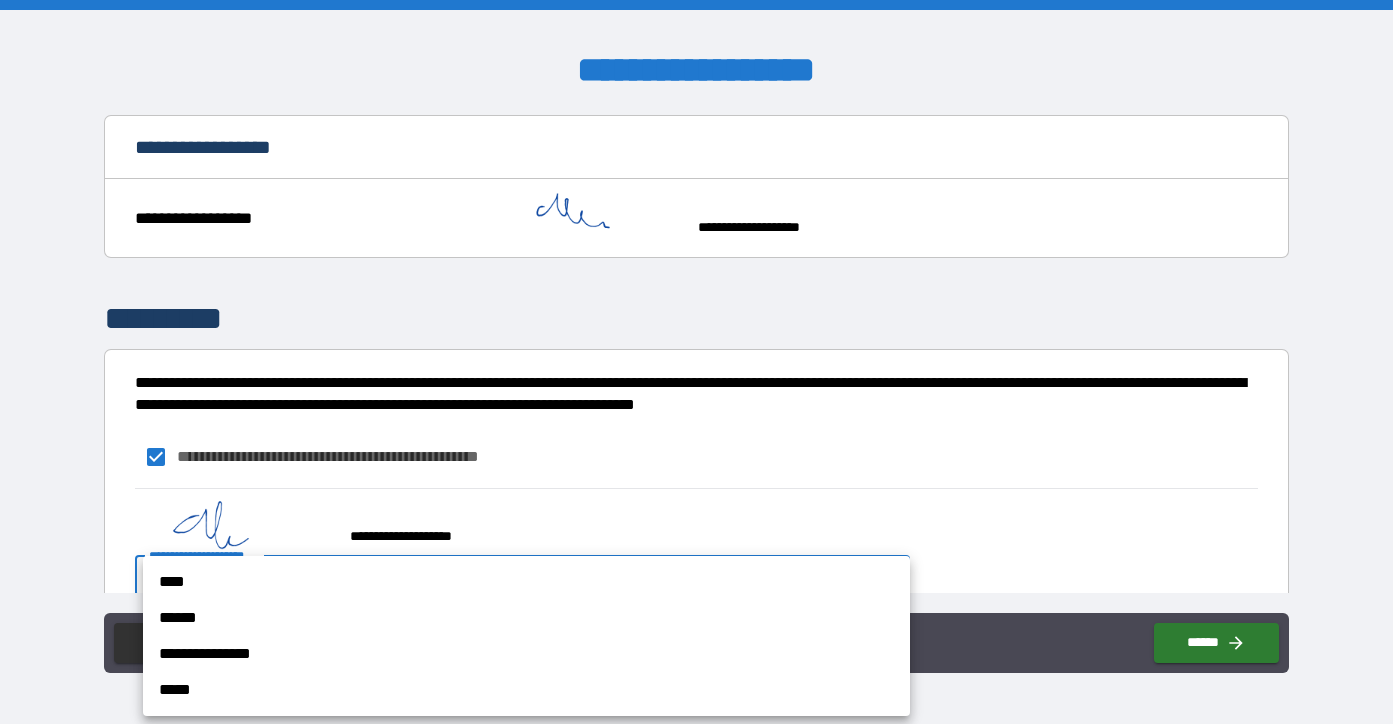 click on "**********" at bounding box center [696, 362] 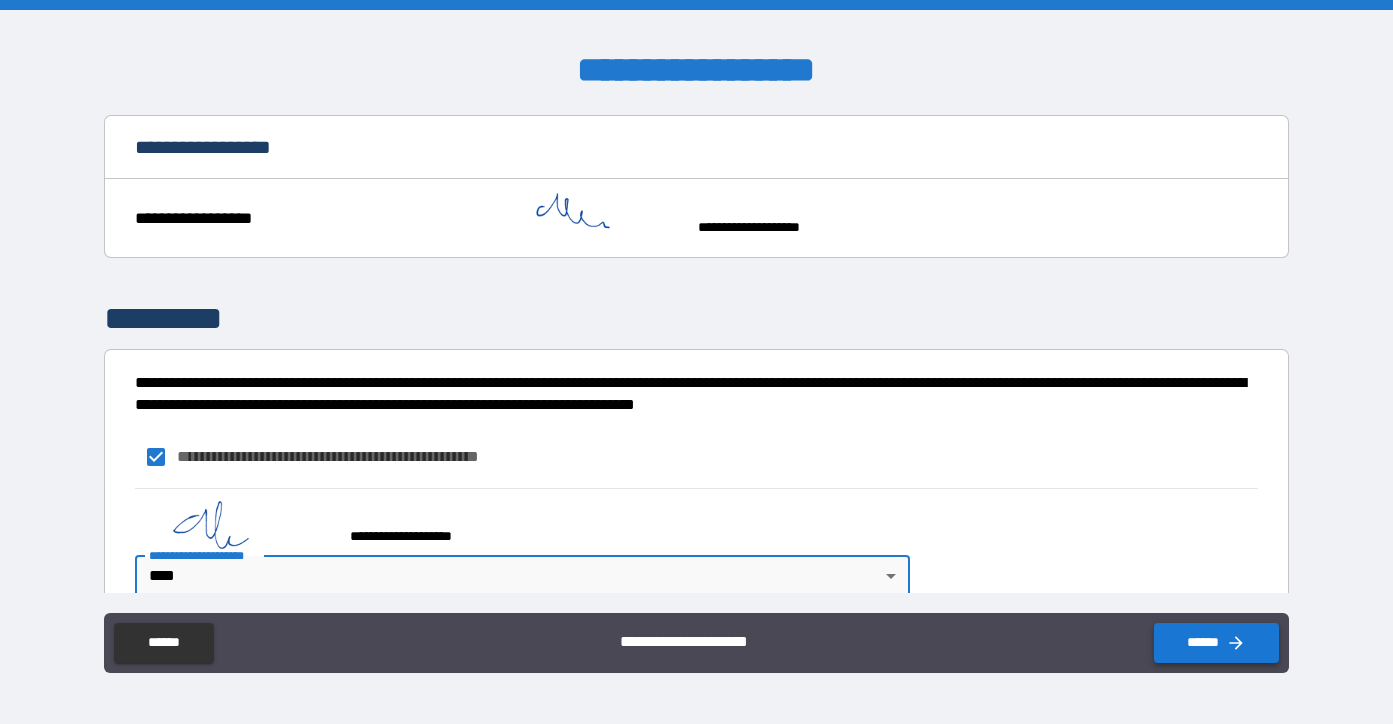 click on "******" at bounding box center (1216, 643) 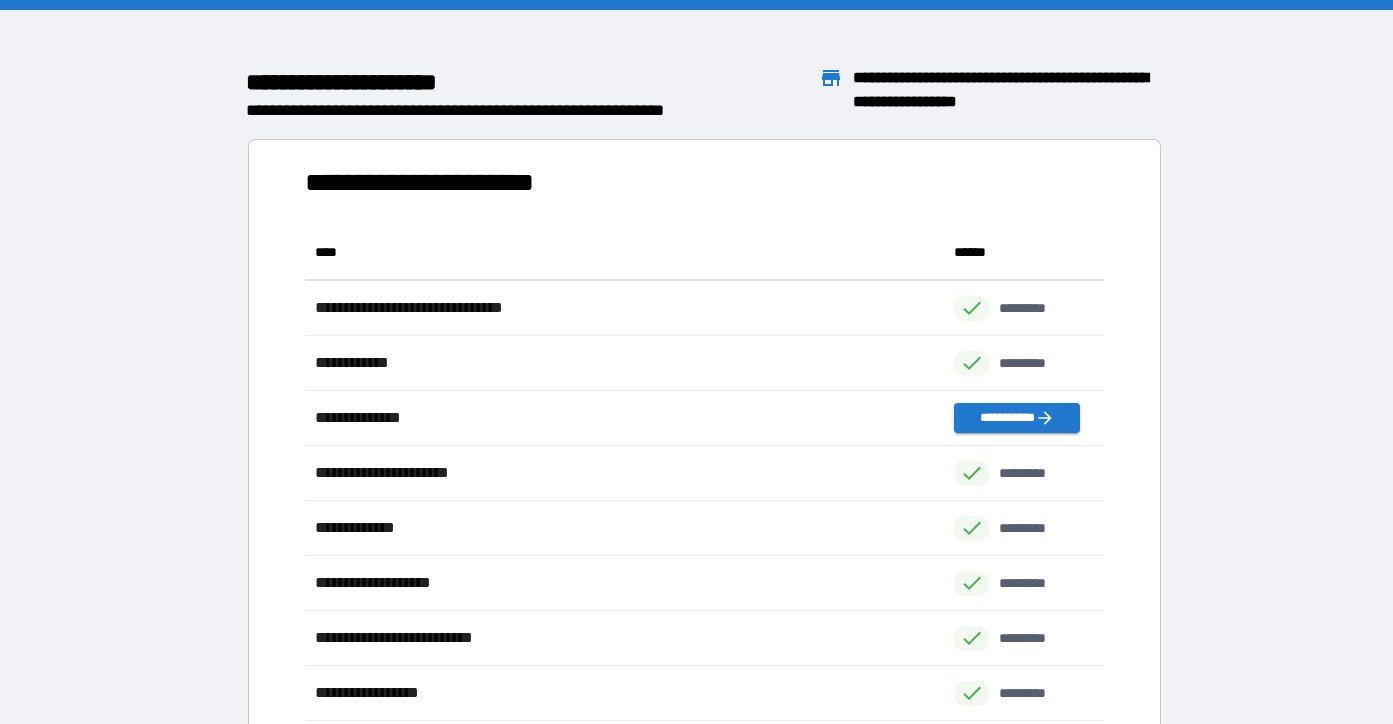 scroll, scrollTop: 1, scrollLeft: 1, axis: both 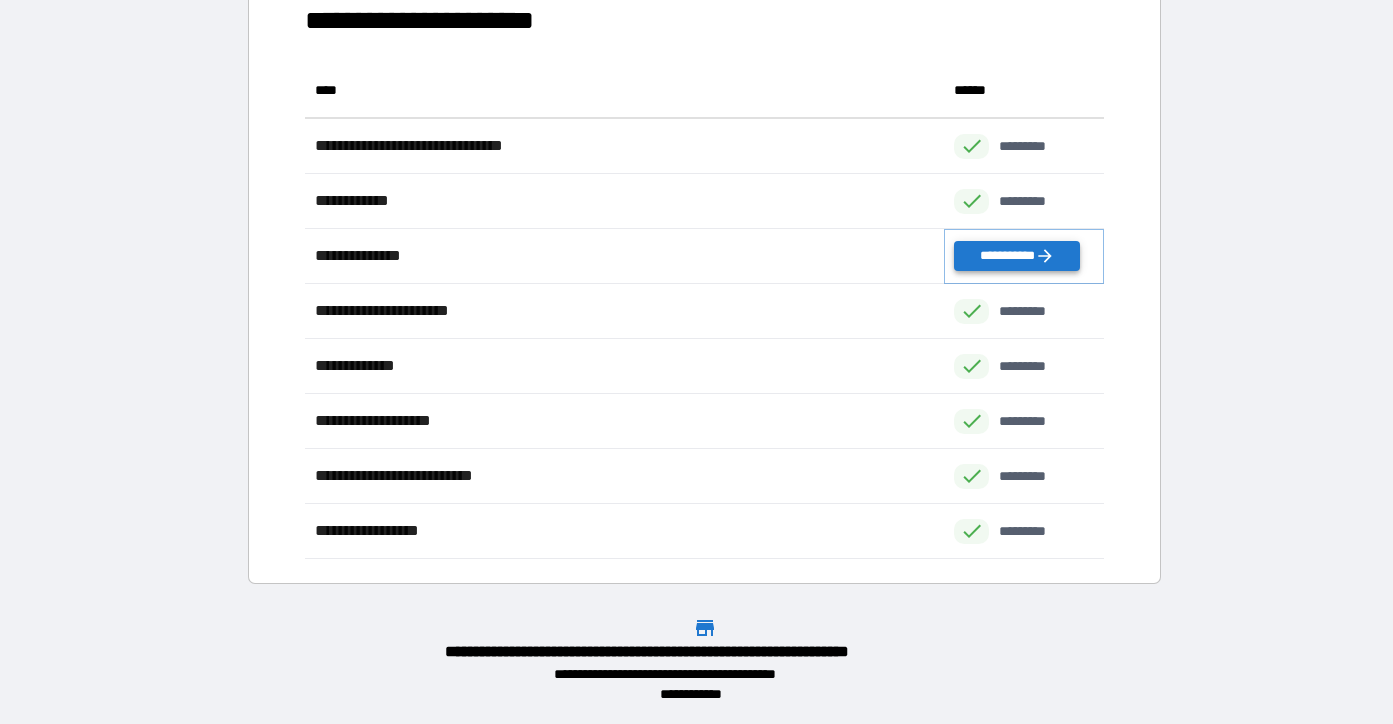 click on "**********" at bounding box center (1016, 256) 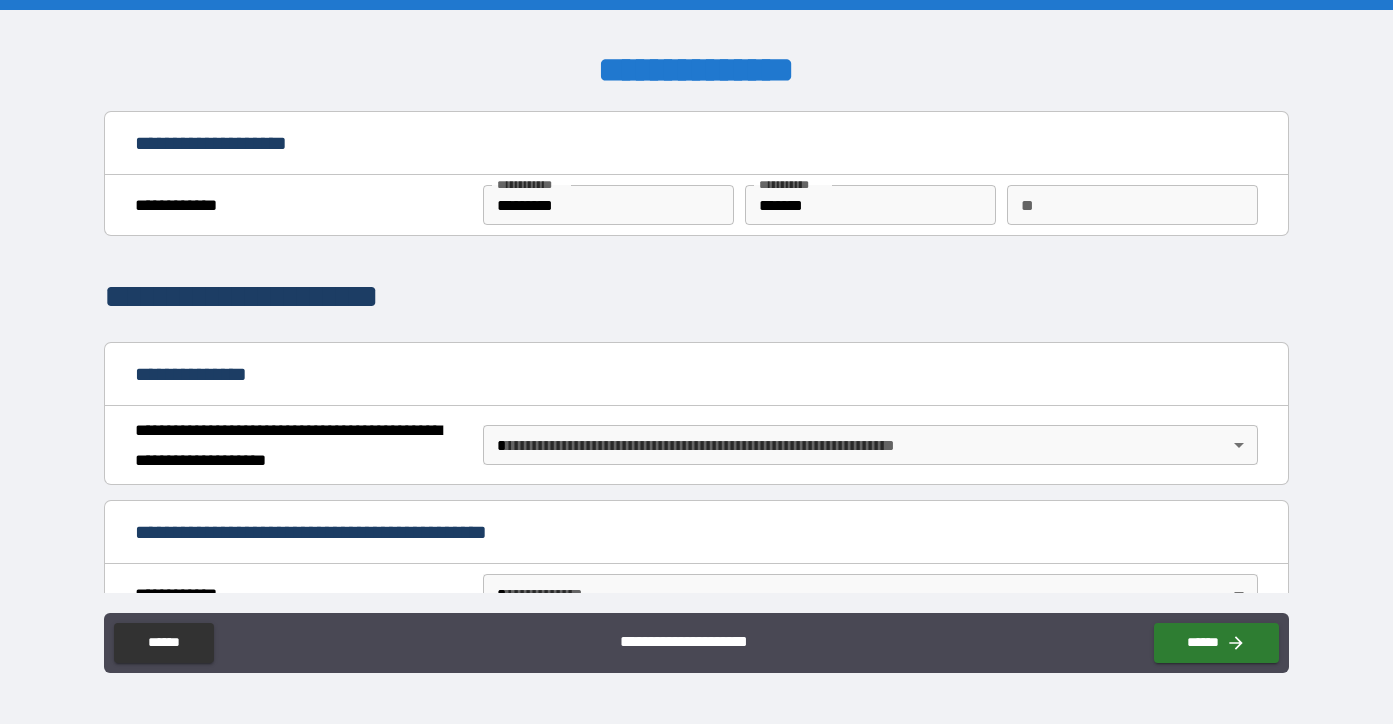 scroll, scrollTop: 68, scrollLeft: 0, axis: vertical 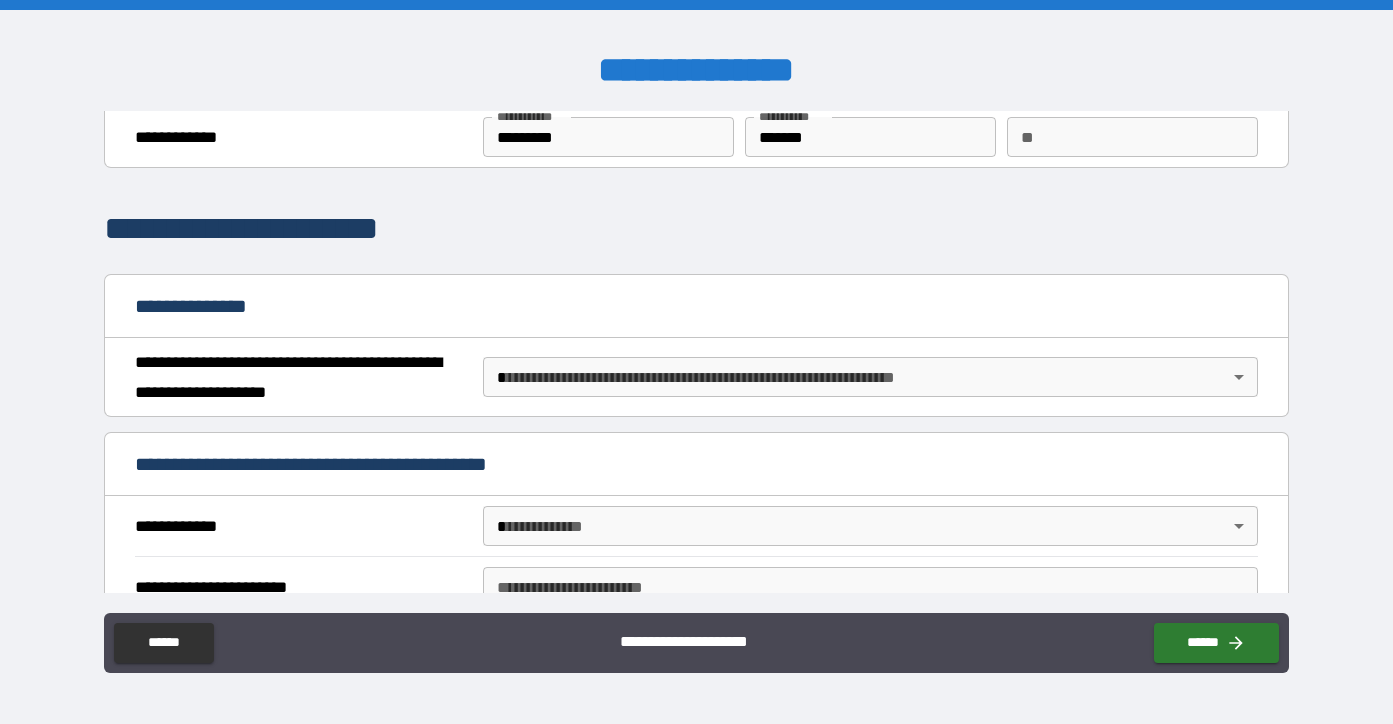 click on "**********" at bounding box center (696, 362) 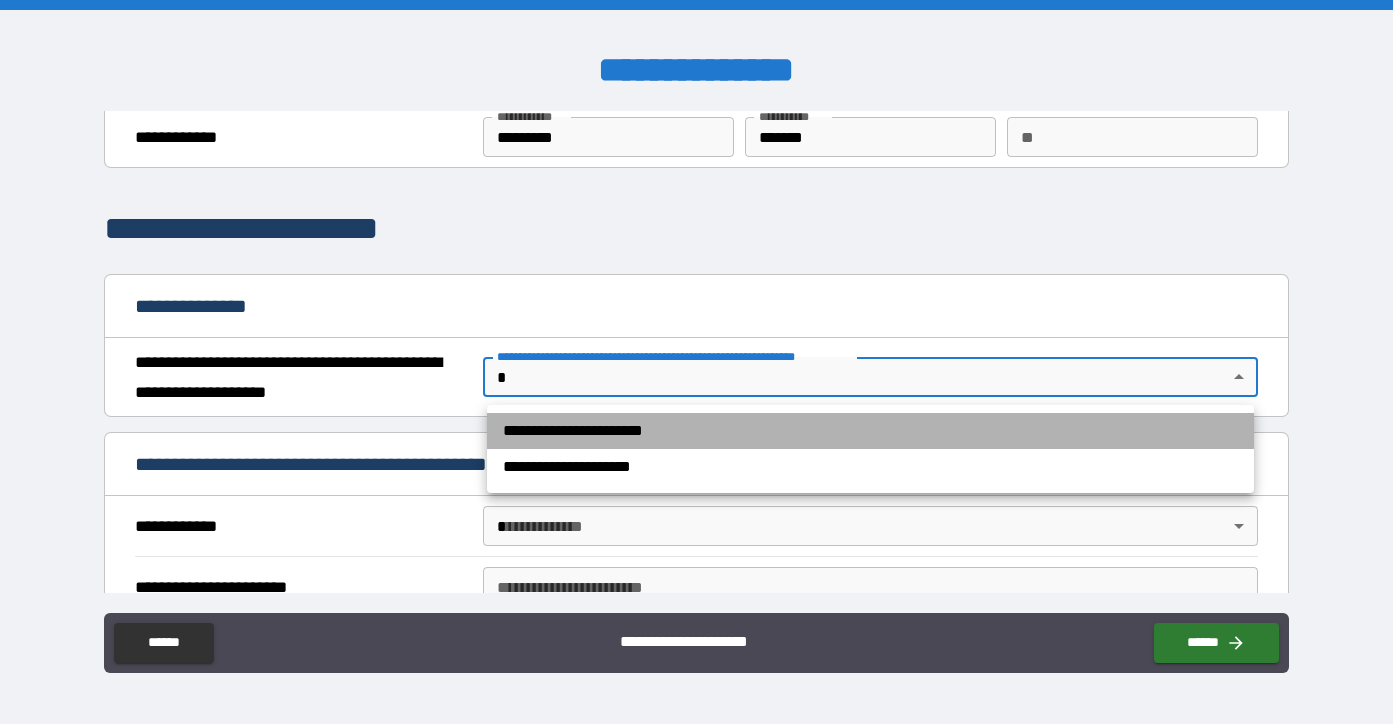 click on "**********" at bounding box center [870, 431] 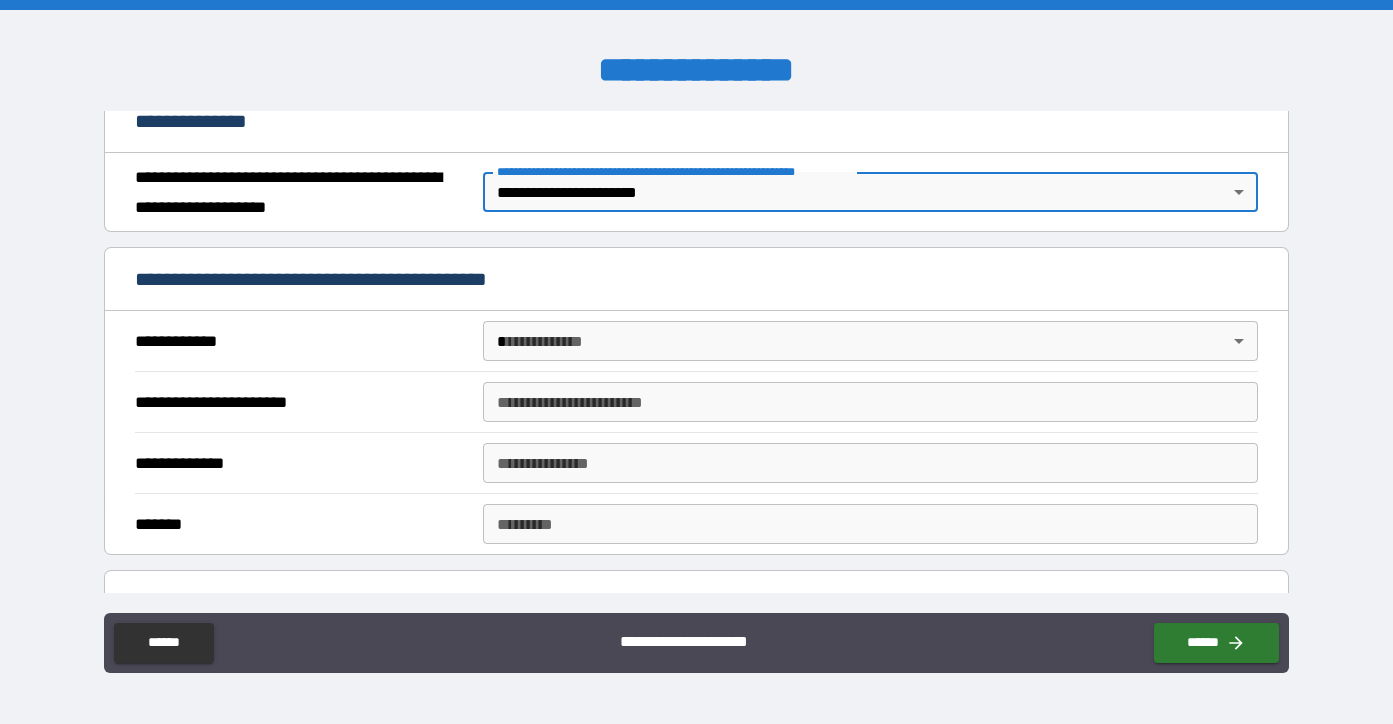 scroll, scrollTop: 256, scrollLeft: 0, axis: vertical 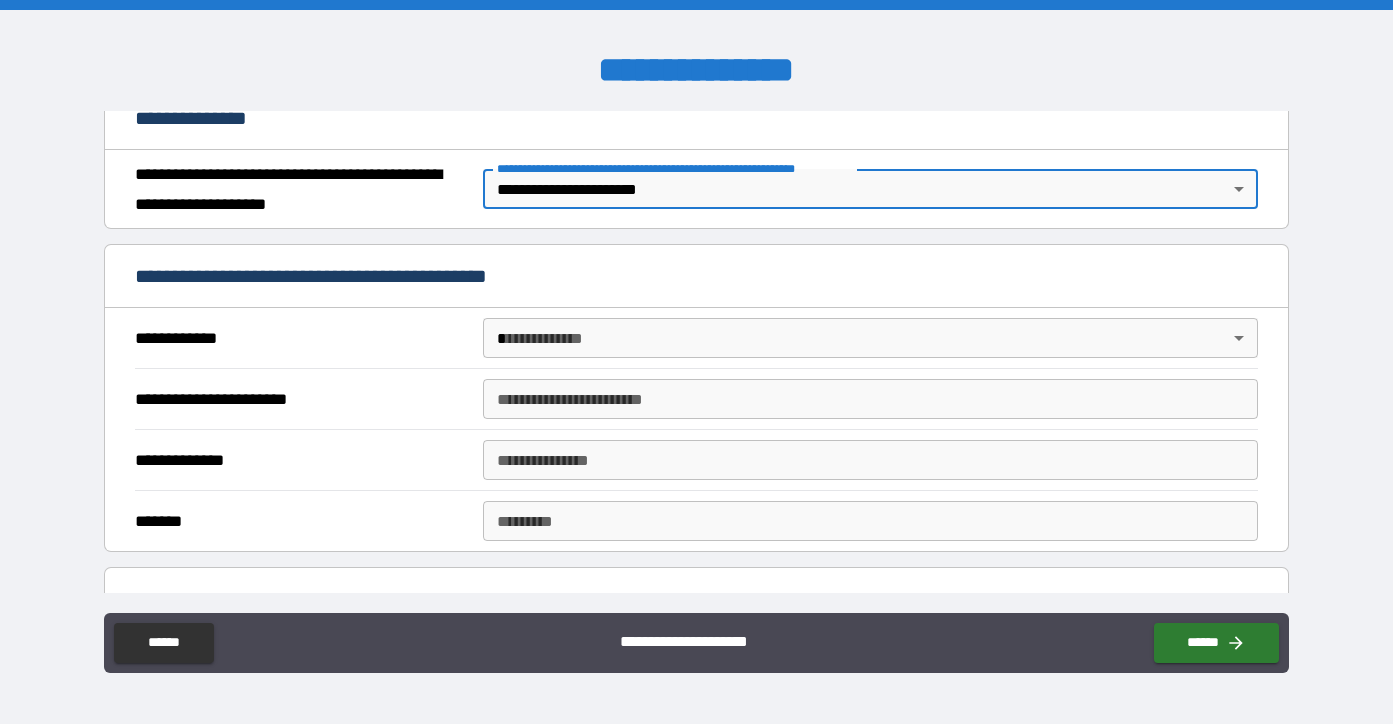 click on "**********" at bounding box center [696, 362] 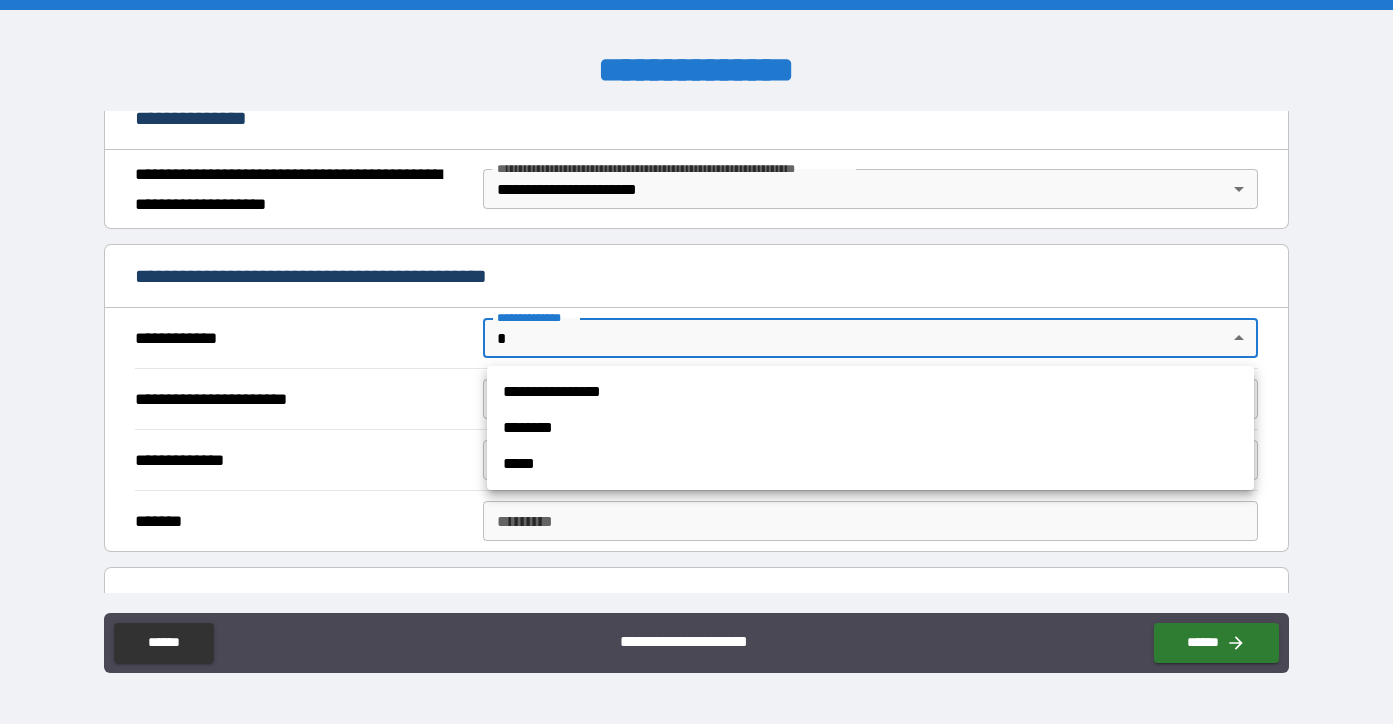 click at bounding box center (696, 362) 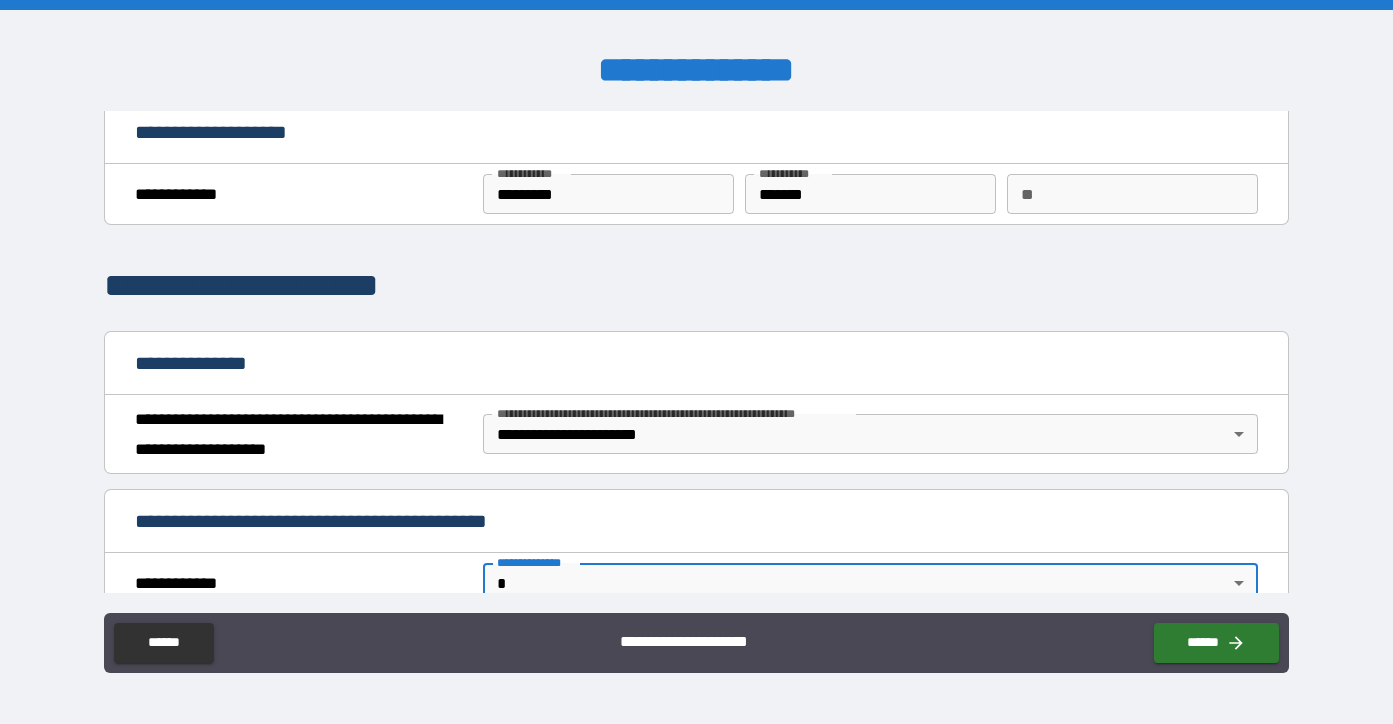 scroll, scrollTop: 0, scrollLeft: 0, axis: both 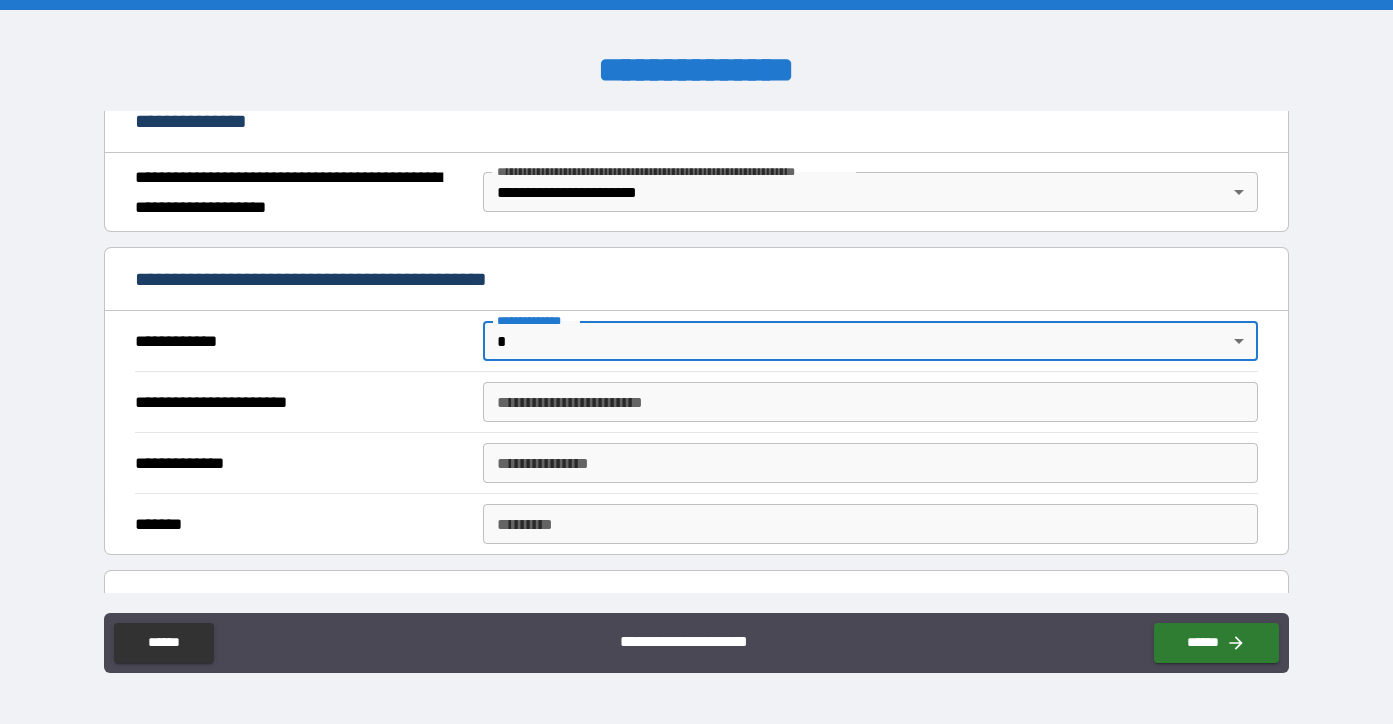 click on "**********" at bounding box center [696, 362] 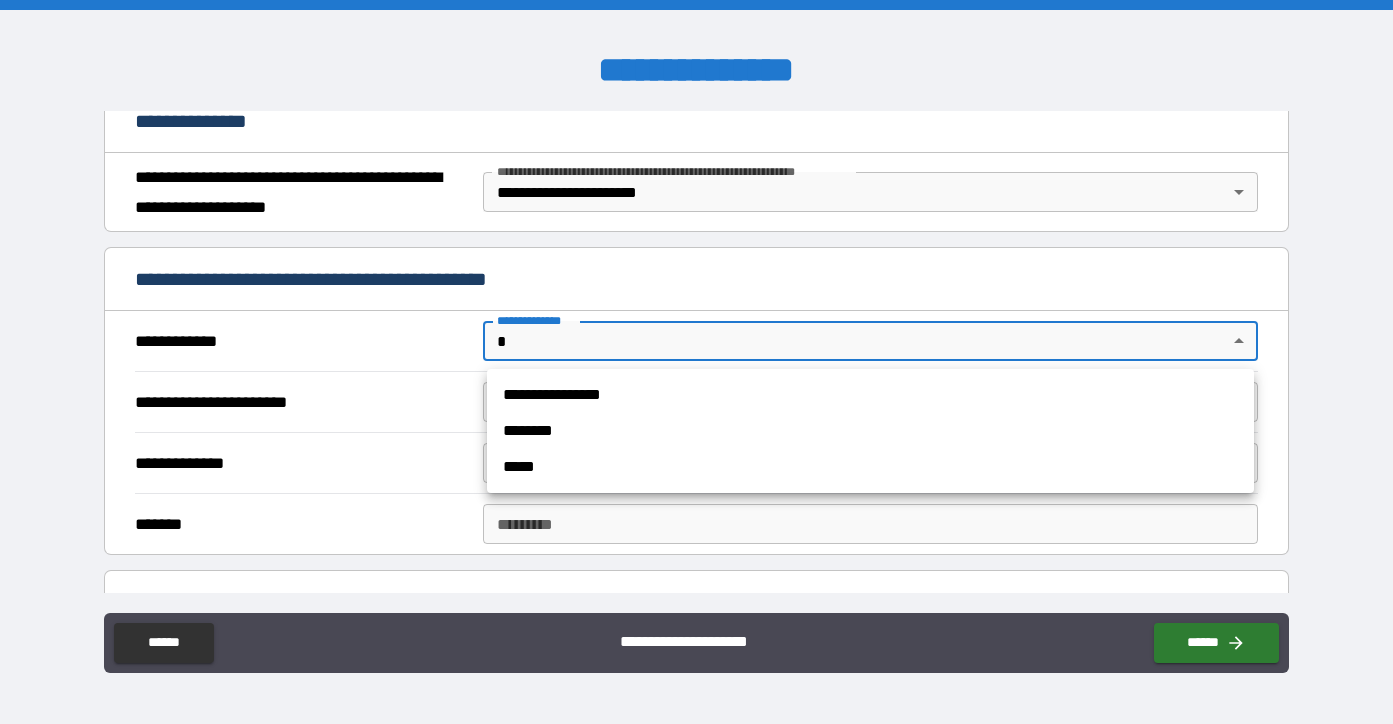 click at bounding box center (696, 362) 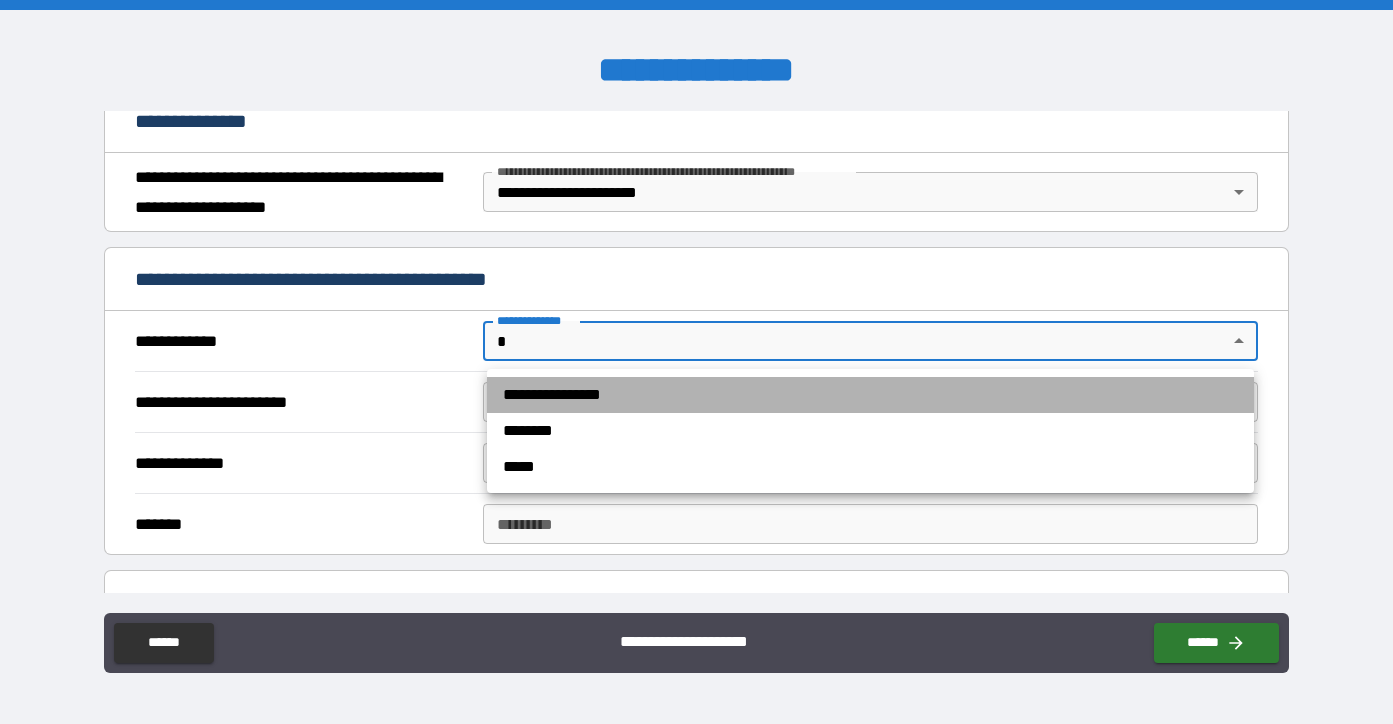 click on "**********" at bounding box center [870, 395] 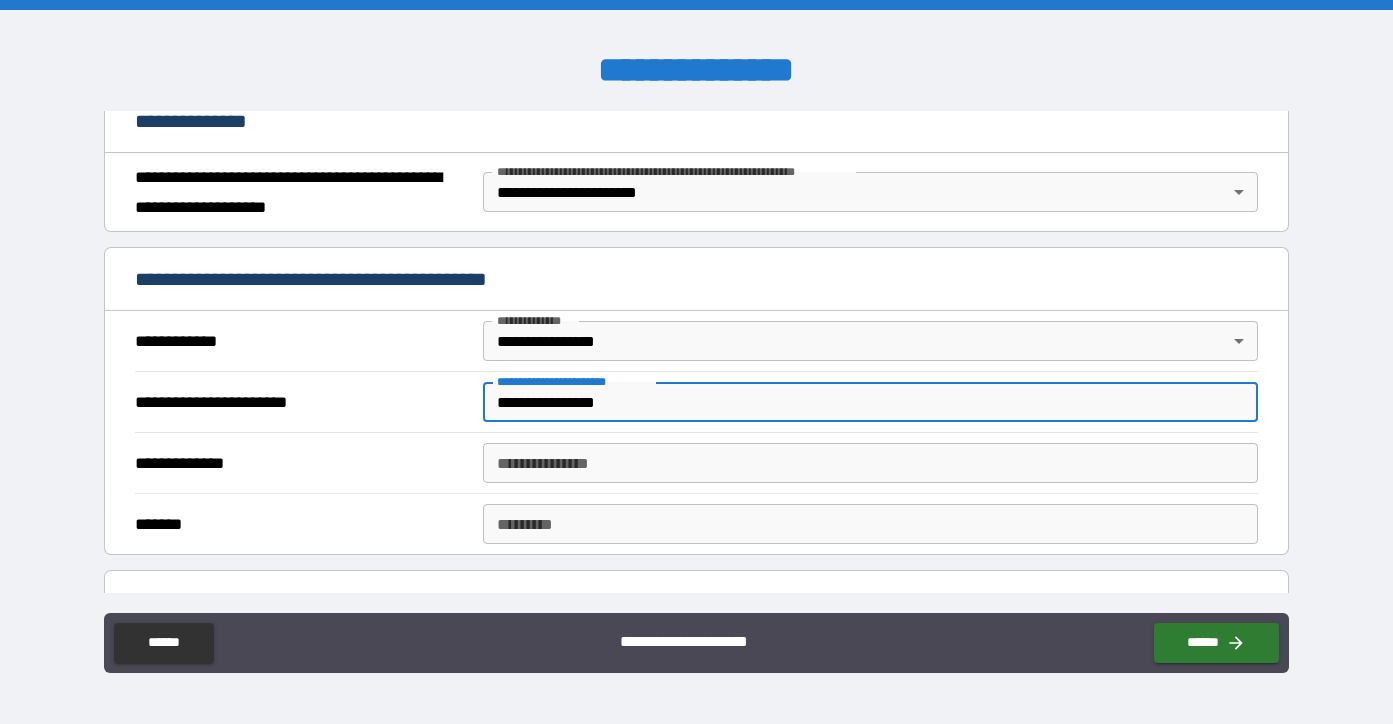 type on "**********" 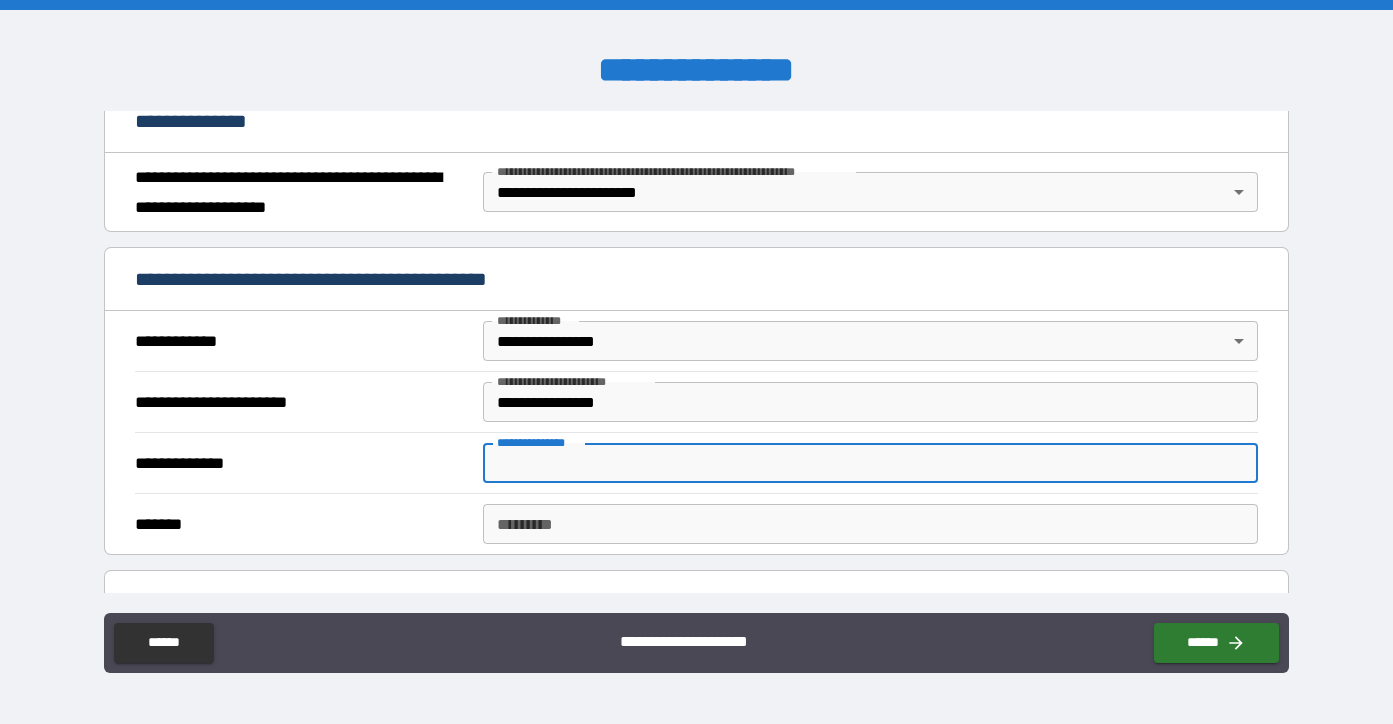 click on "**********" at bounding box center (870, 463) 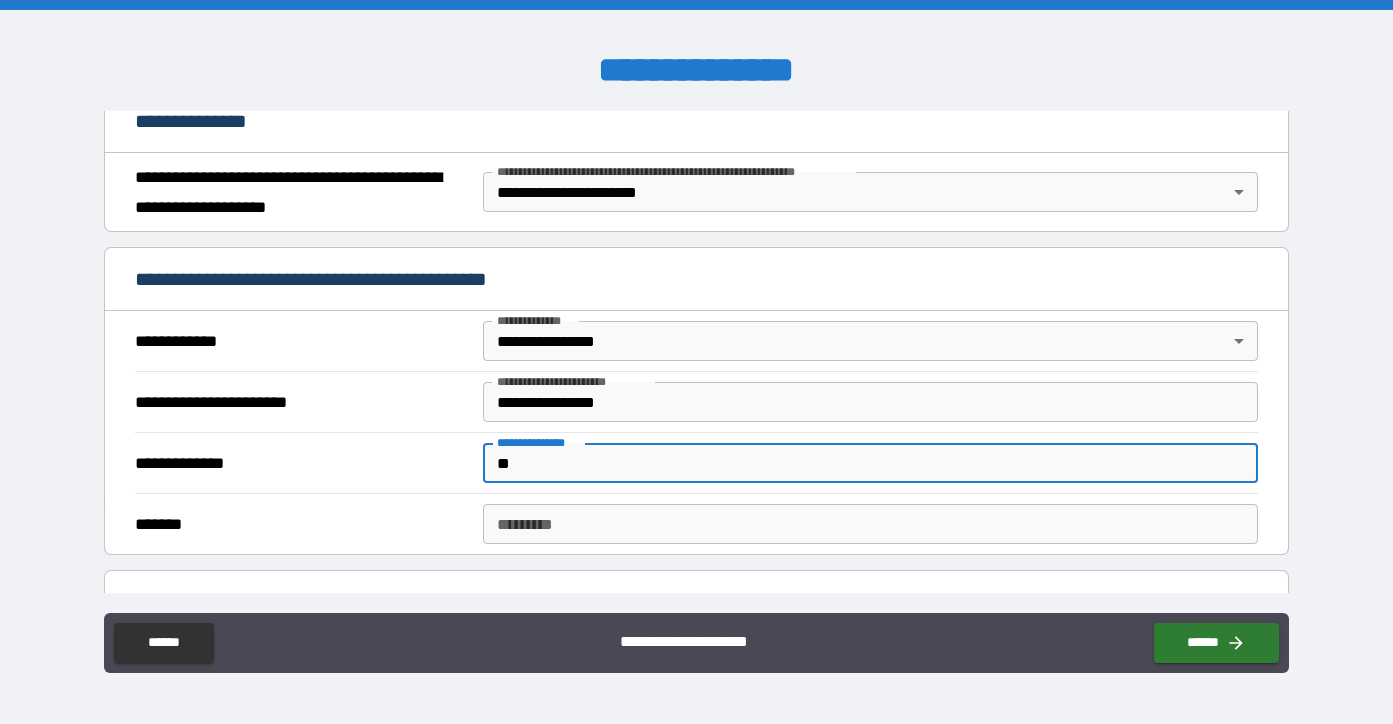 type on "*" 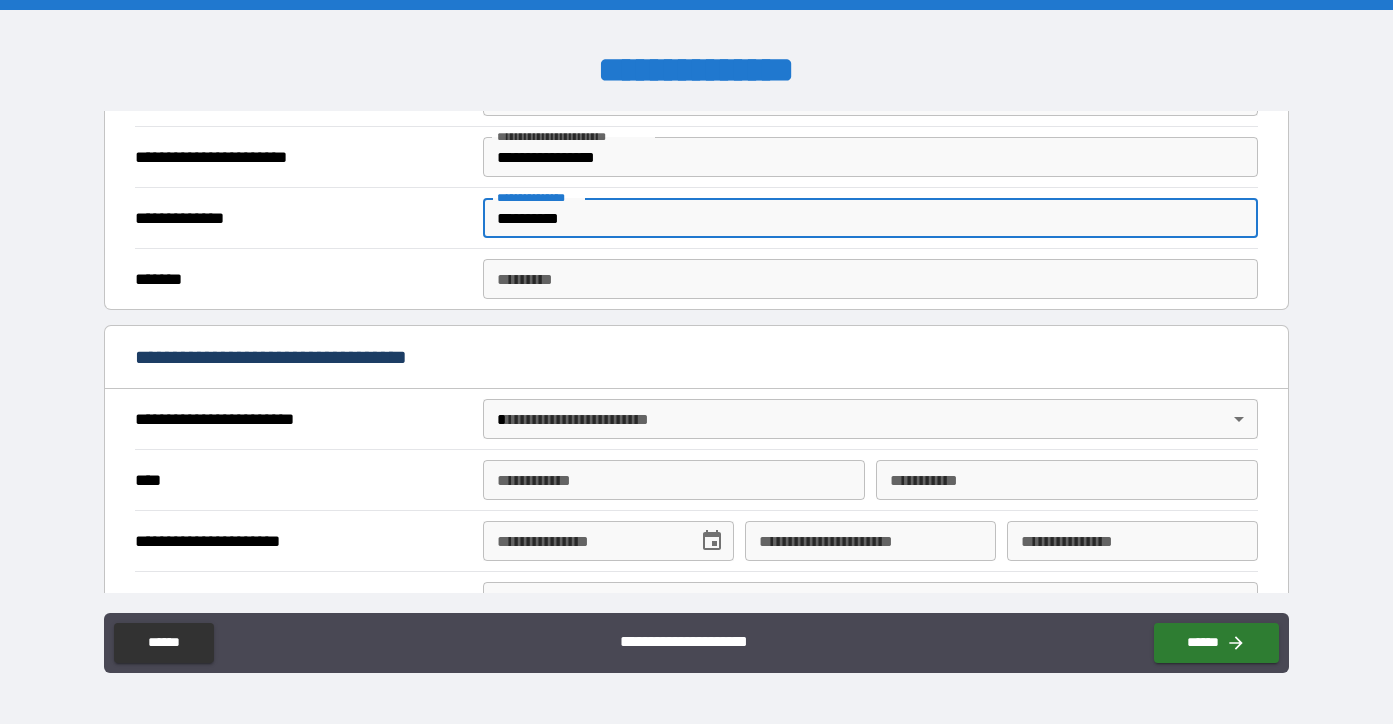 scroll, scrollTop: 517, scrollLeft: 0, axis: vertical 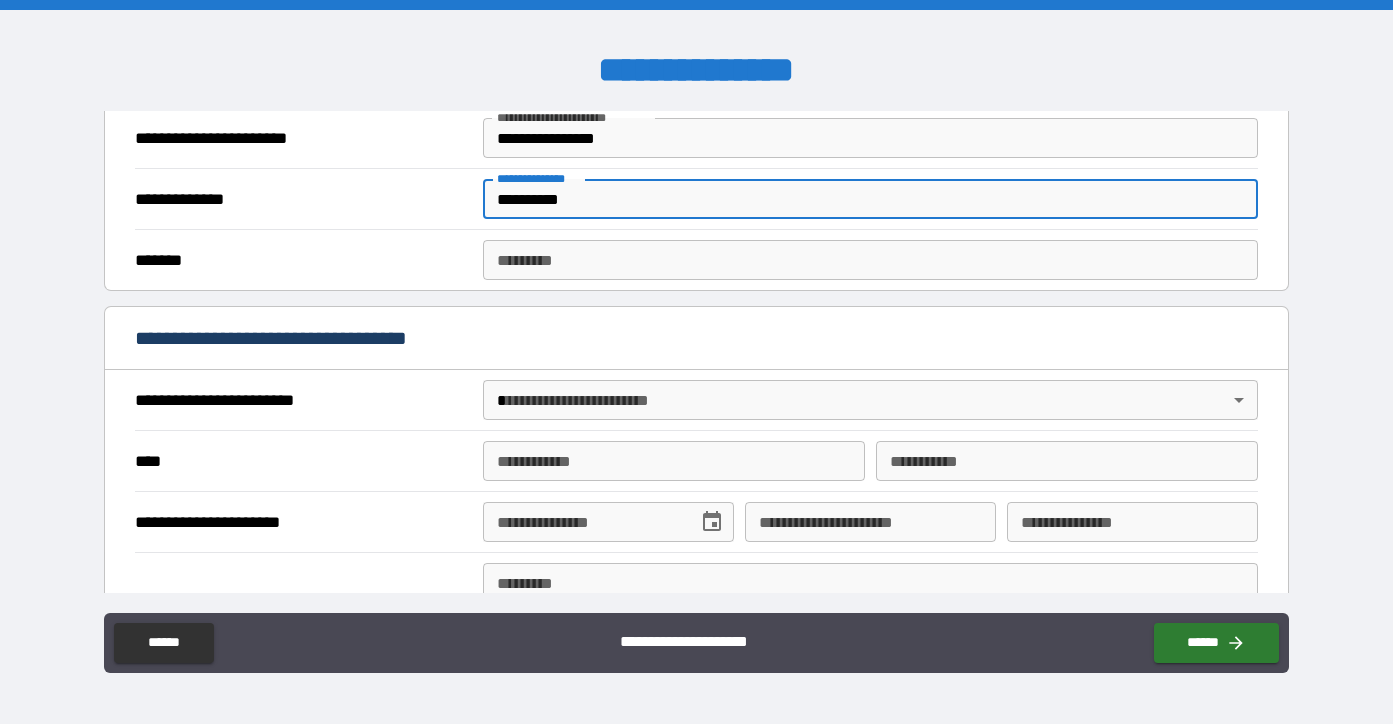 type on "*********" 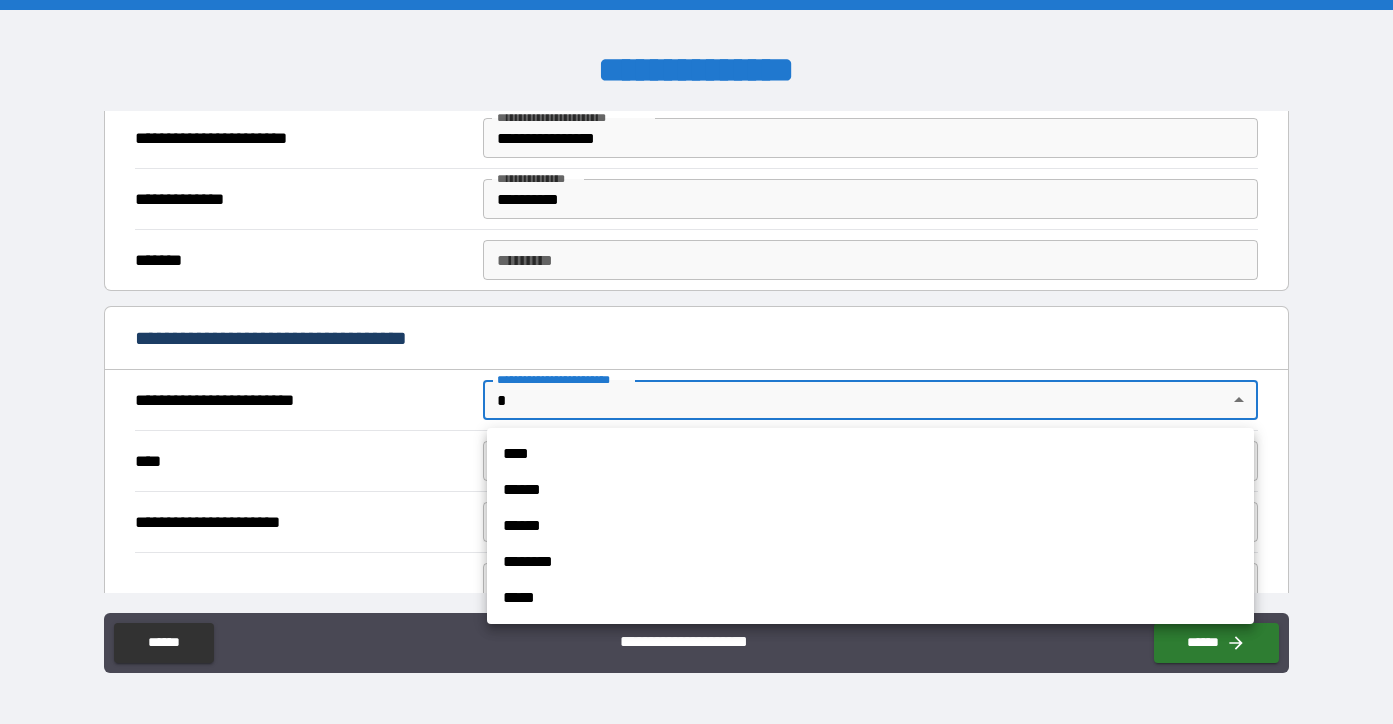 click on "**********" at bounding box center [696, 362] 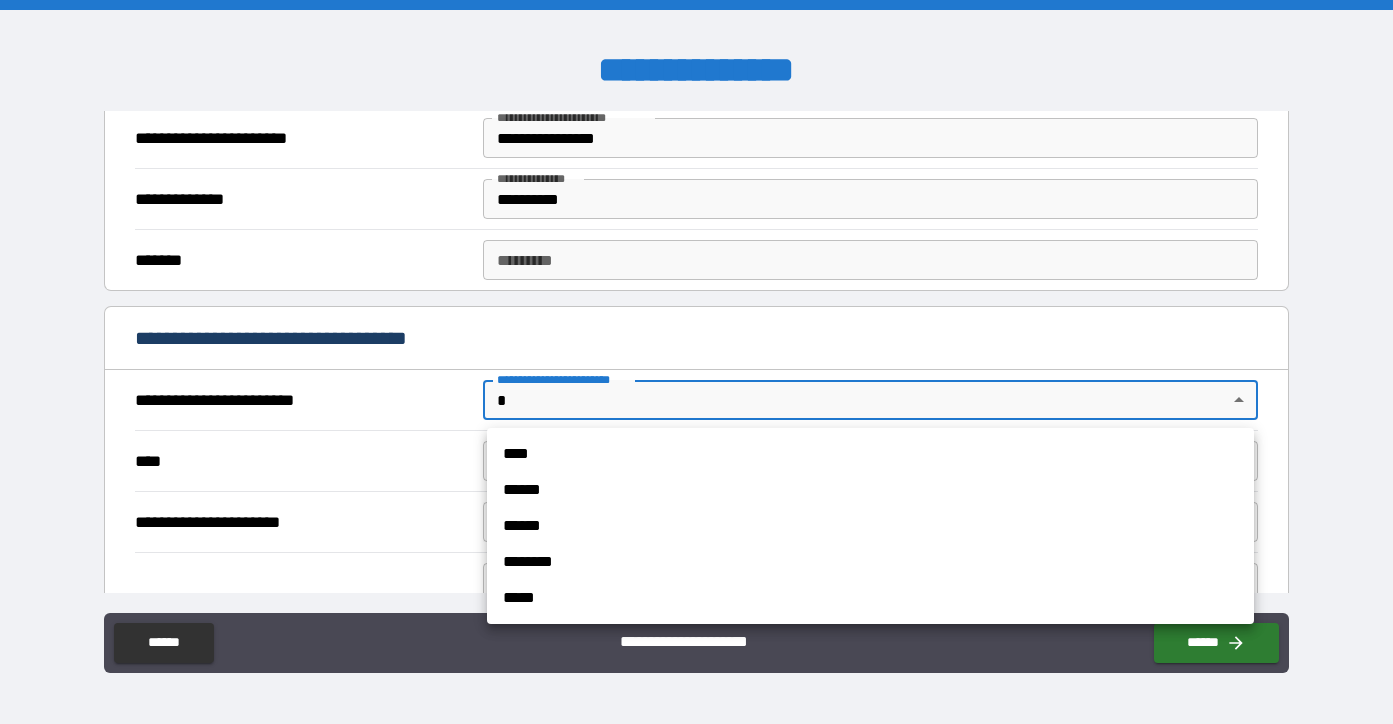 click on "******" at bounding box center [870, 490] 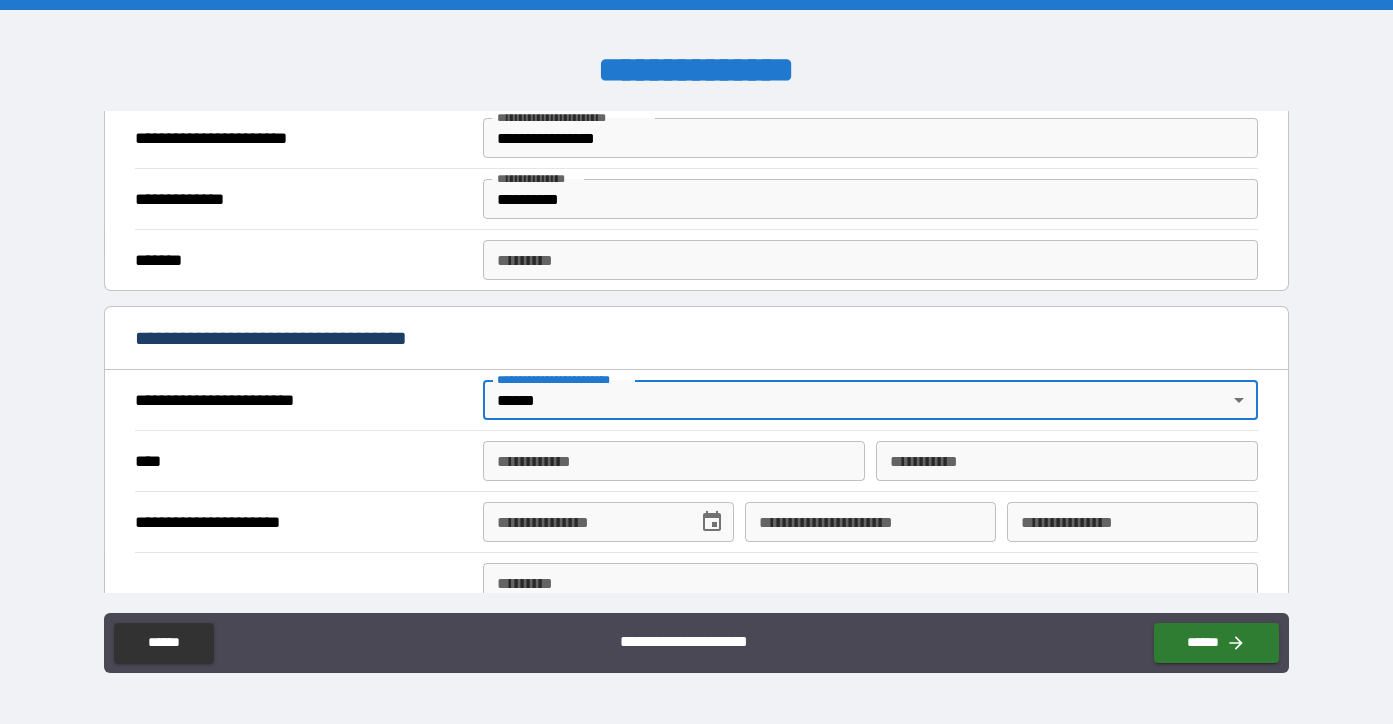 type on "*" 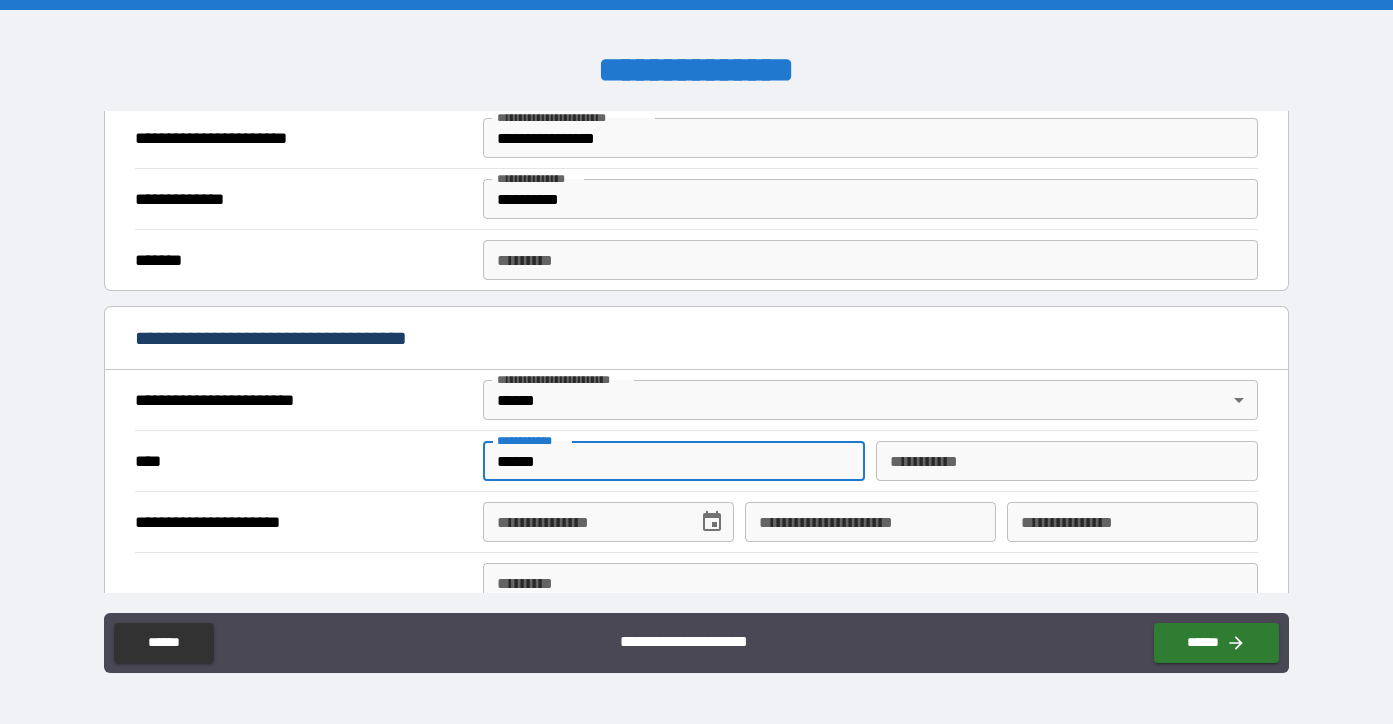 type on "******" 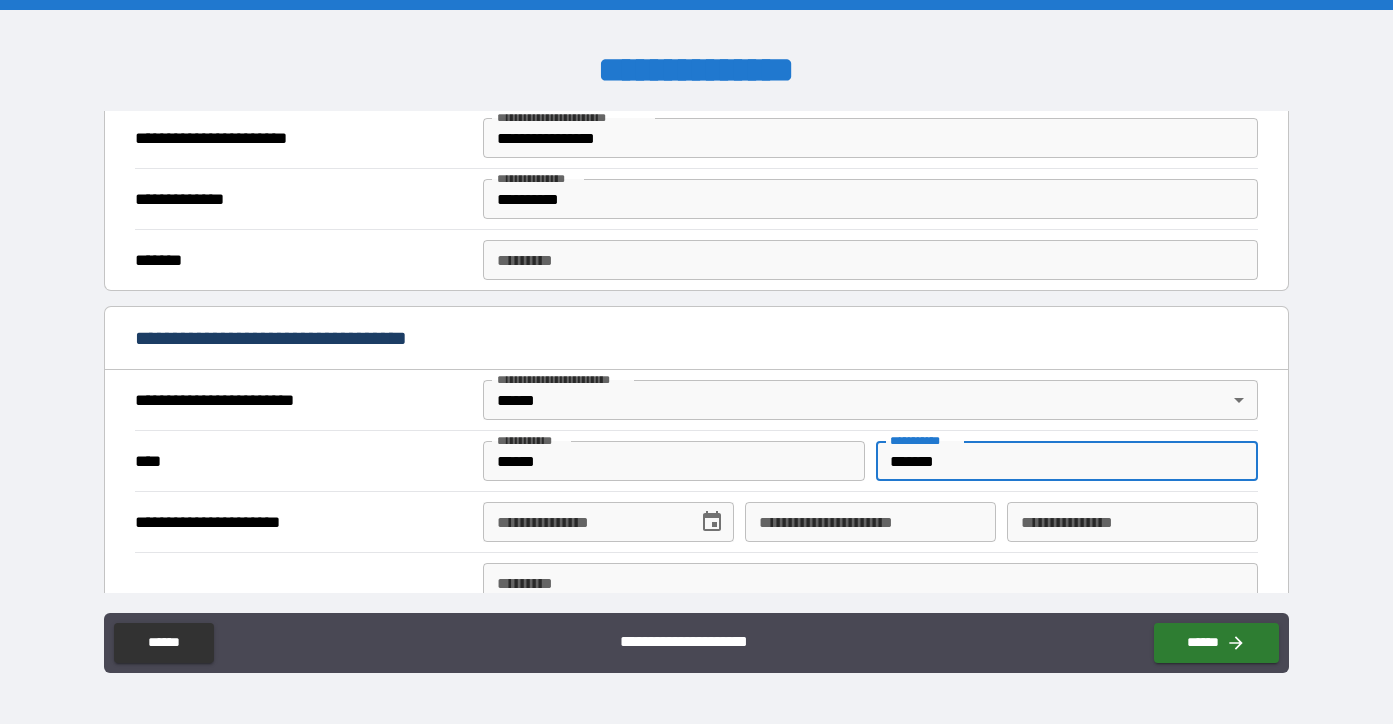 type on "*******" 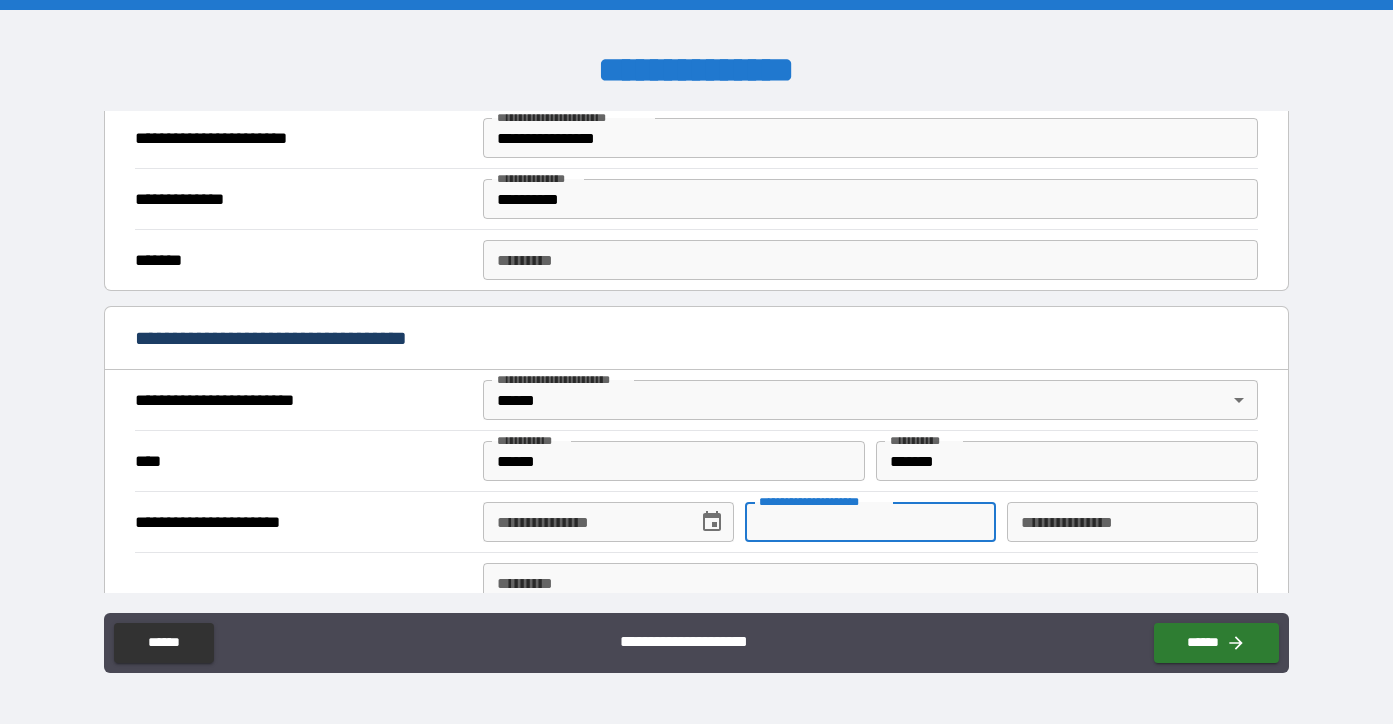 click on "**********" at bounding box center [870, 522] 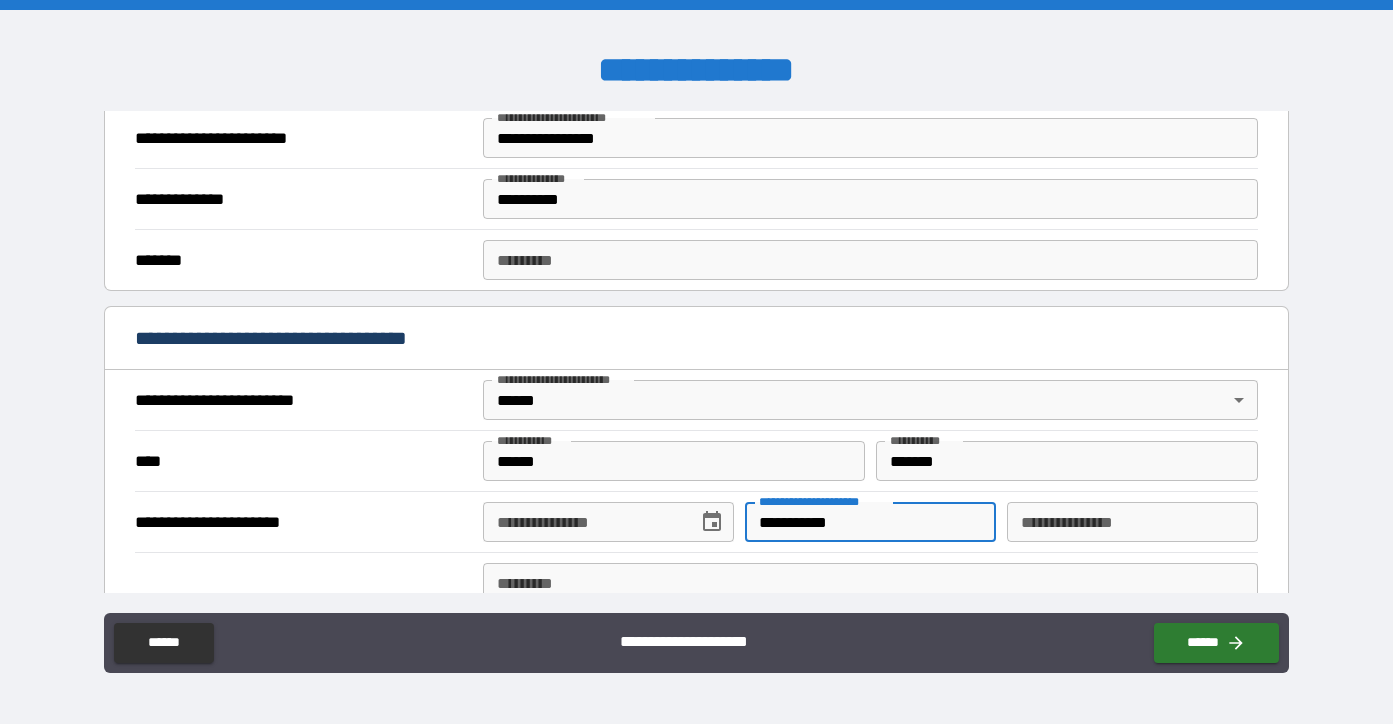 type on "**********" 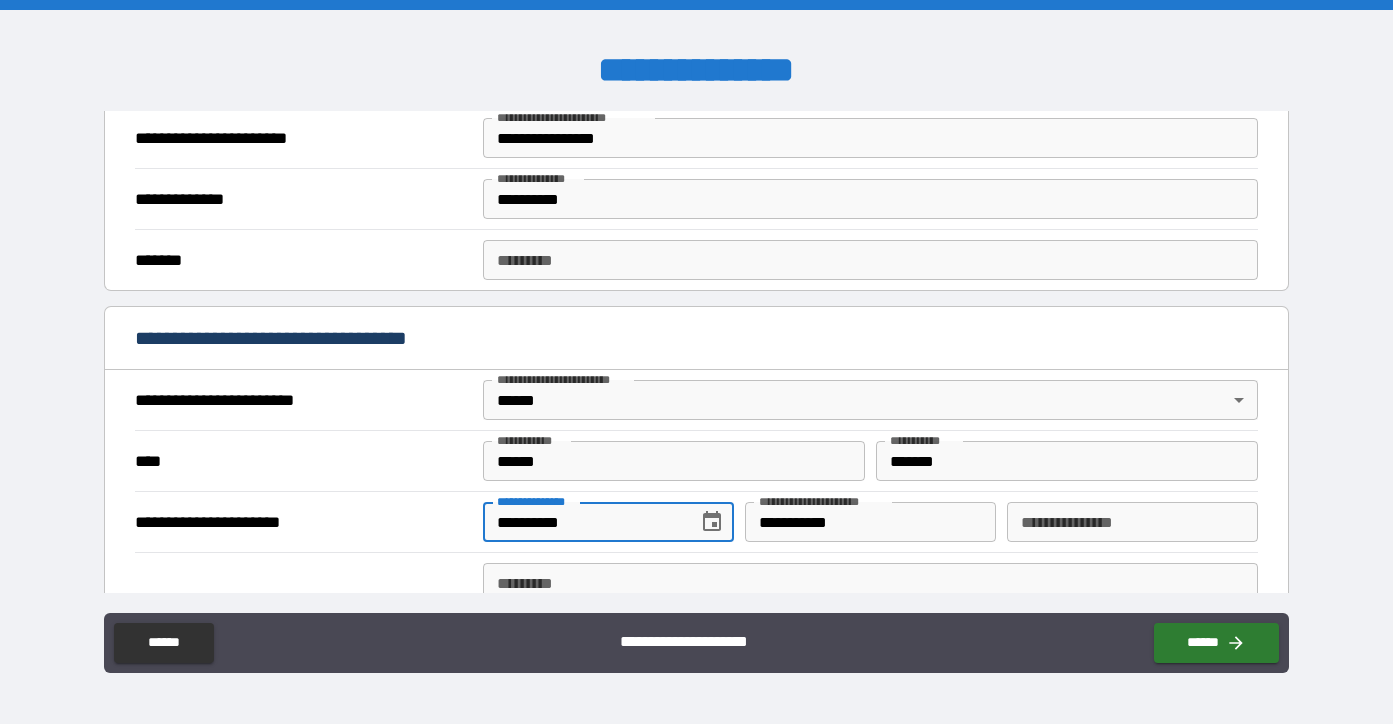 type on "**********" 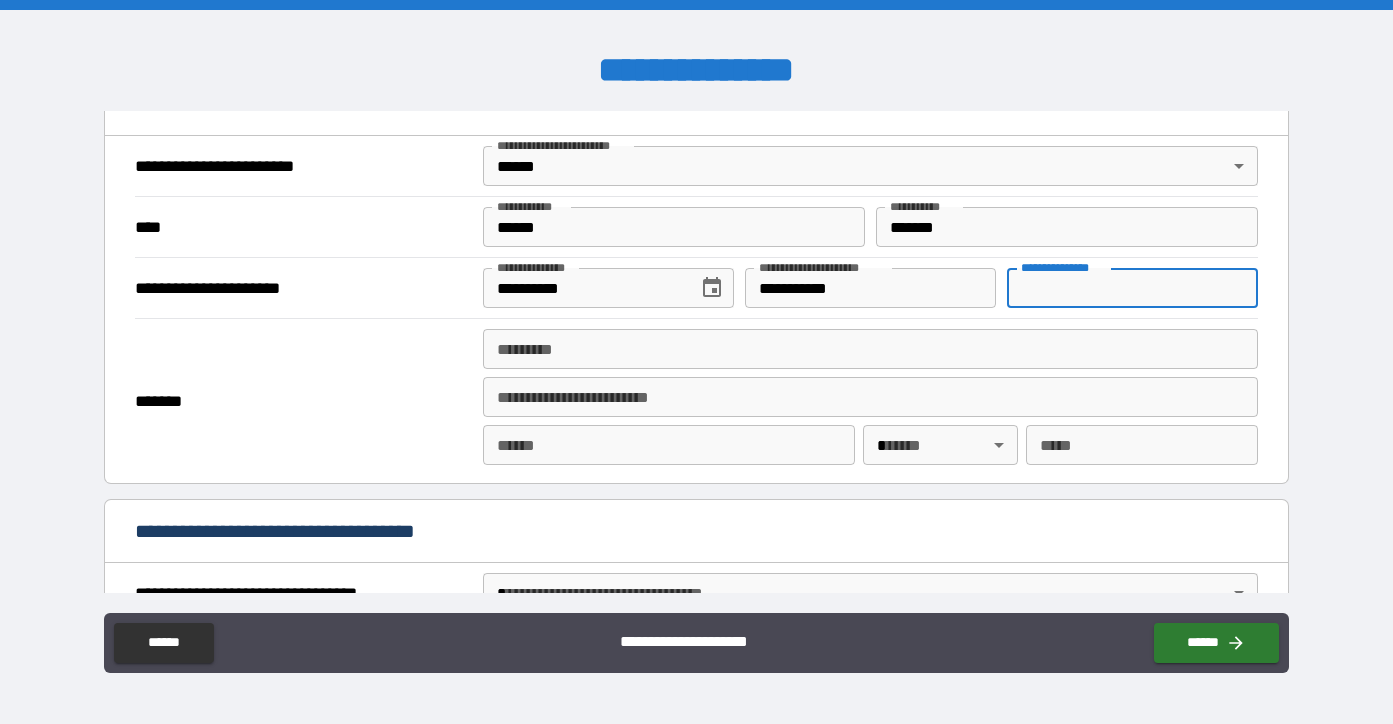 scroll, scrollTop: 756, scrollLeft: 0, axis: vertical 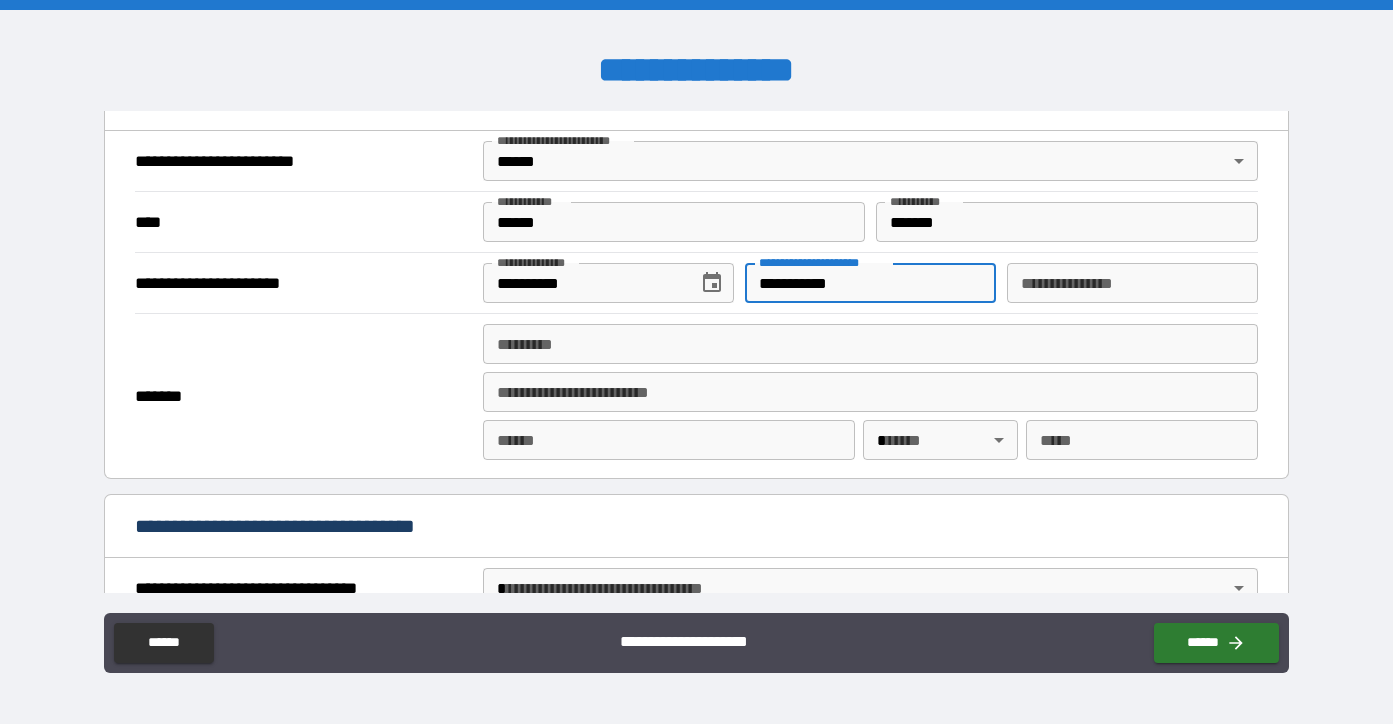 drag, startPoint x: 897, startPoint y: 283, endPoint x: 738, endPoint y: 293, distance: 159.31415 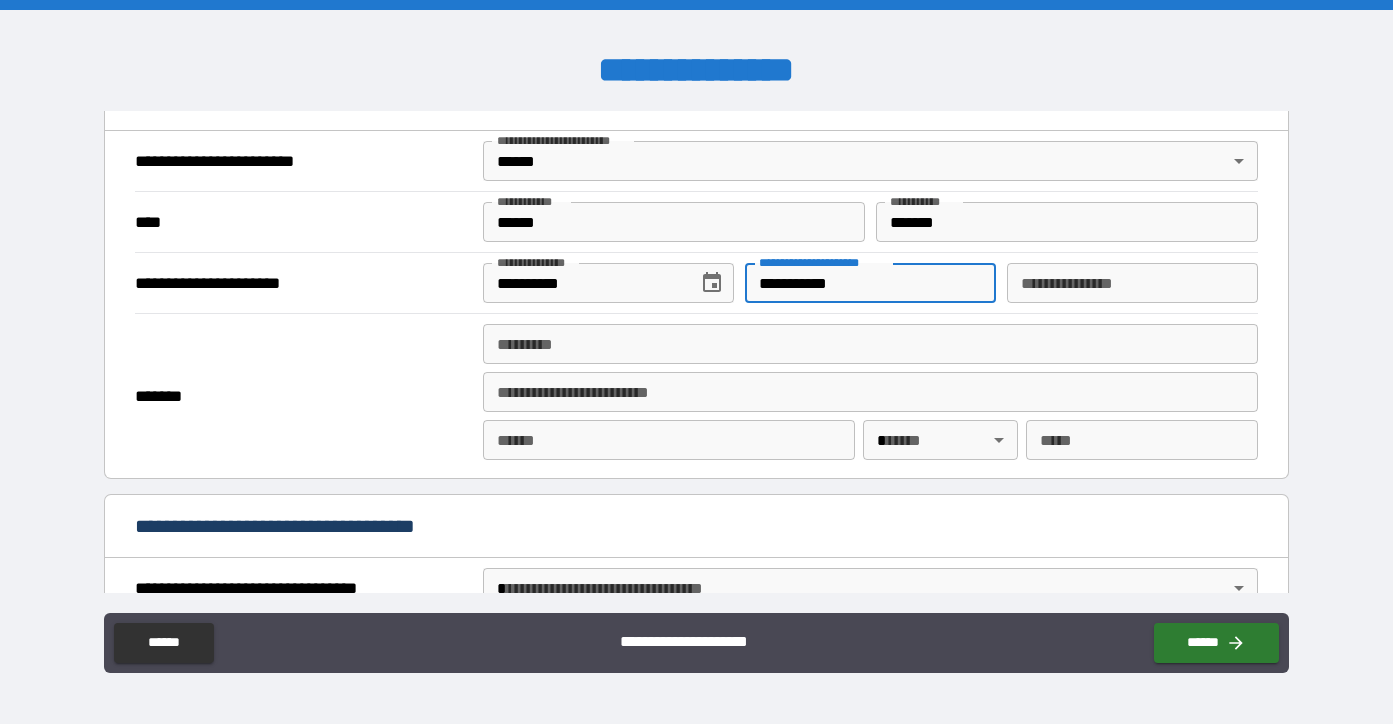 click on "**********" at bounding box center (870, 283) 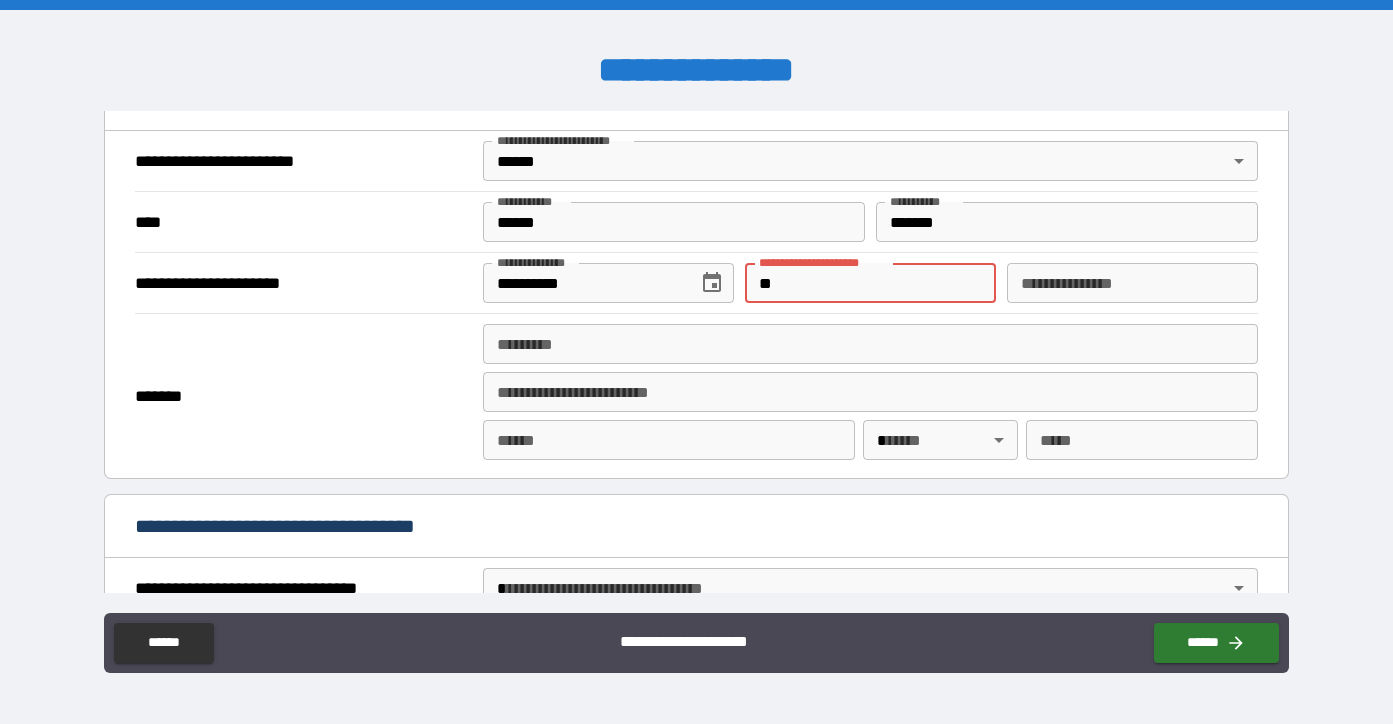 type on "*" 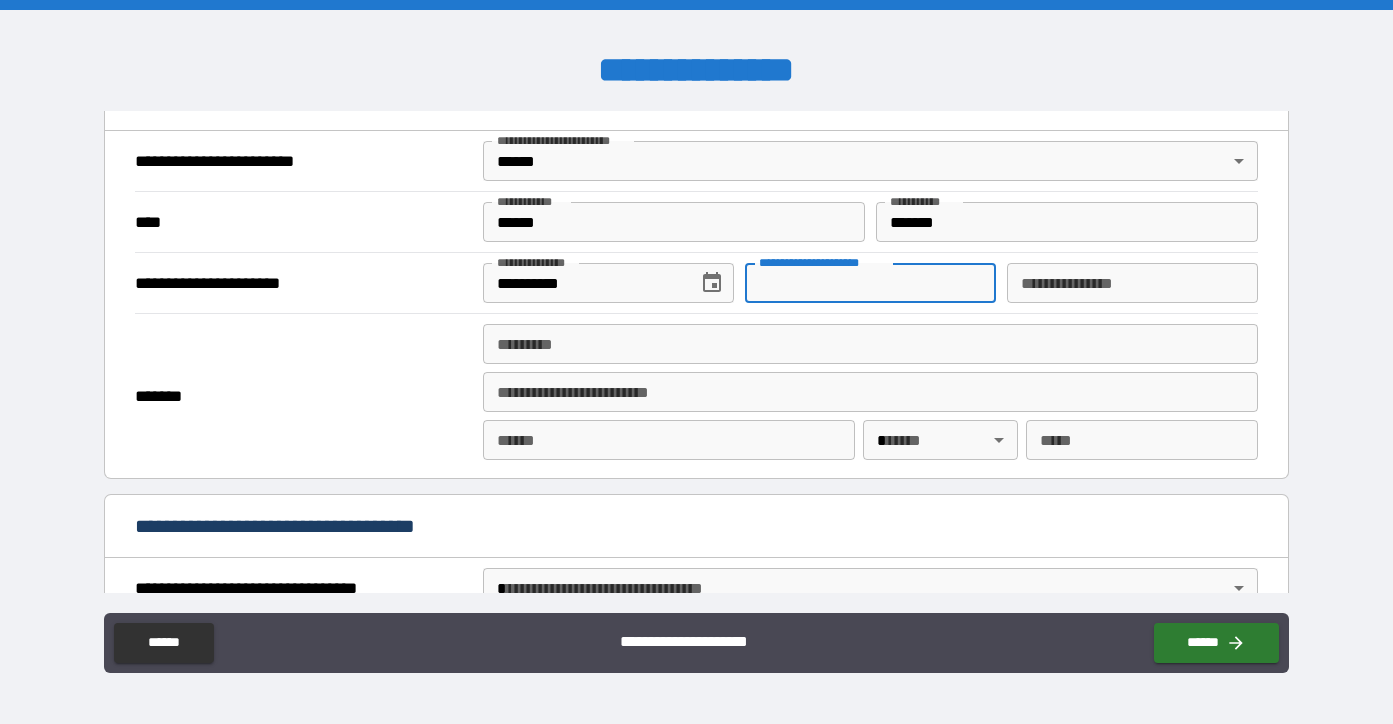 type 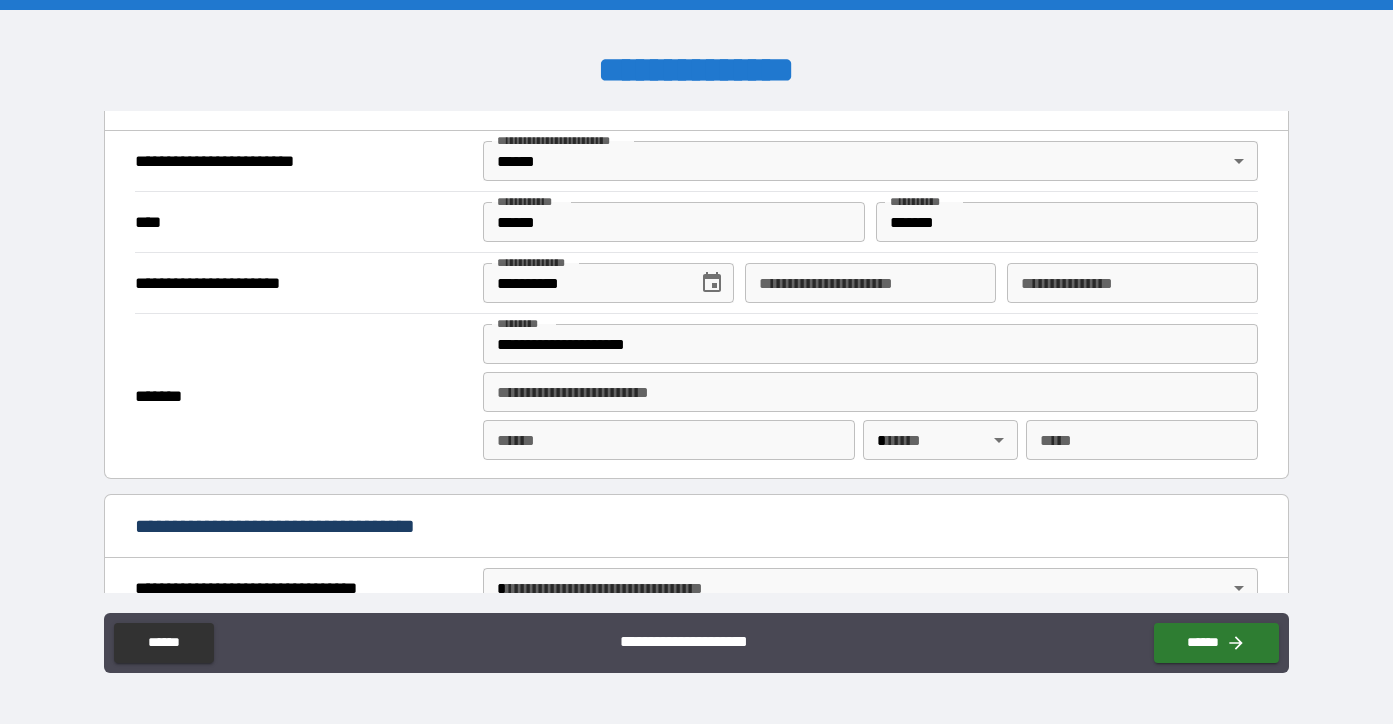 type on "**********" 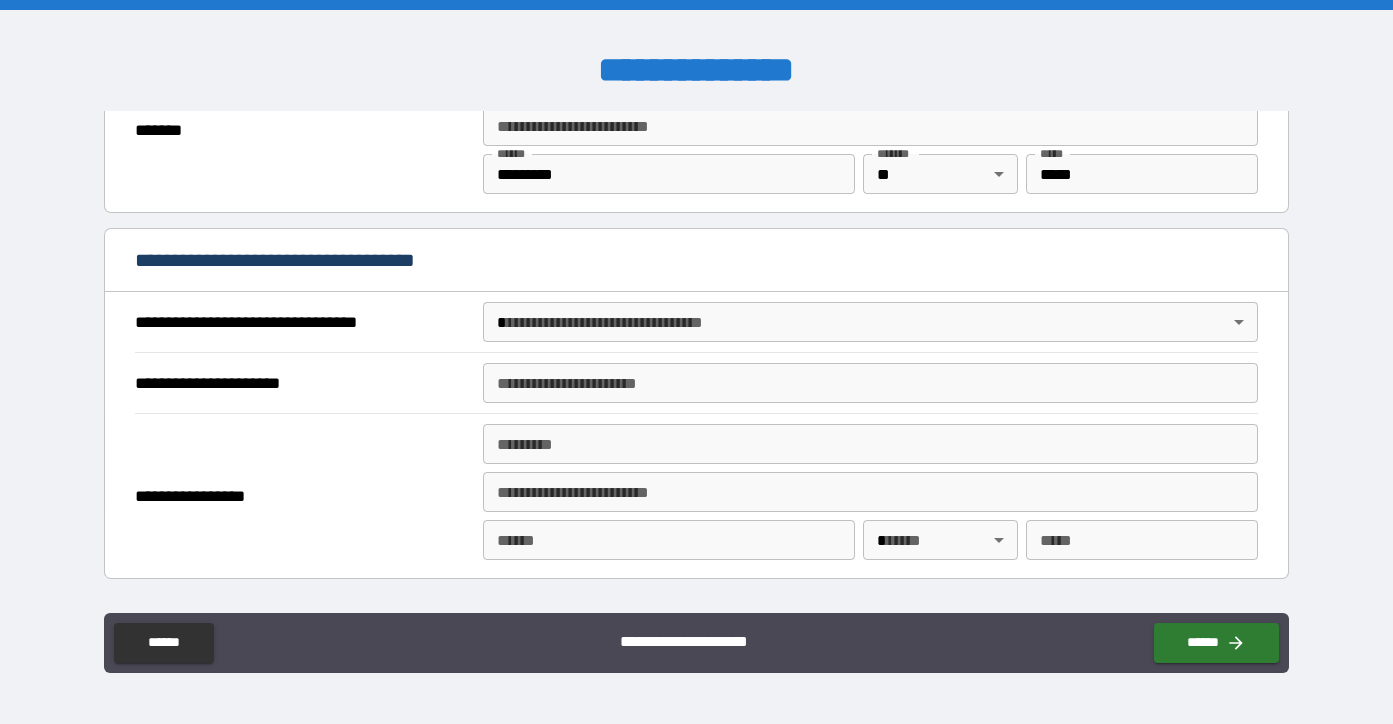 scroll, scrollTop: 1026, scrollLeft: 0, axis: vertical 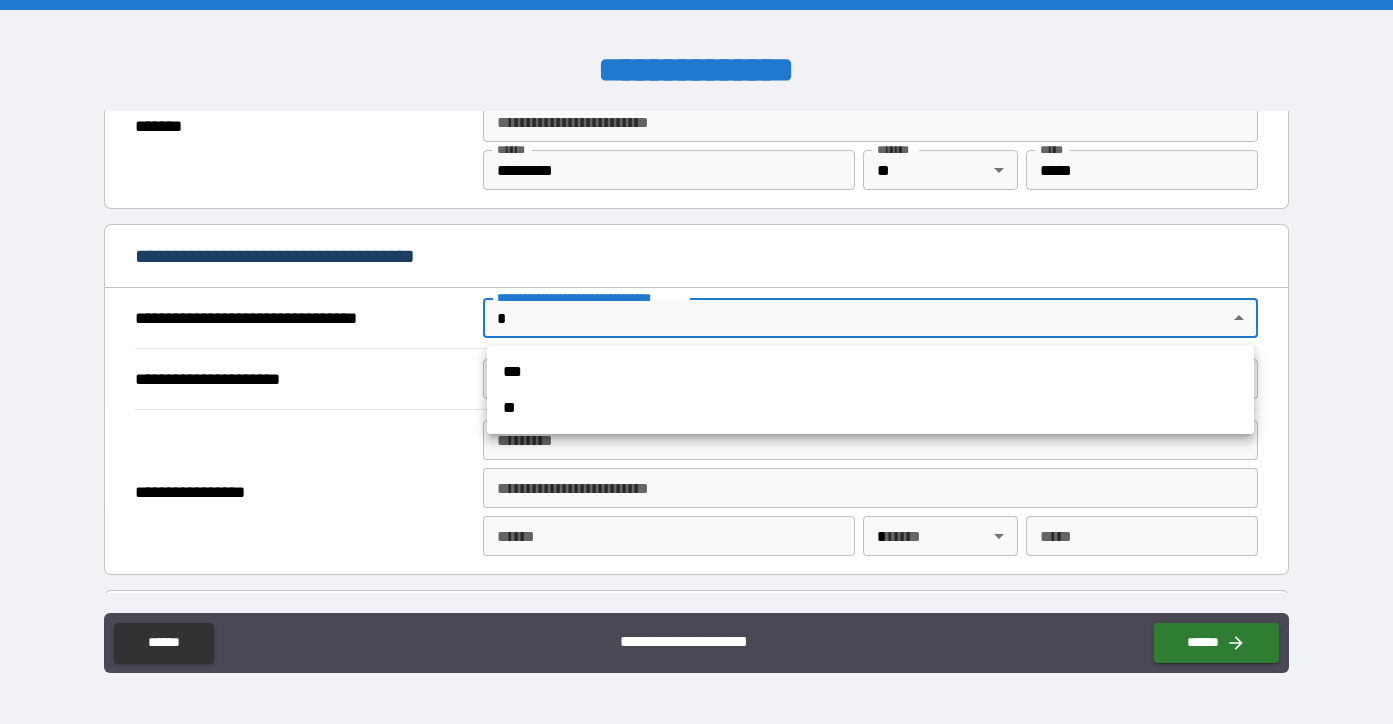 click on "**********" at bounding box center (696, 362) 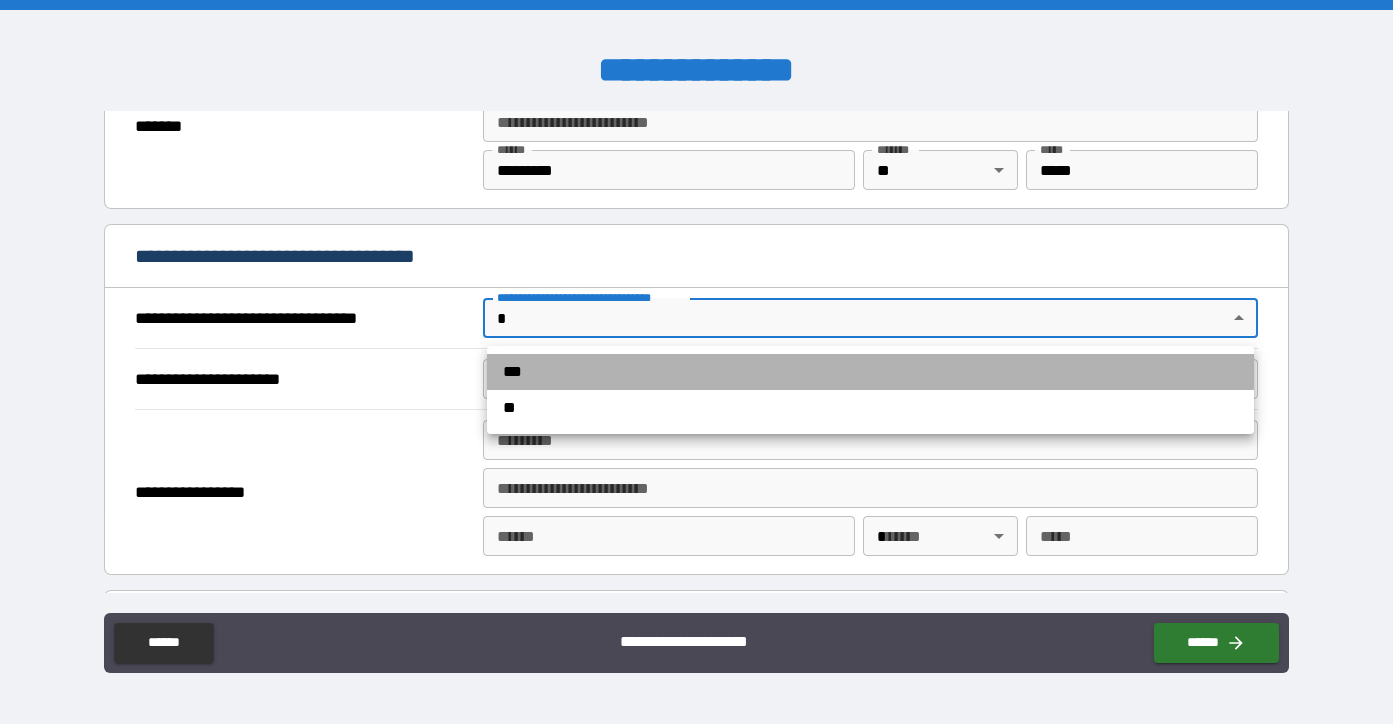 click on "***" at bounding box center (870, 372) 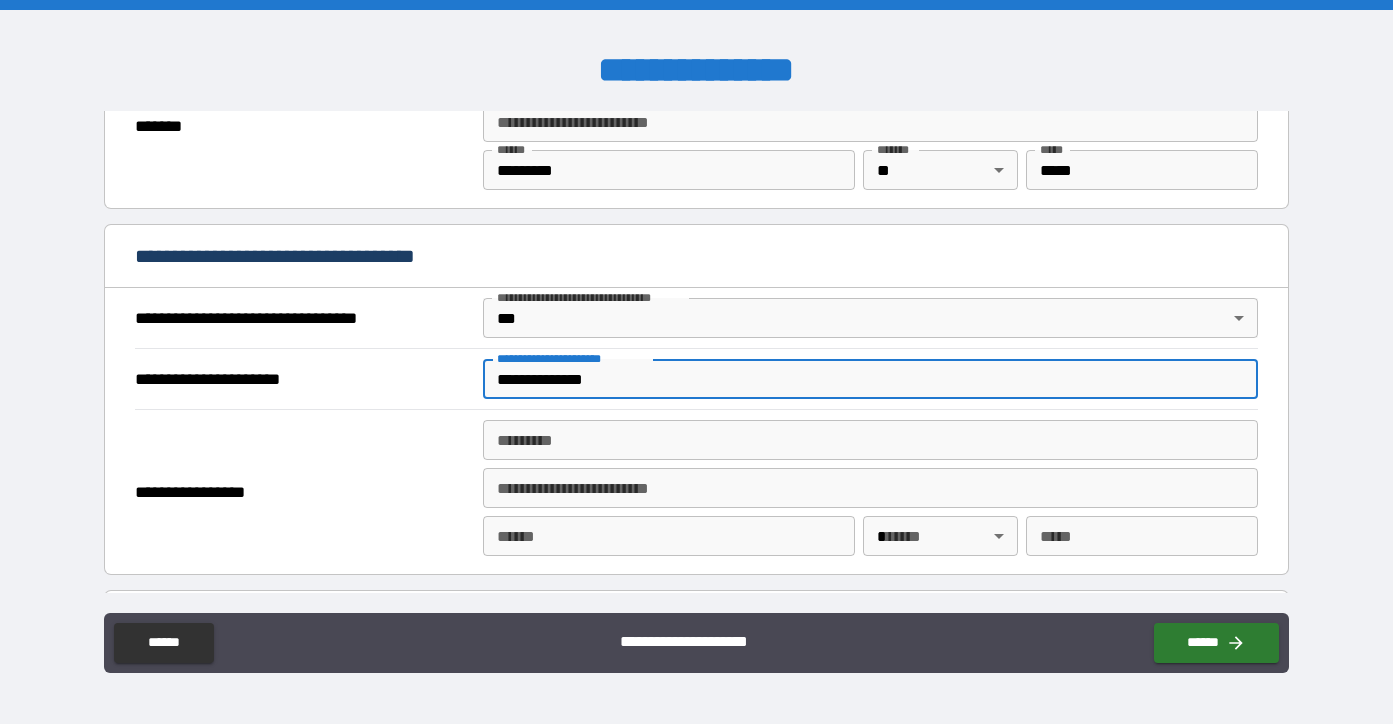 type on "**********" 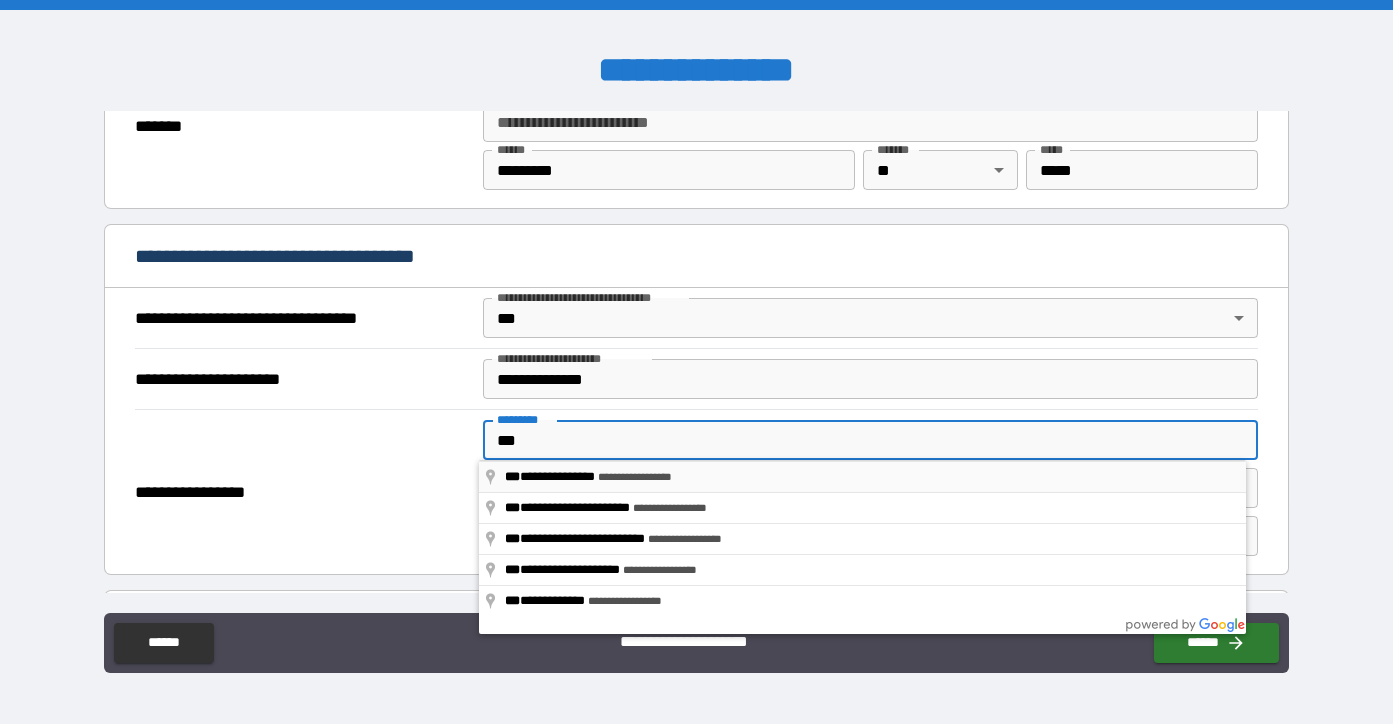 type on "**********" 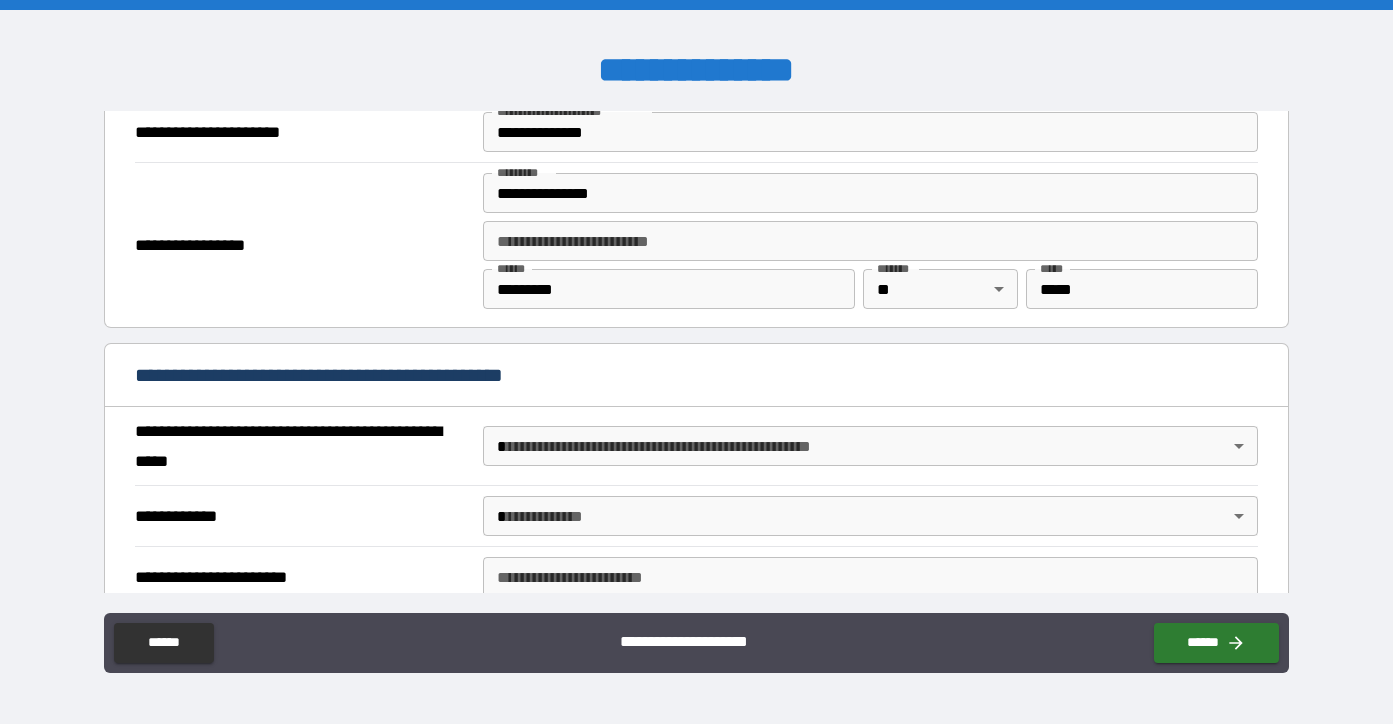 scroll, scrollTop: 1377, scrollLeft: 0, axis: vertical 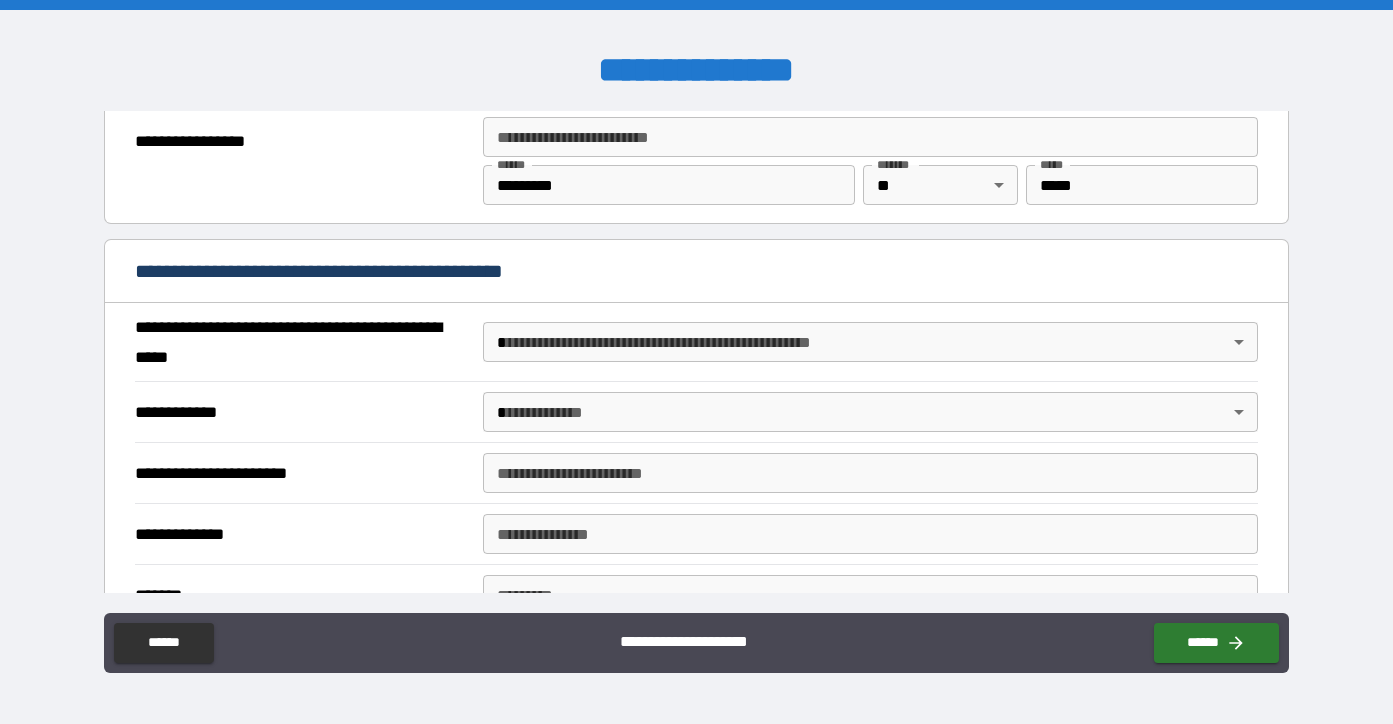 click on "**********" at bounding box center (696, 362) 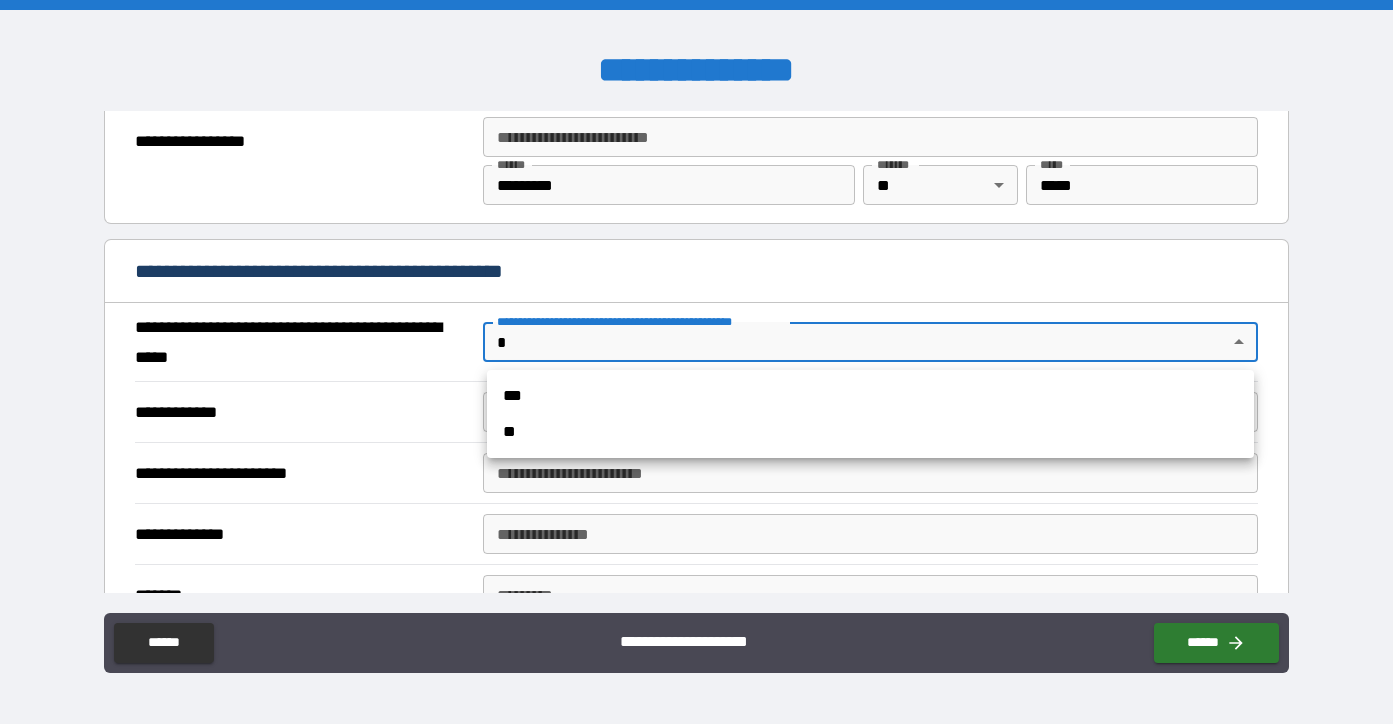 click on "***" at bounding box center [870, 396] 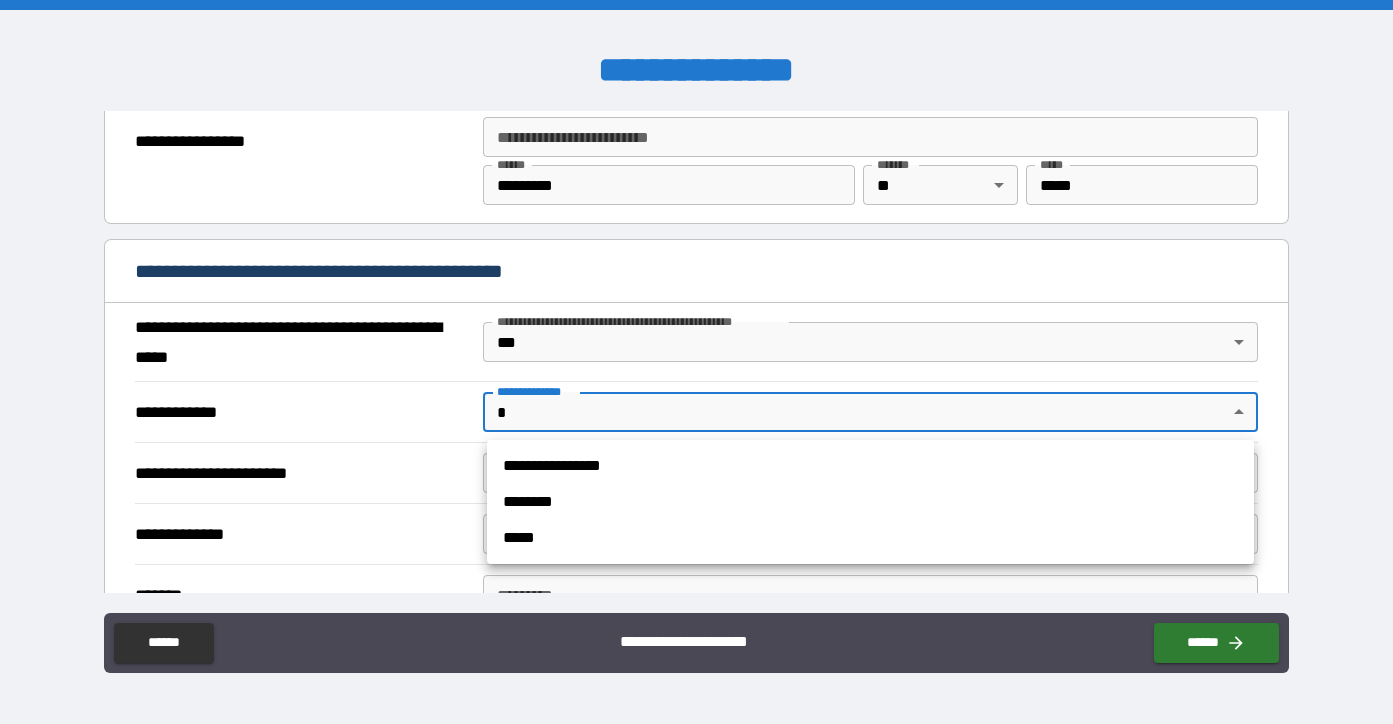 click on "**********" at bounding box center (696, 362) 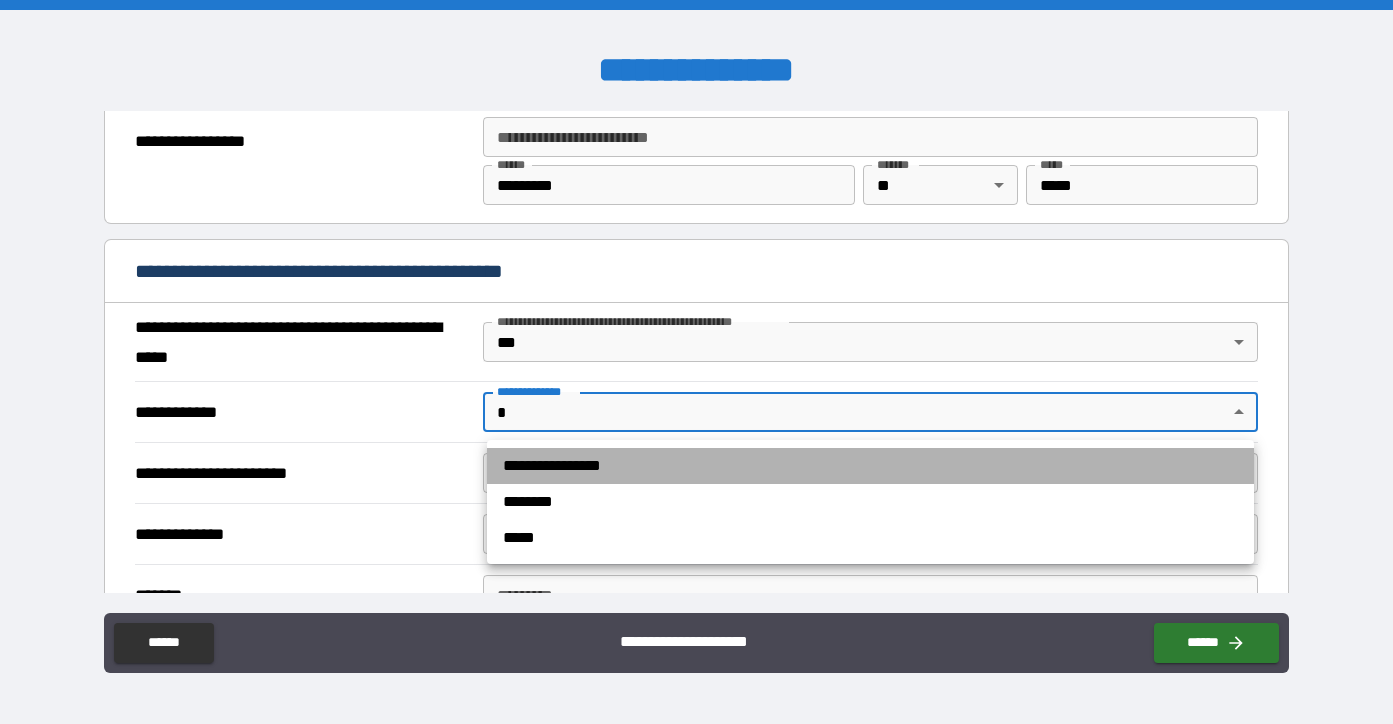 click on "**********" at bounding box center [870, 466] 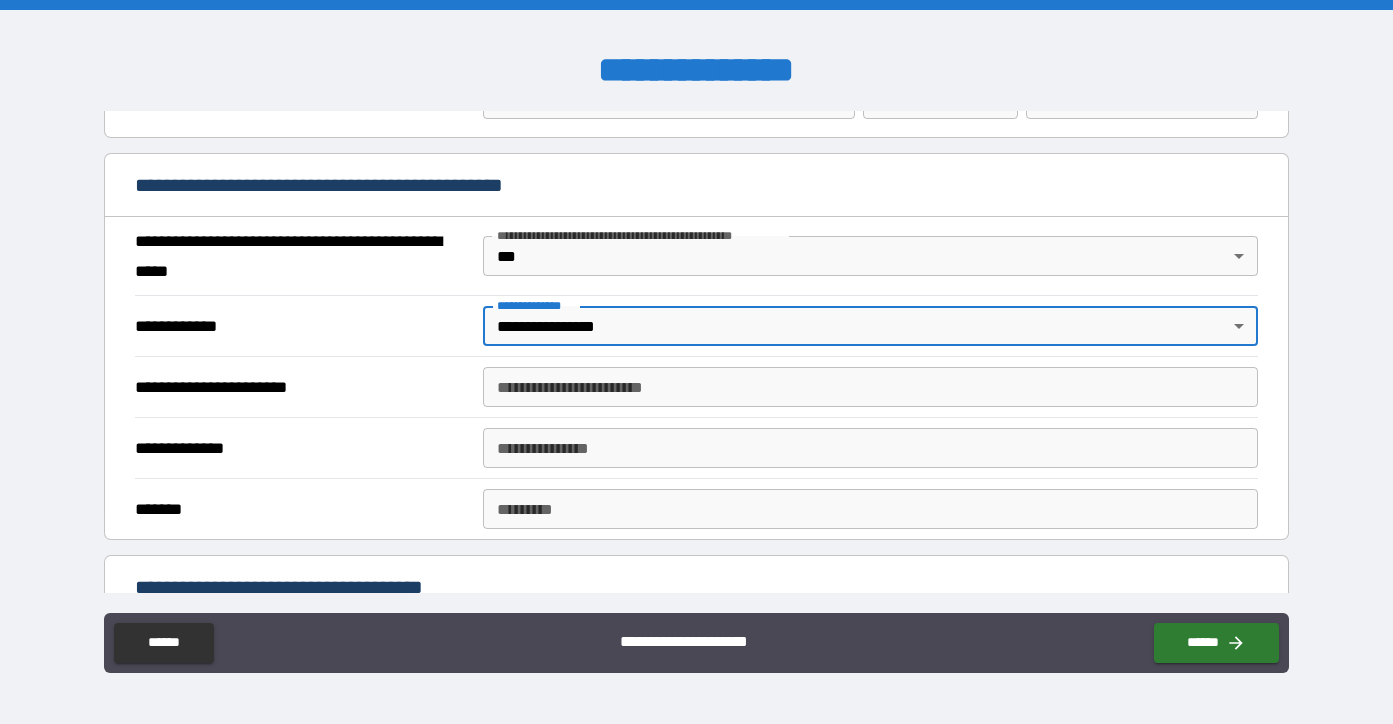 scroll, scrollTop: 1476, scrollLeft: 0, axis: vertical 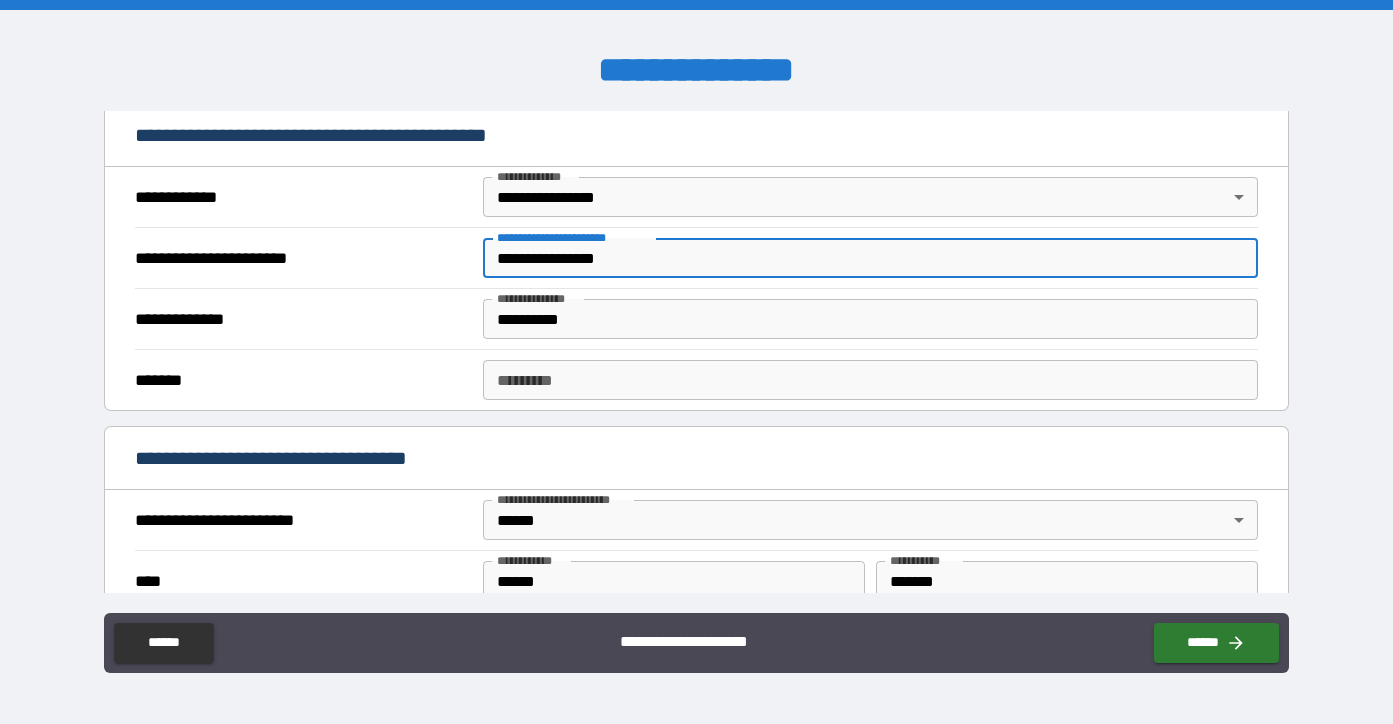 click on "**********" at bounding box center [870, 258] 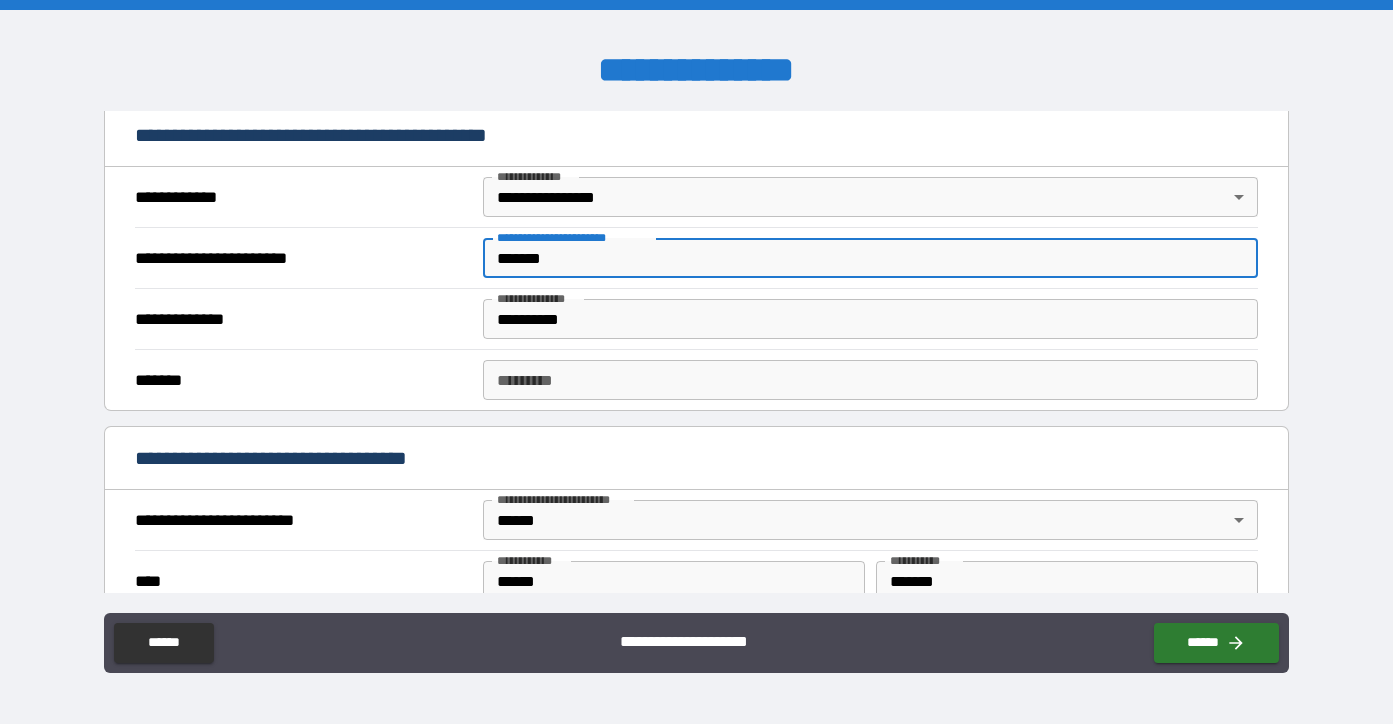 type on "*******" 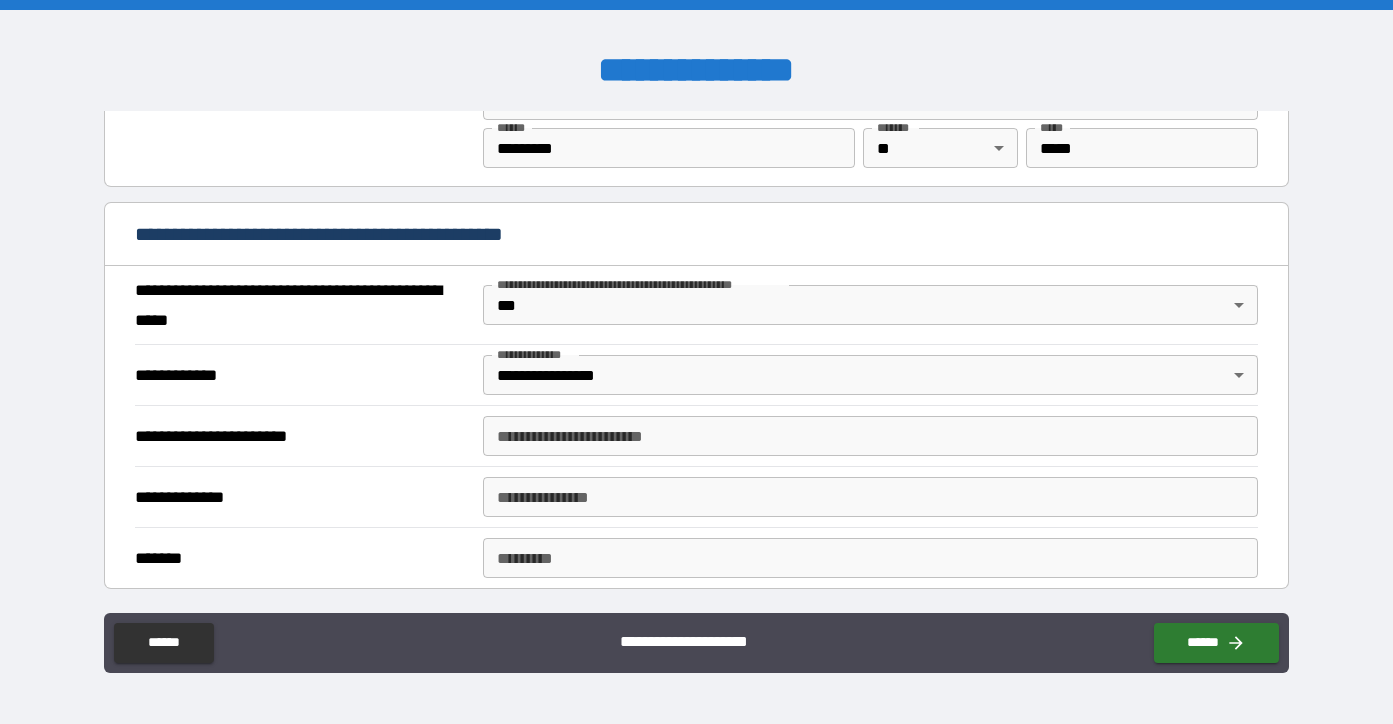 scroll, scrollTop: 1602, scrollLeft: 0, axis: vertical 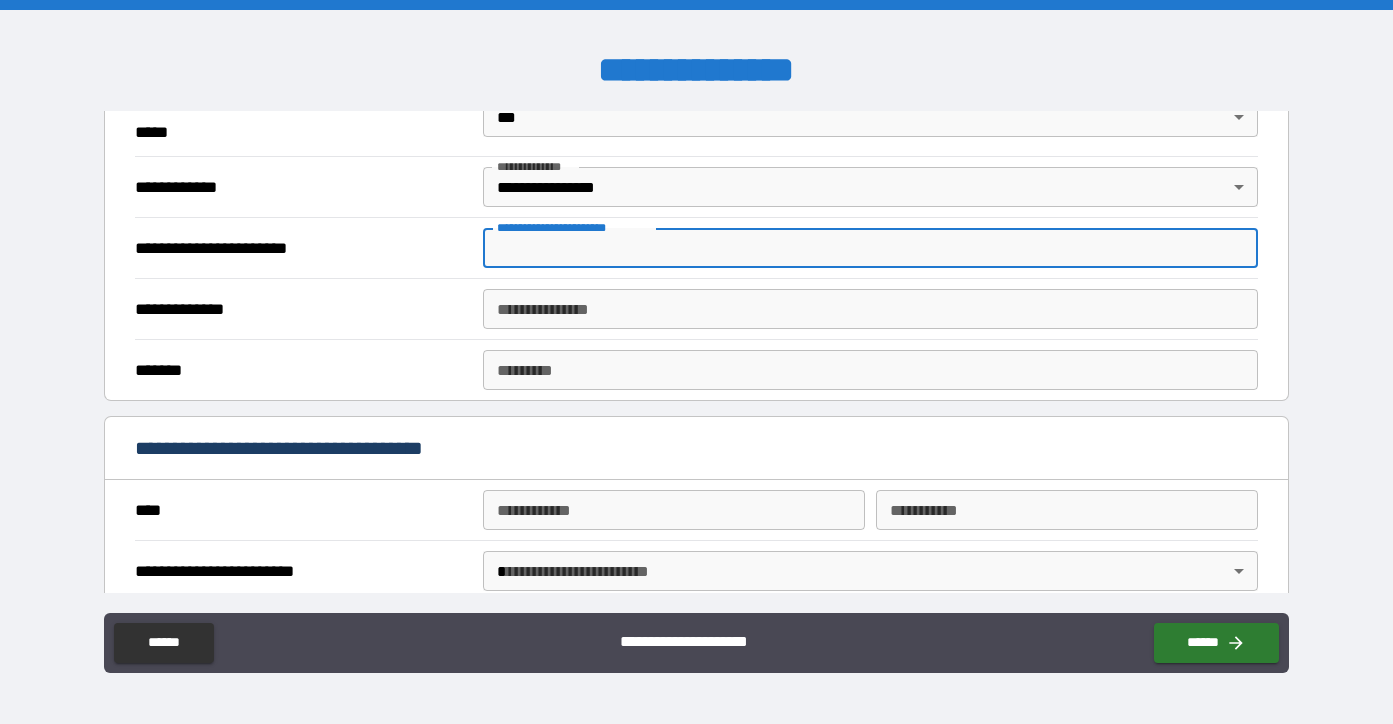 click on "**********" at bounding box center (870, 248) 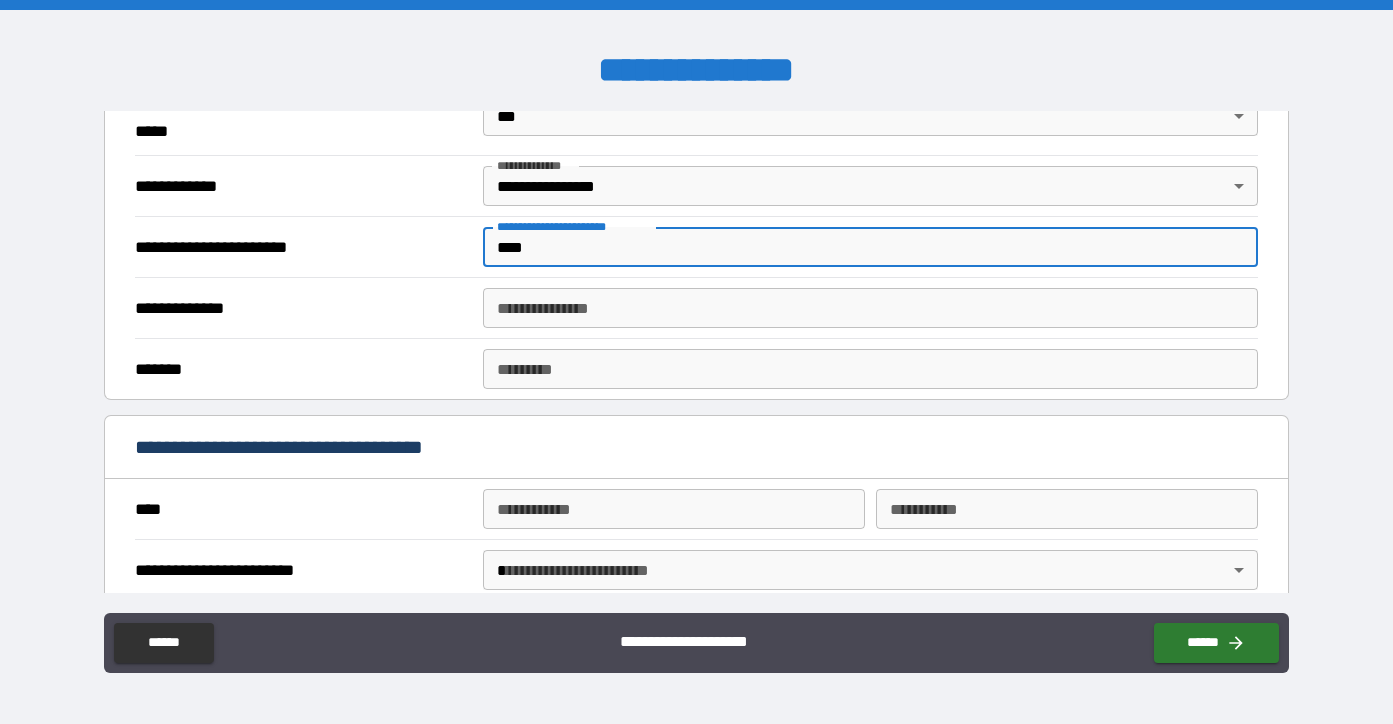 type on "****" 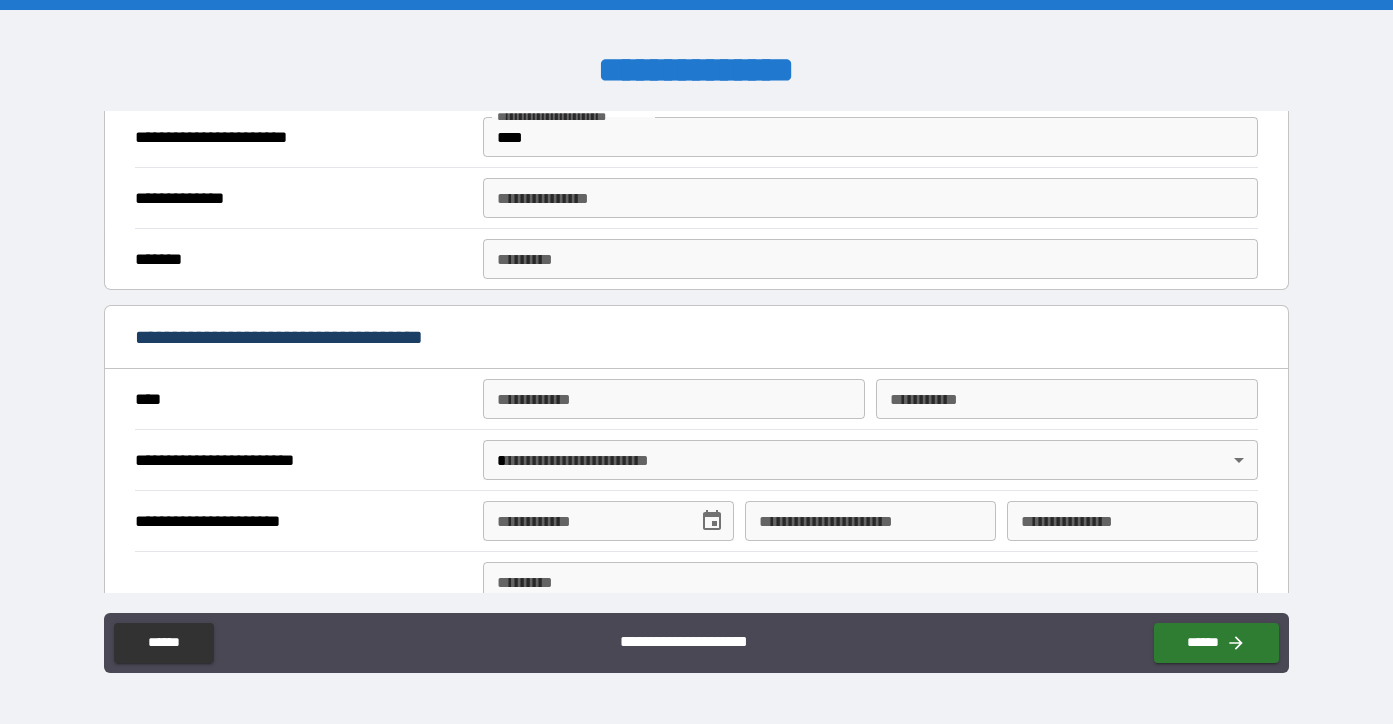 scroll, scrollTop: 1724, scrollLeft: 0, axis: vertical 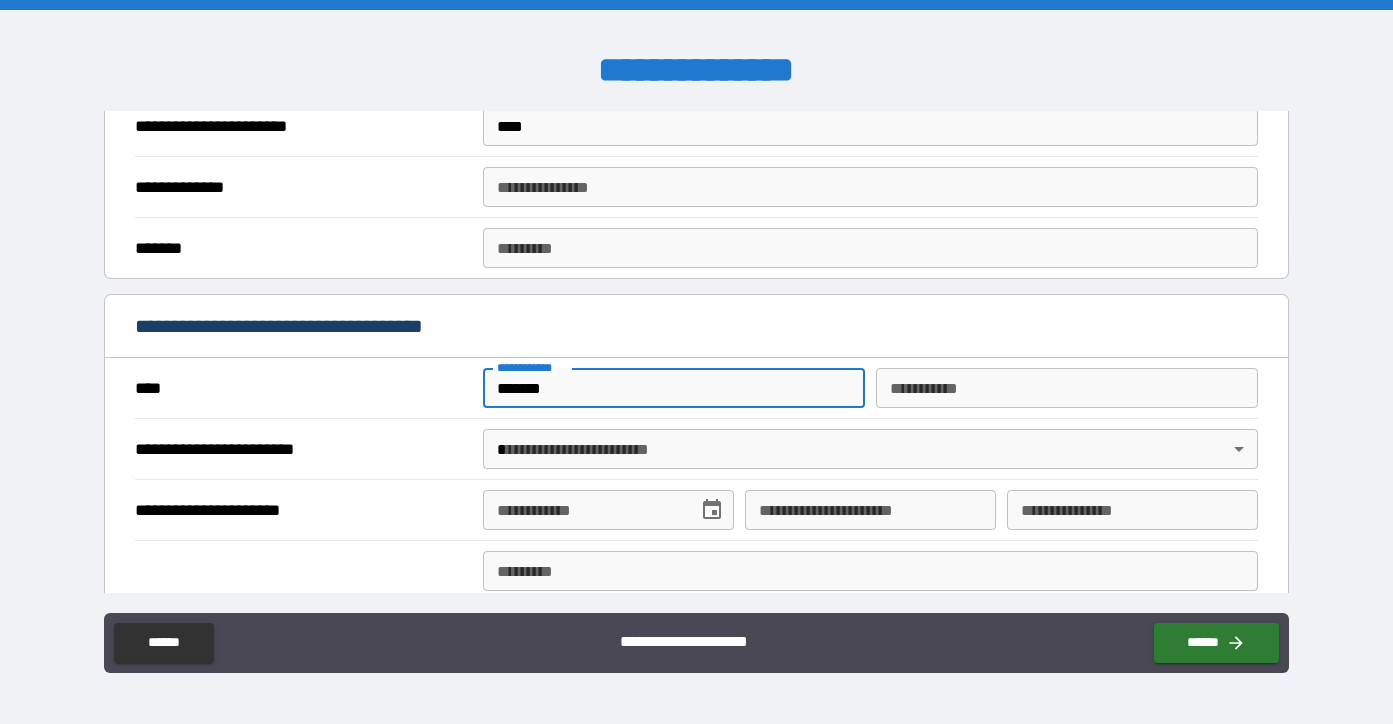 type on "*******" 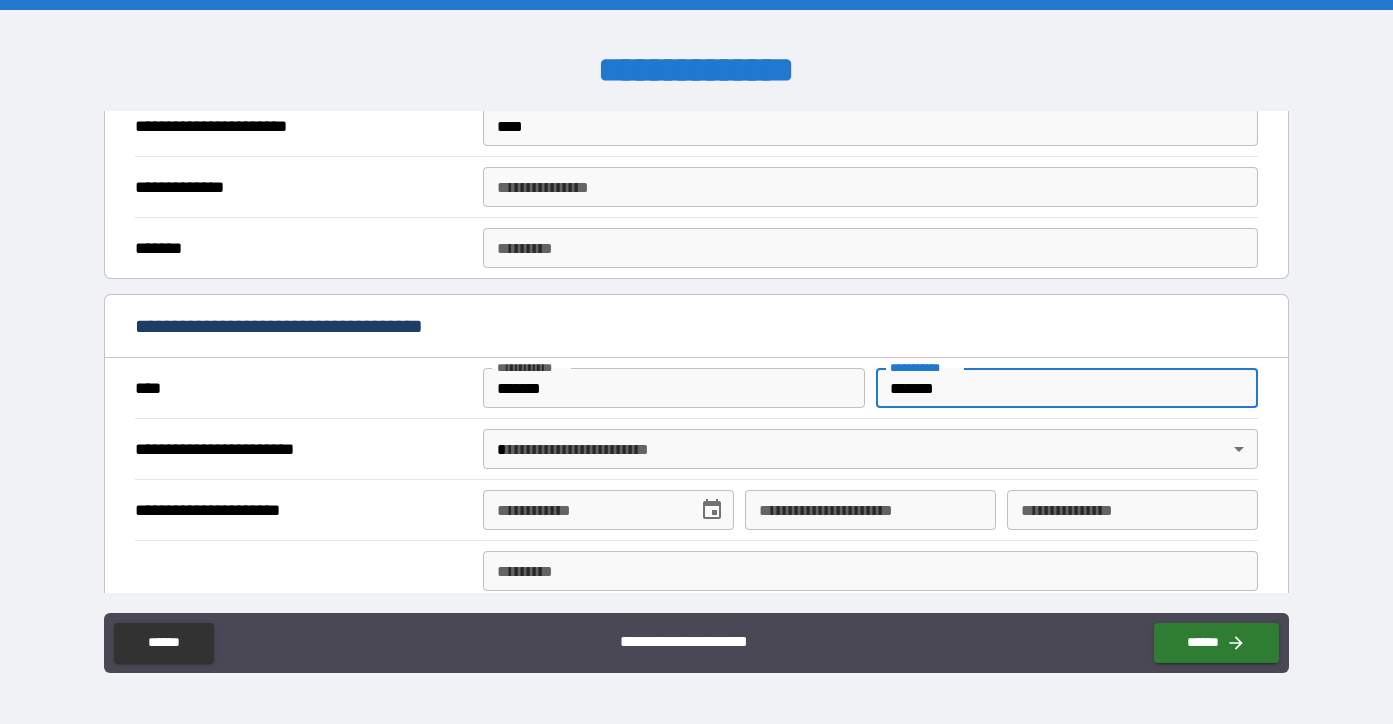 type on "*******" 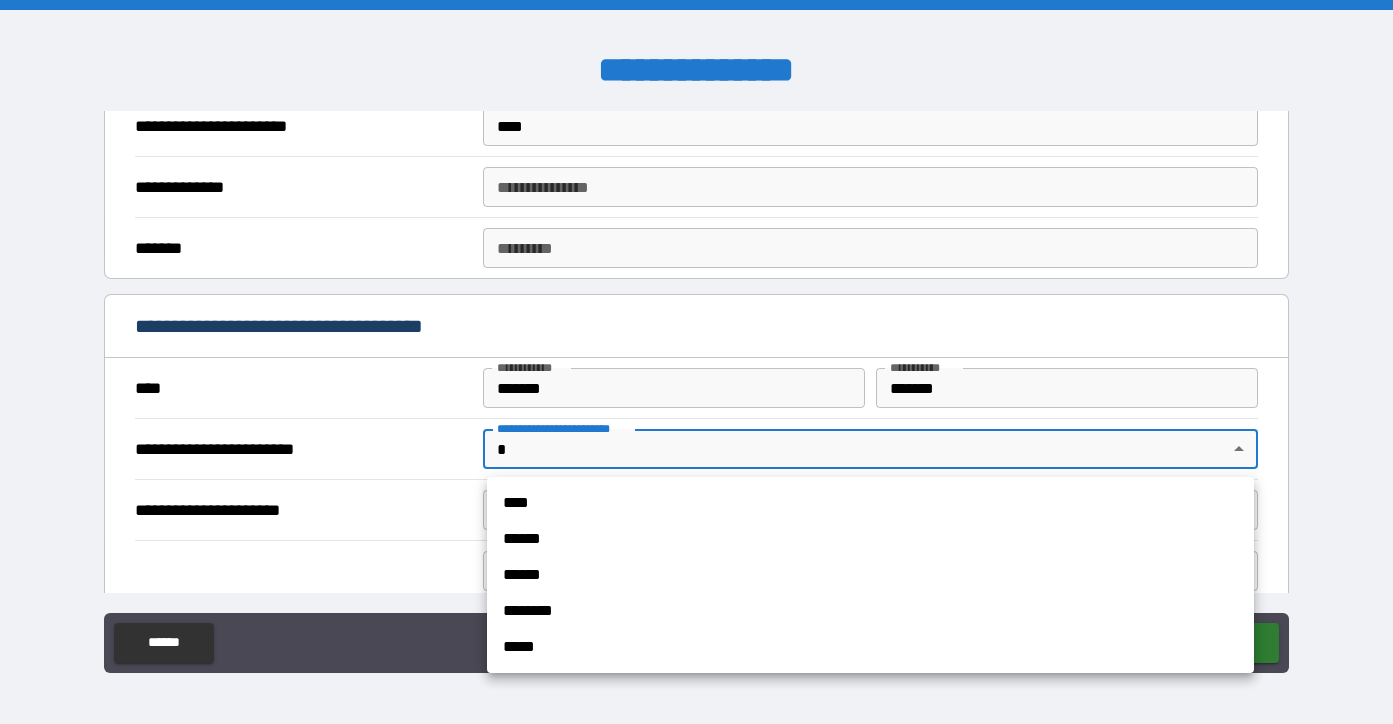 click on "******" at bounding box center [870, 539] 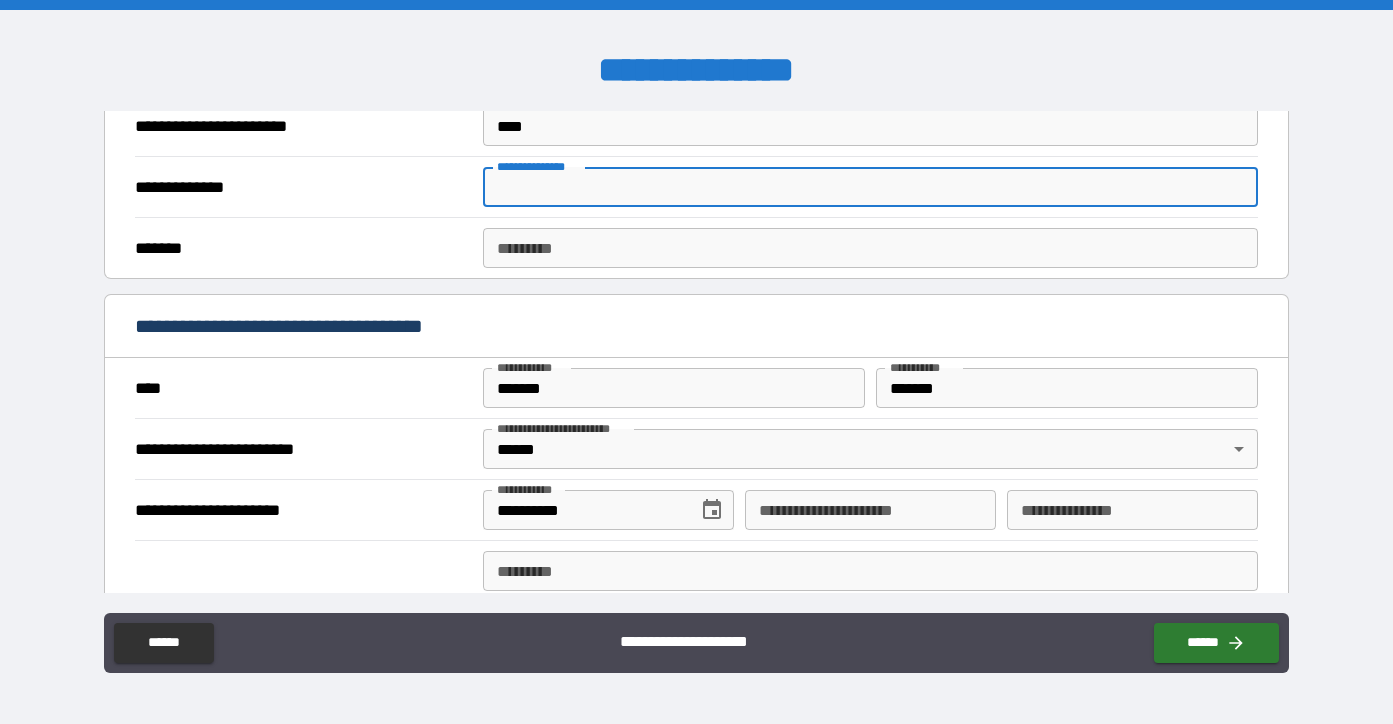 click on "**********" at bounding box center [870, 187] 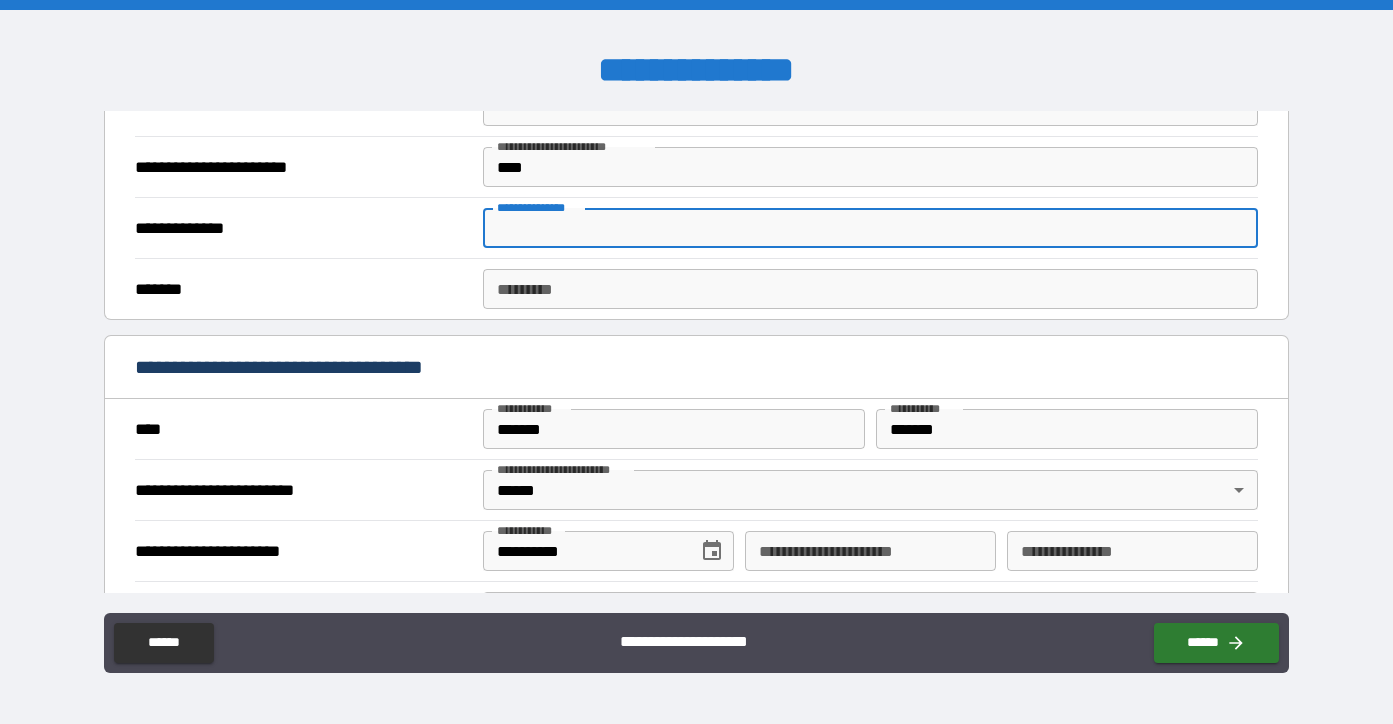 scroll, scrollTop: 1681, scrollLeft: 0, axis: vertical 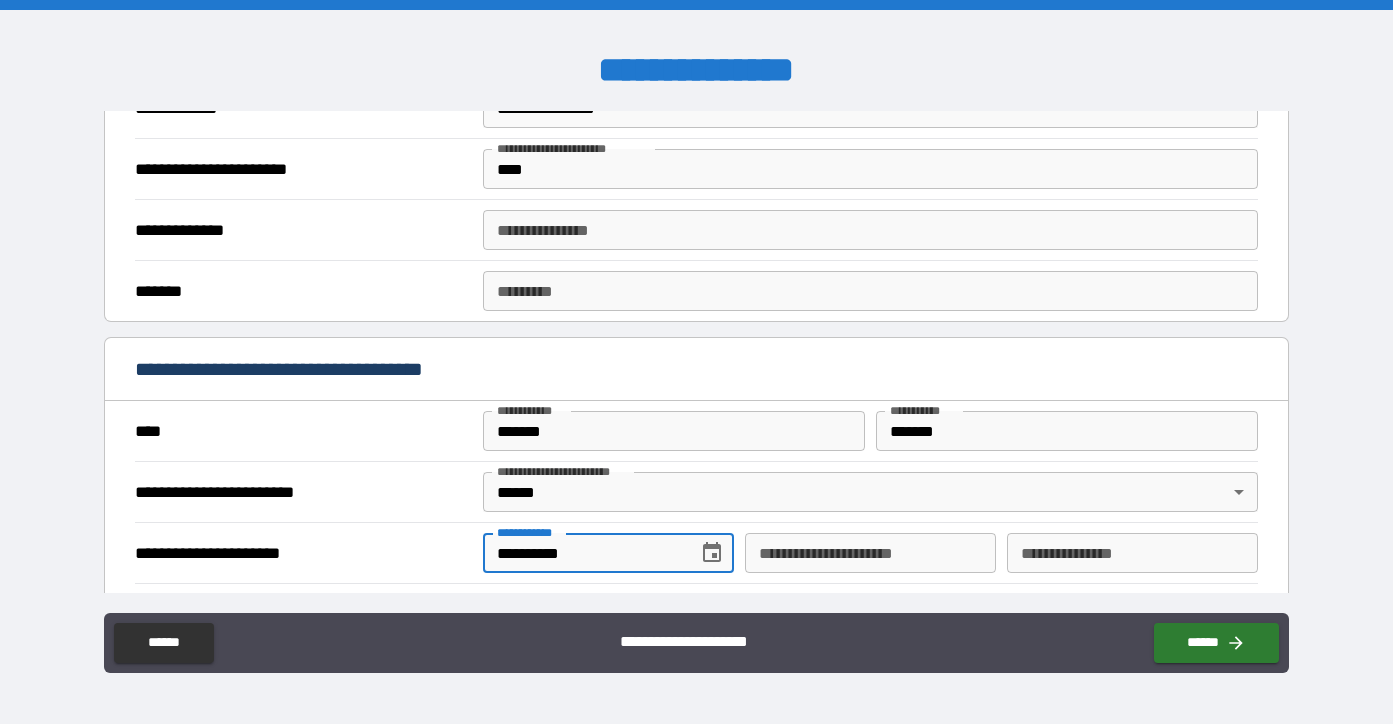 click on "**********" at bounding box center (583, 553) 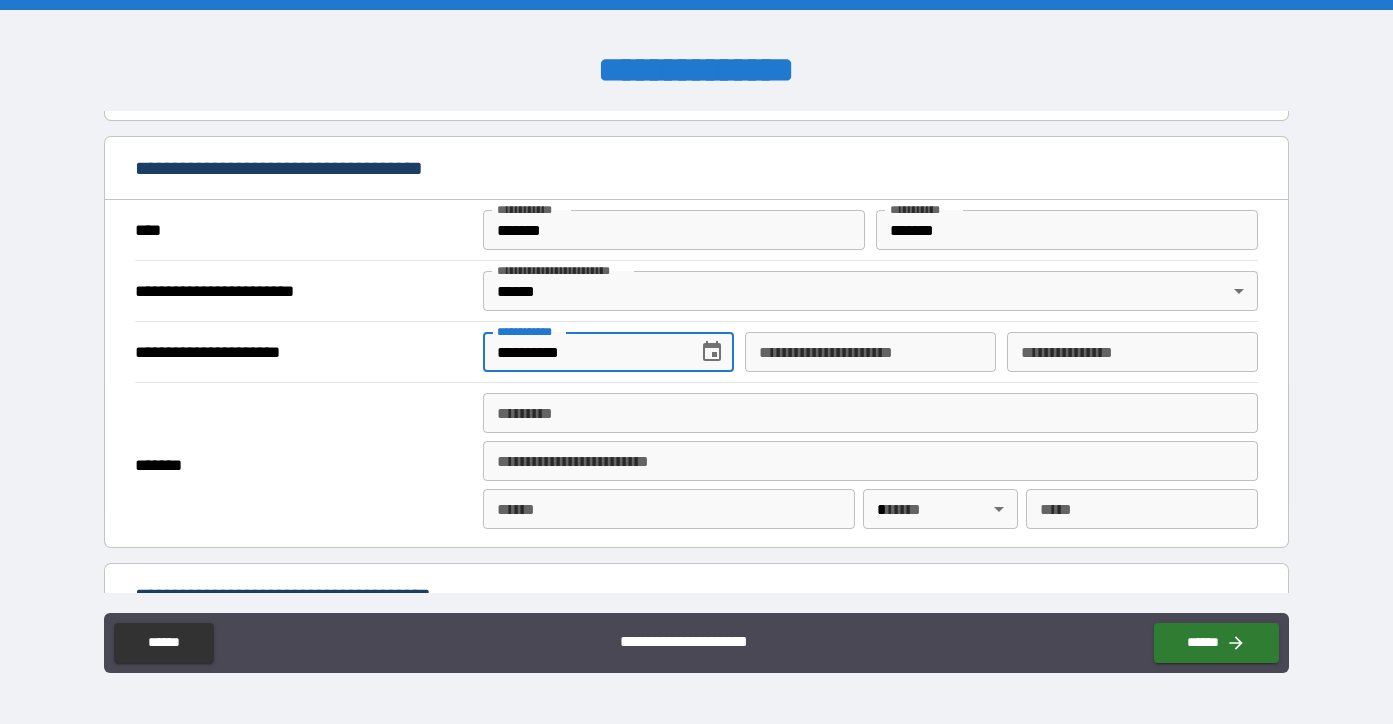 scroll, scrollTop: 1894, scrollLeft: 0, axis: vertical 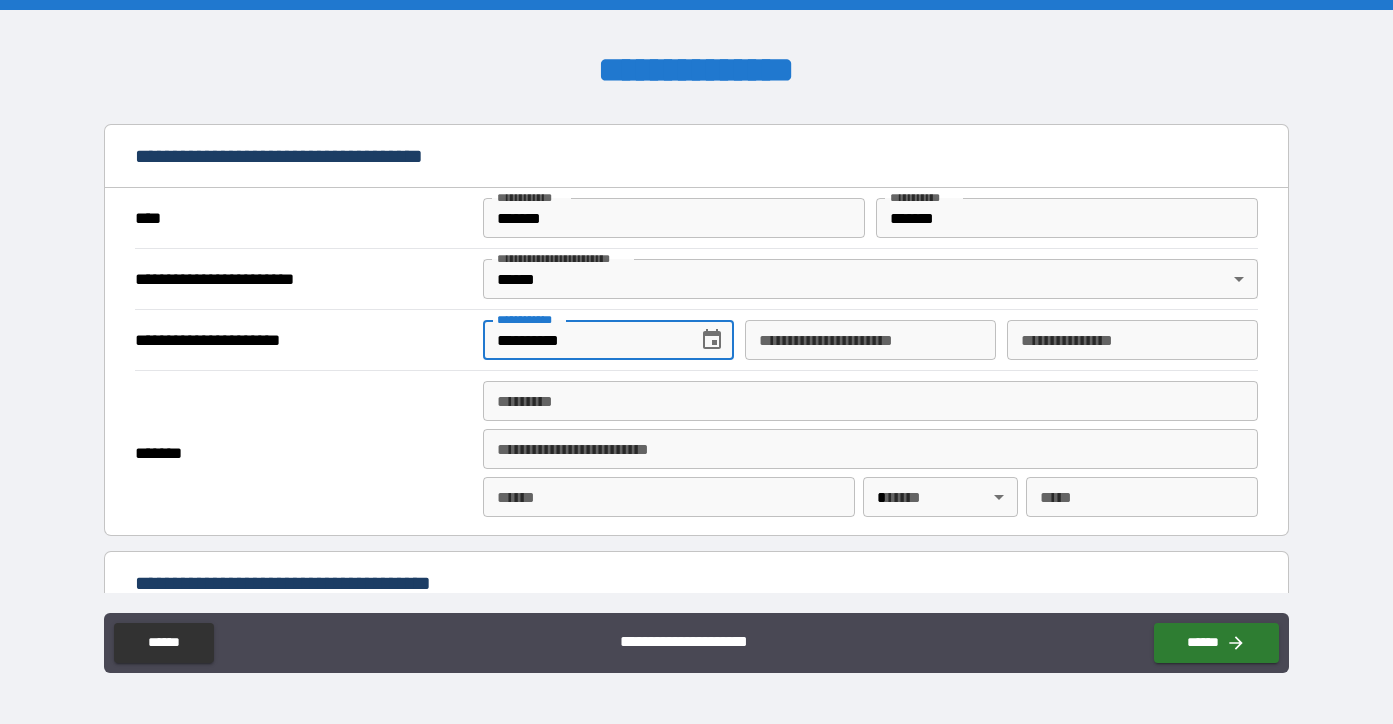 type on "**********" 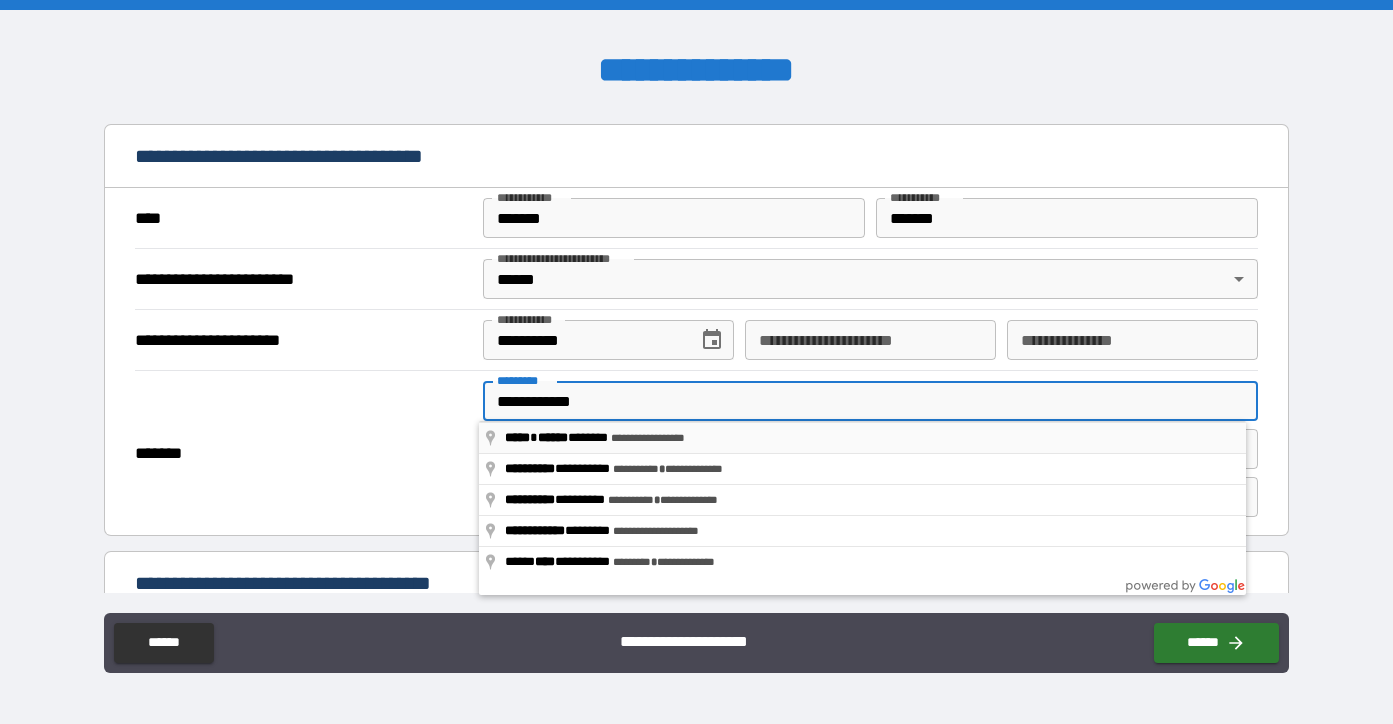 type on "**********" 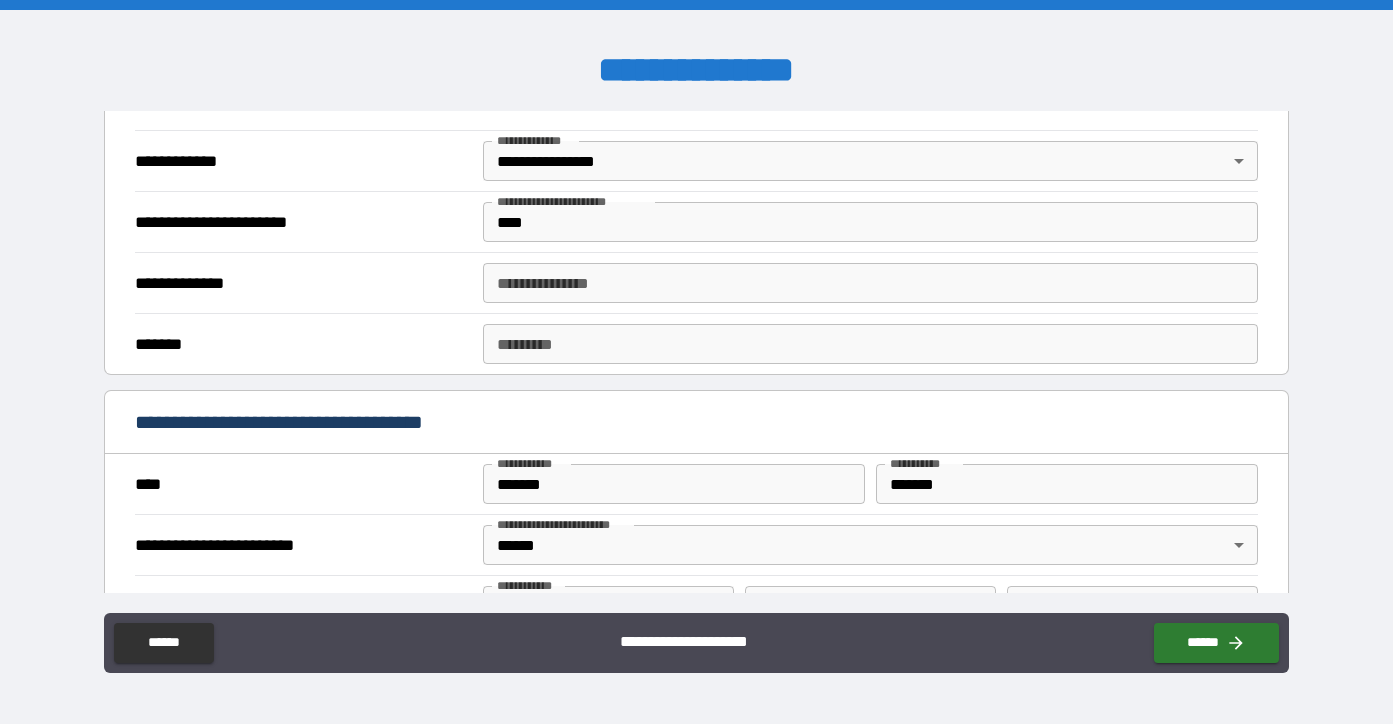 scroll, scrollTop: 1629, scrollLeft: 0, axis: vertical 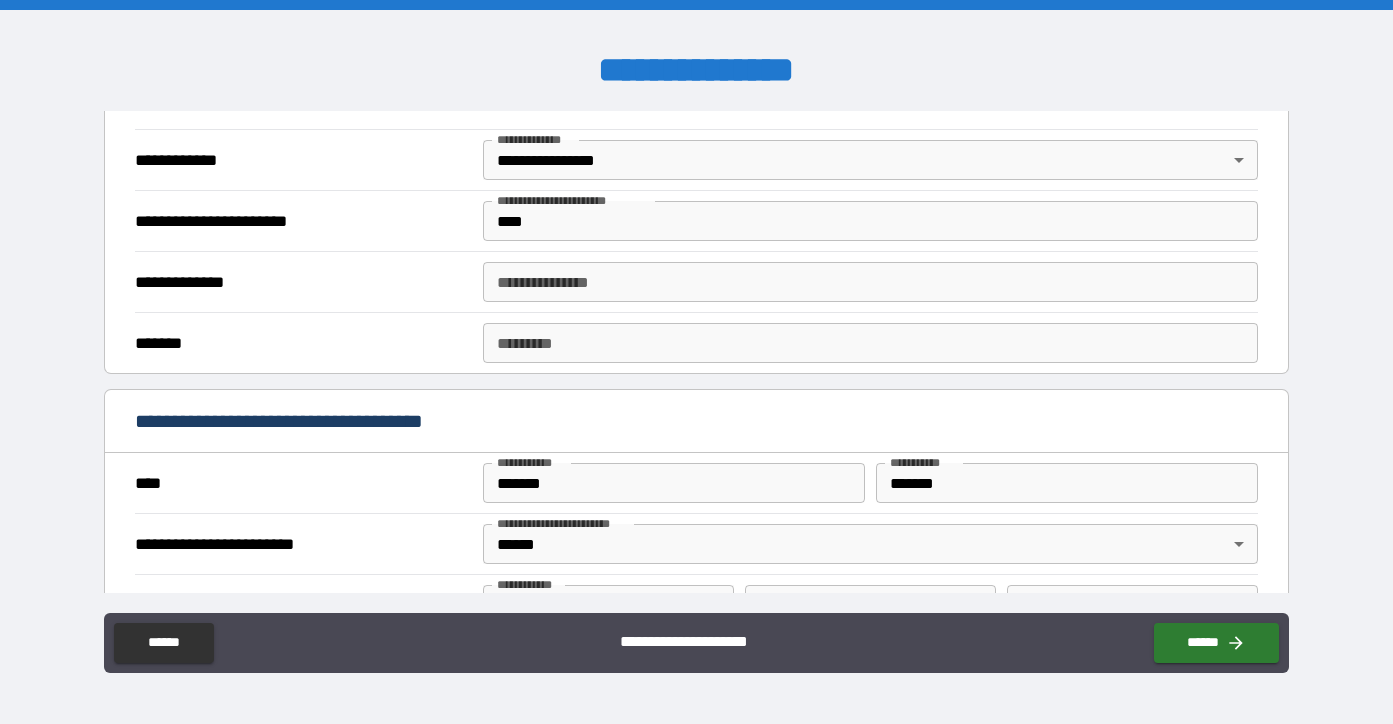 click on "**********" at bounding box center (696, 362) 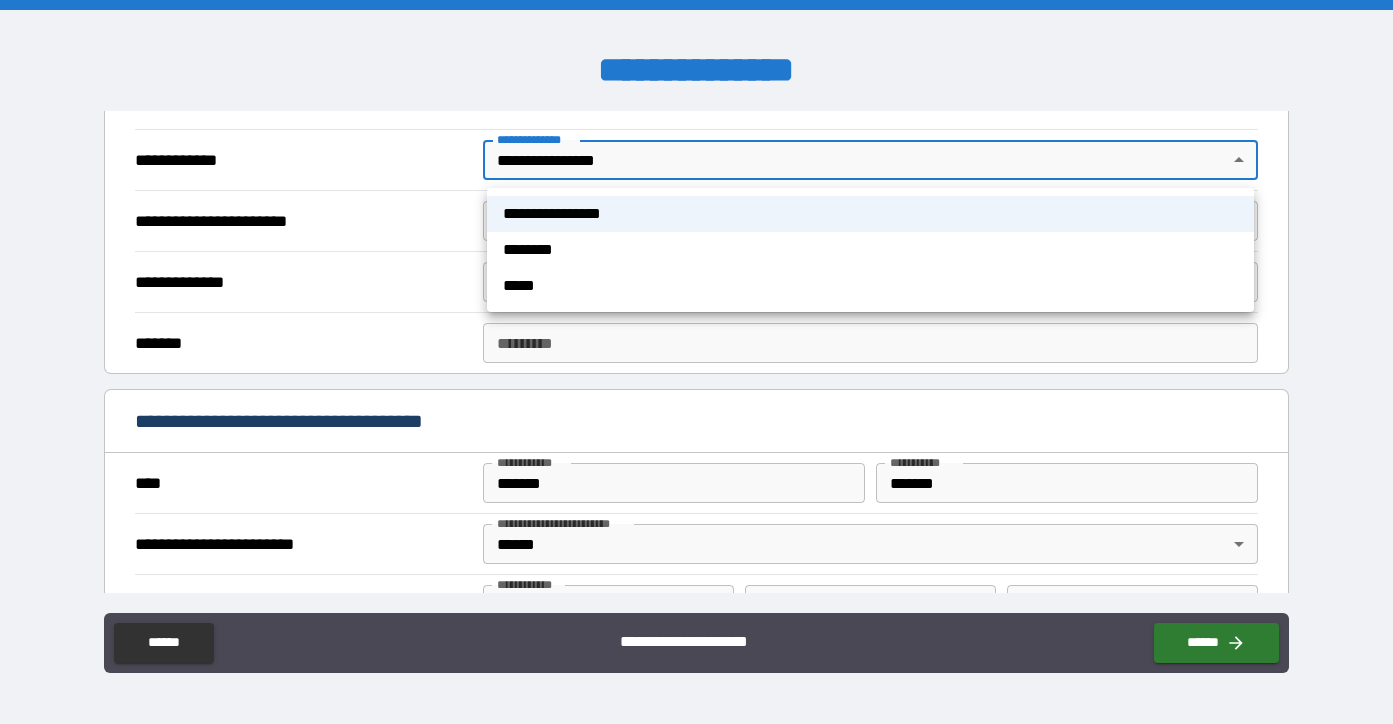 click on "**********" at bounding box center [870, 214] 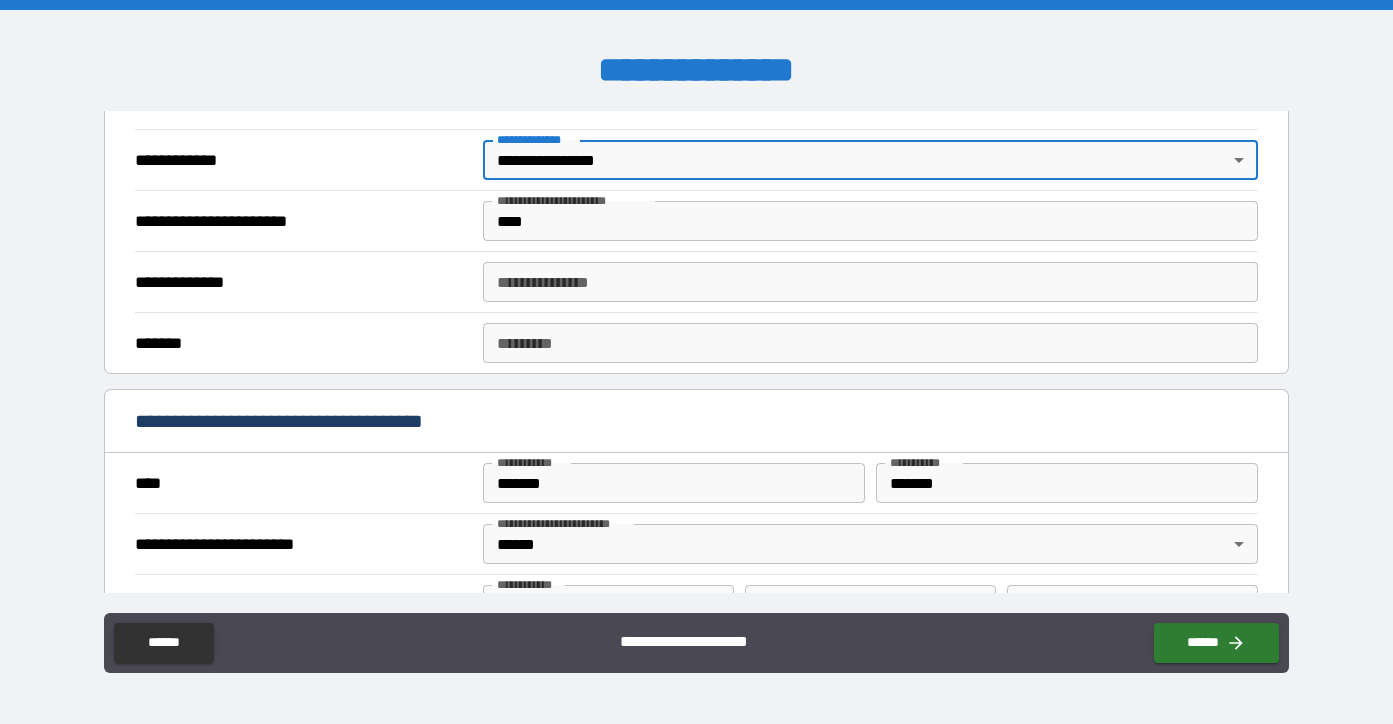 click on "****" at bounding box center [870, 221] 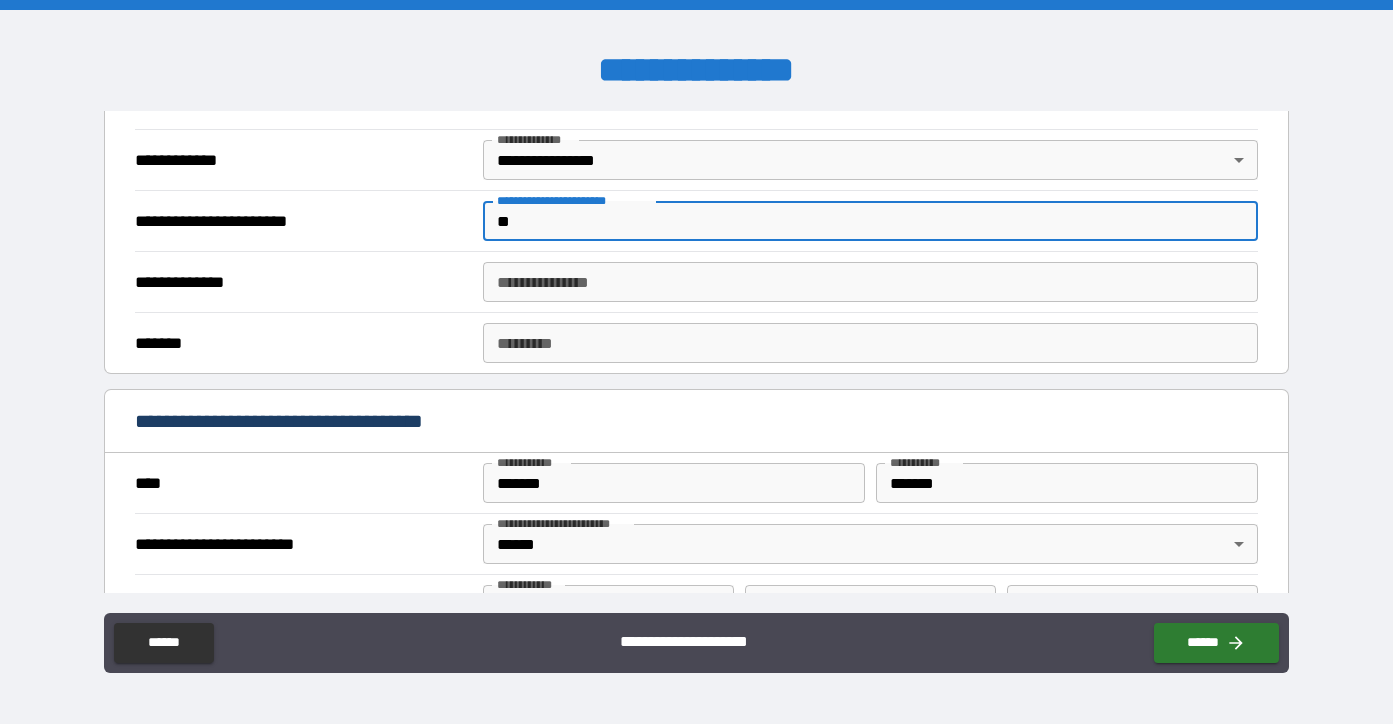 type on "*" 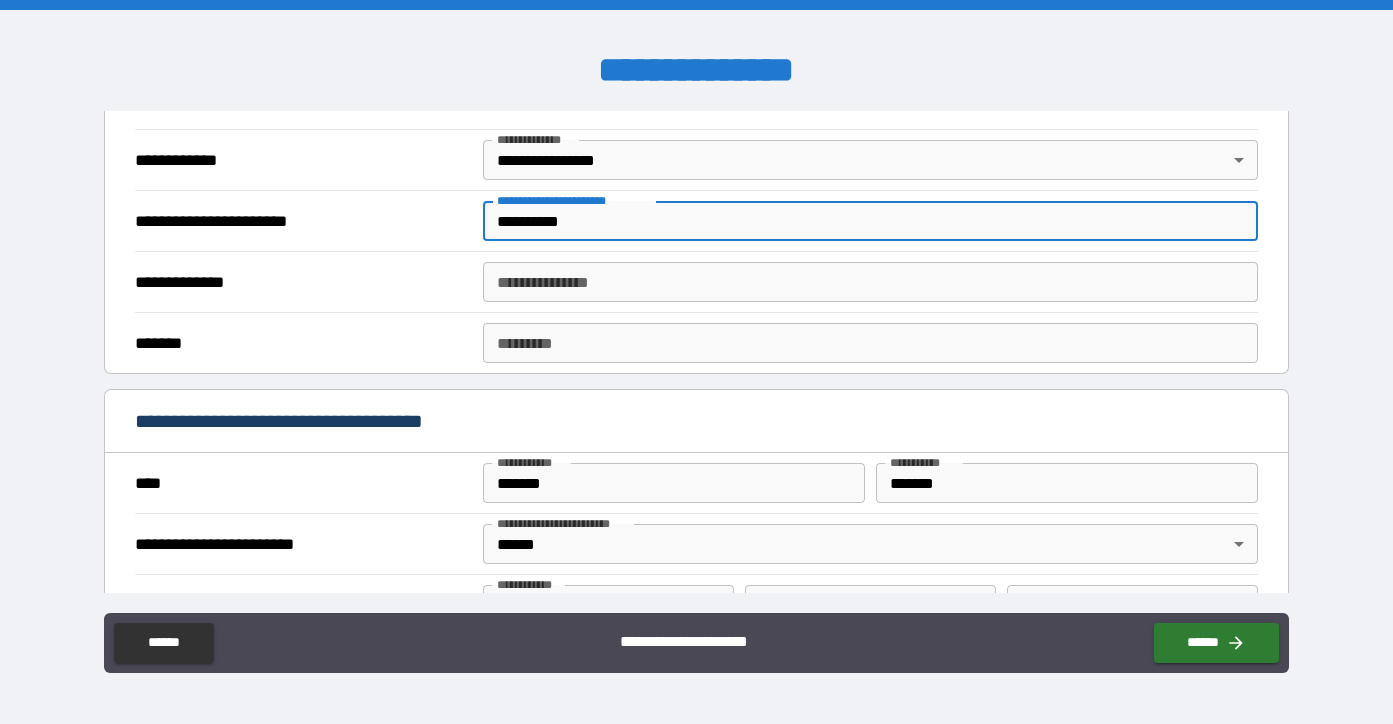 type on "**********" 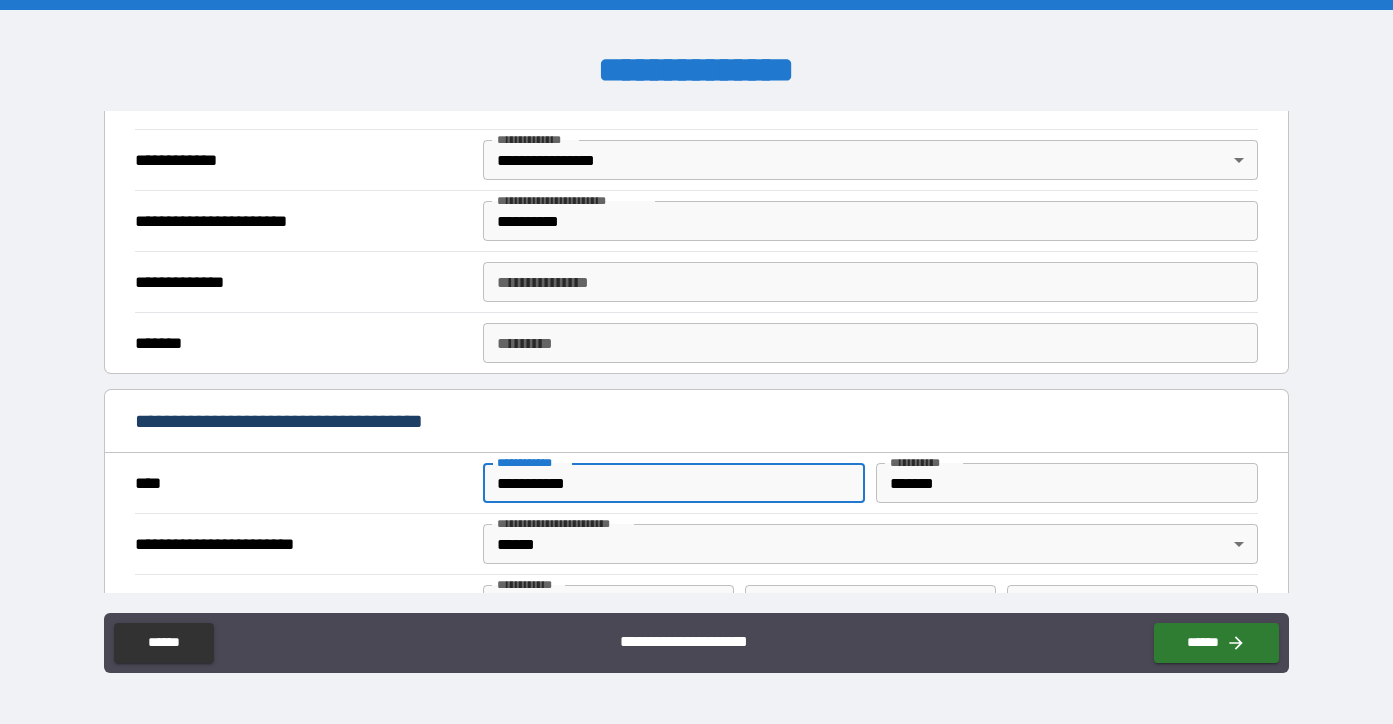 type on "**********" 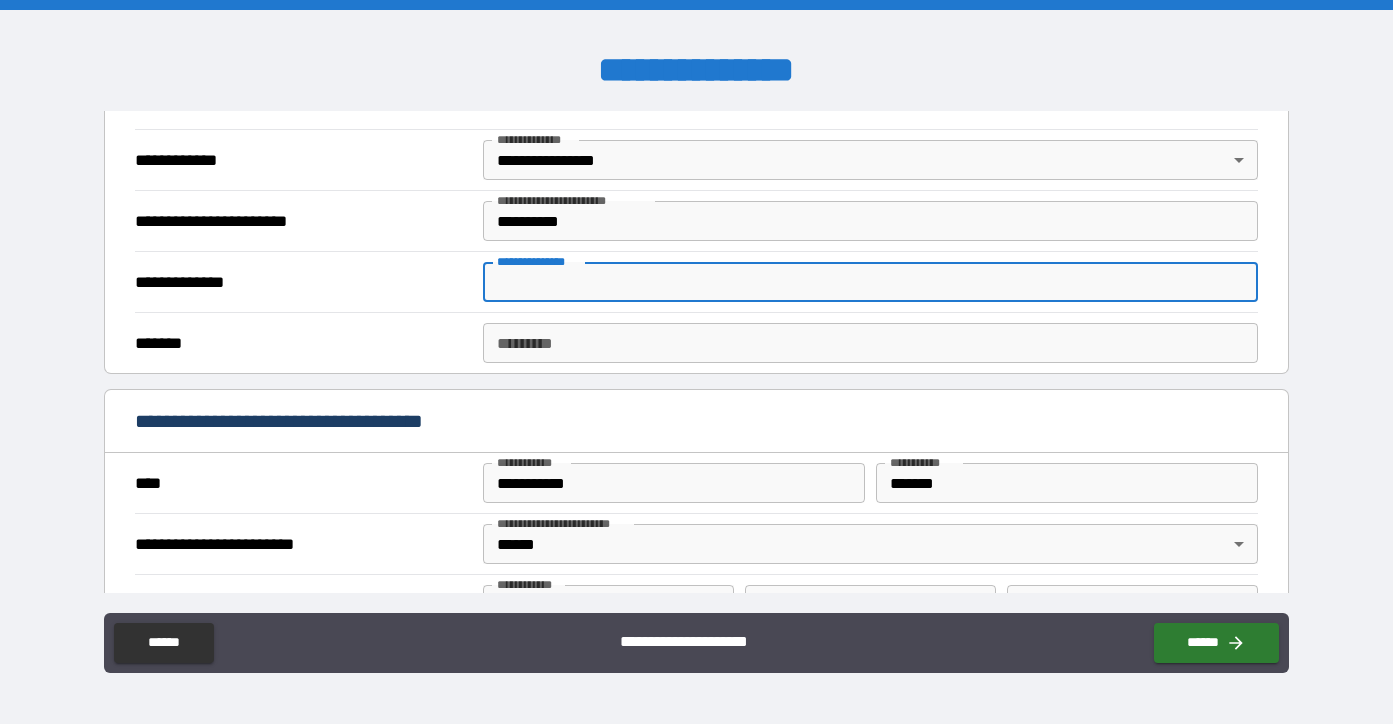 click on "**********" at bounding box center (870, 282) 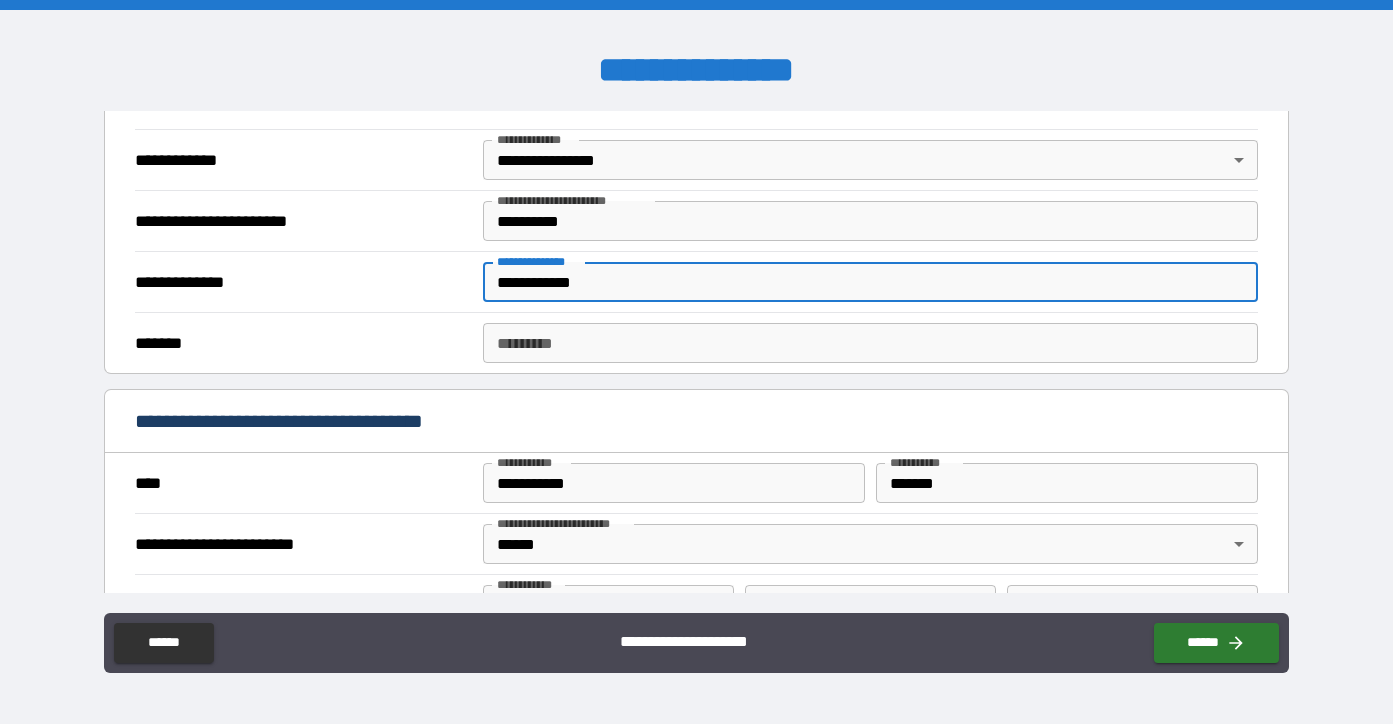 type on "**********" 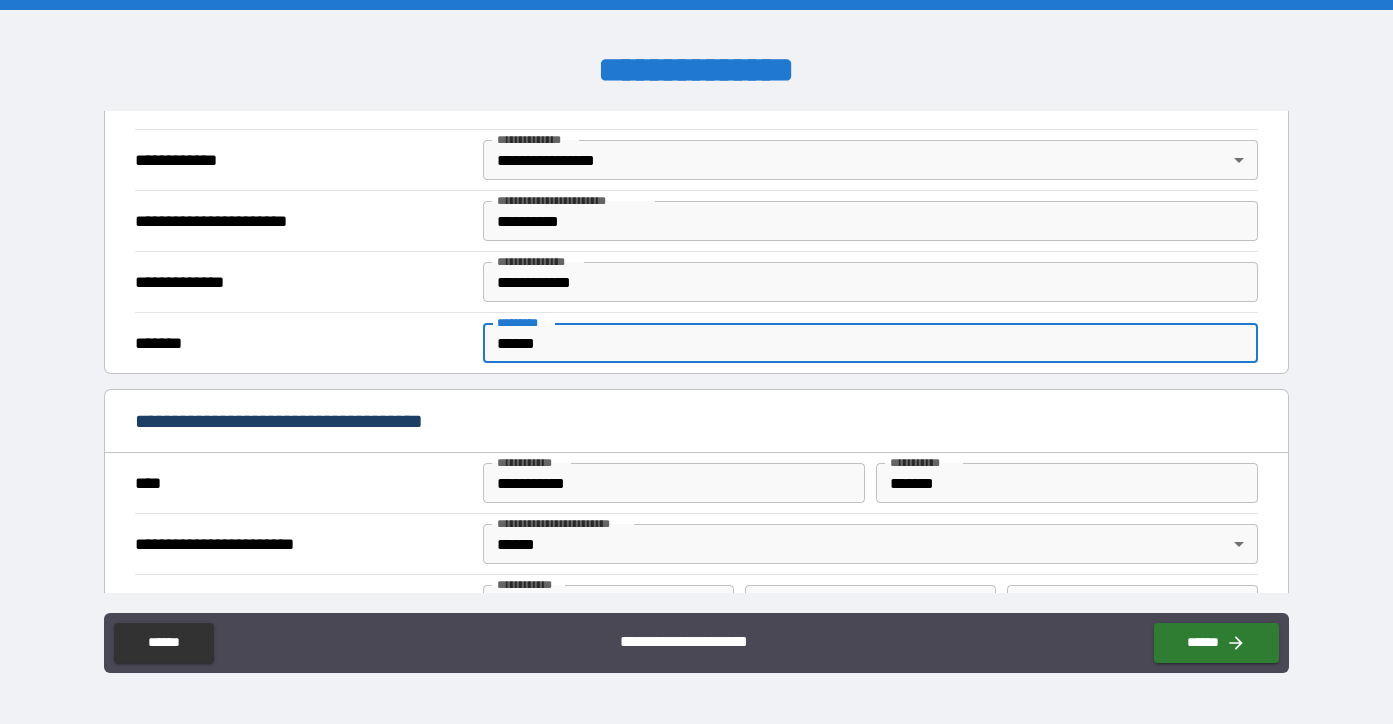 type on "******" 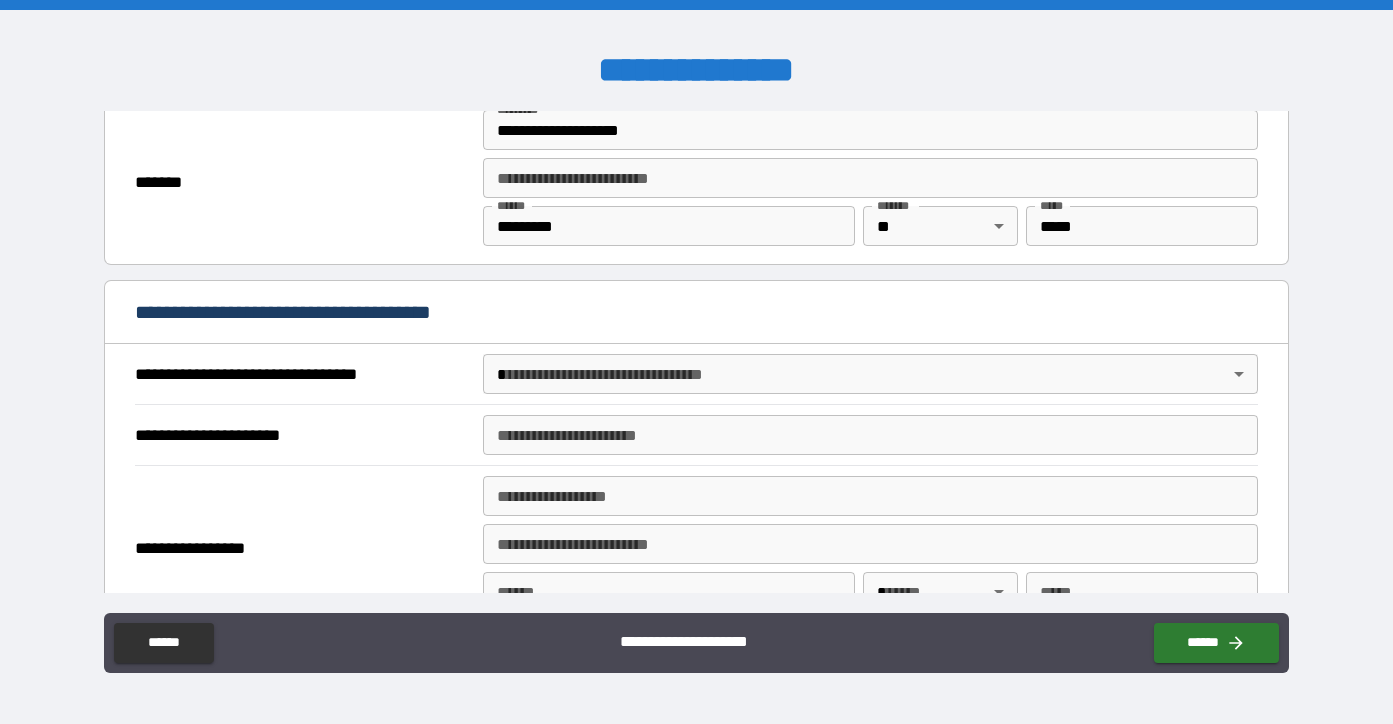 scroll, scrollTop: 2242, scrollLeft: 0, axis: vertical 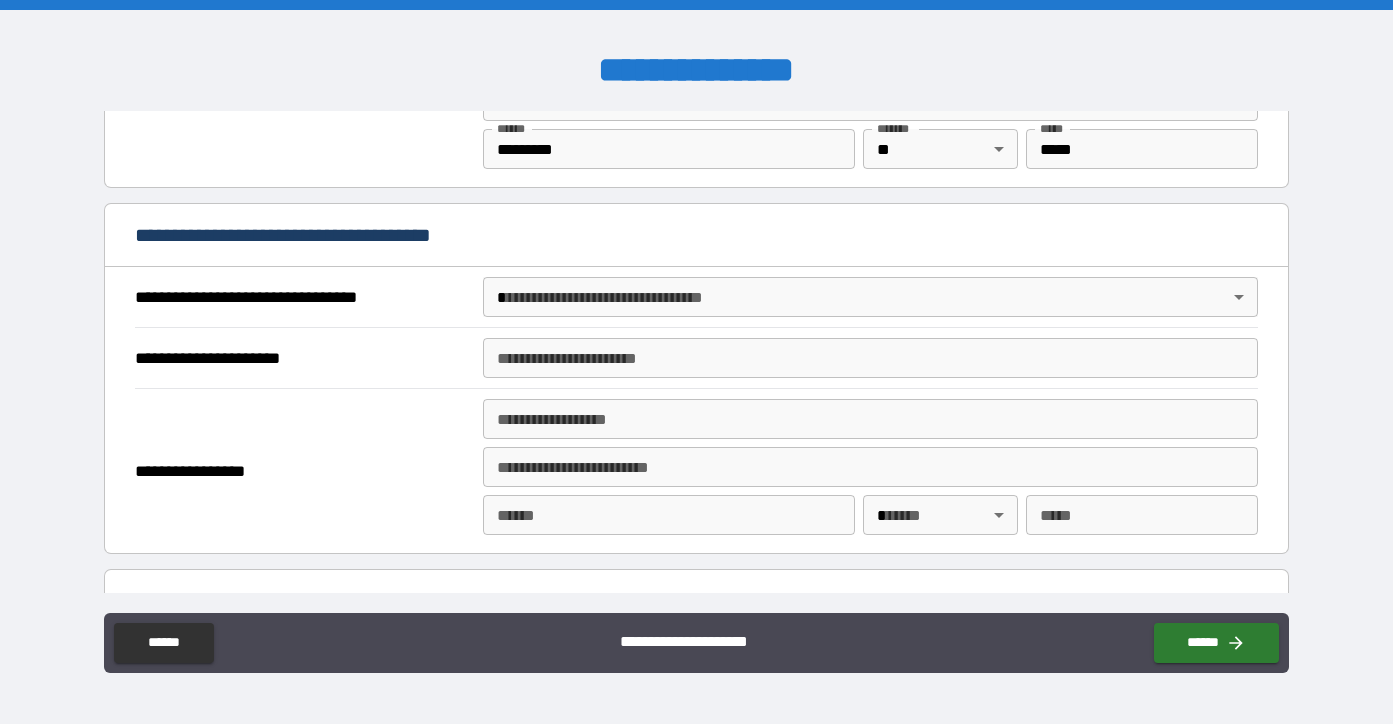 click on "**********" at bounding box center [696, 362] 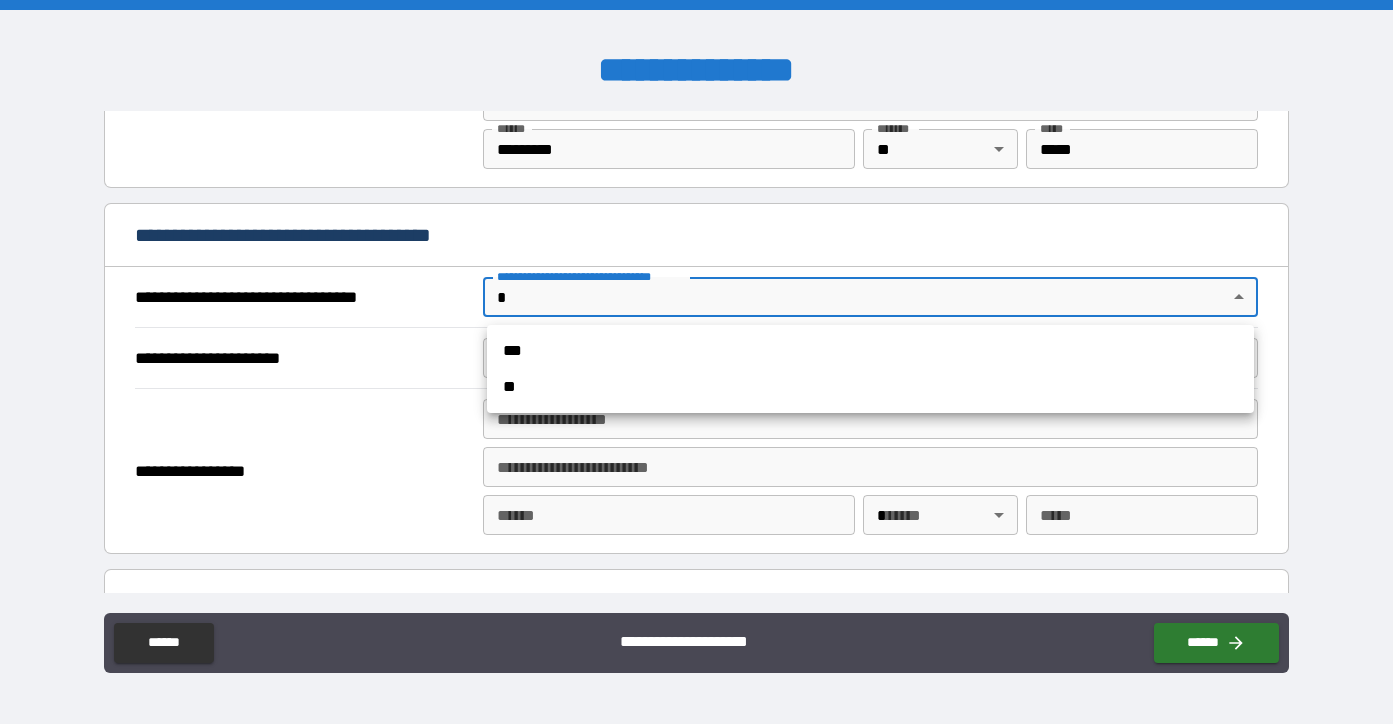 click on "***" at bounding box center (870, 351) 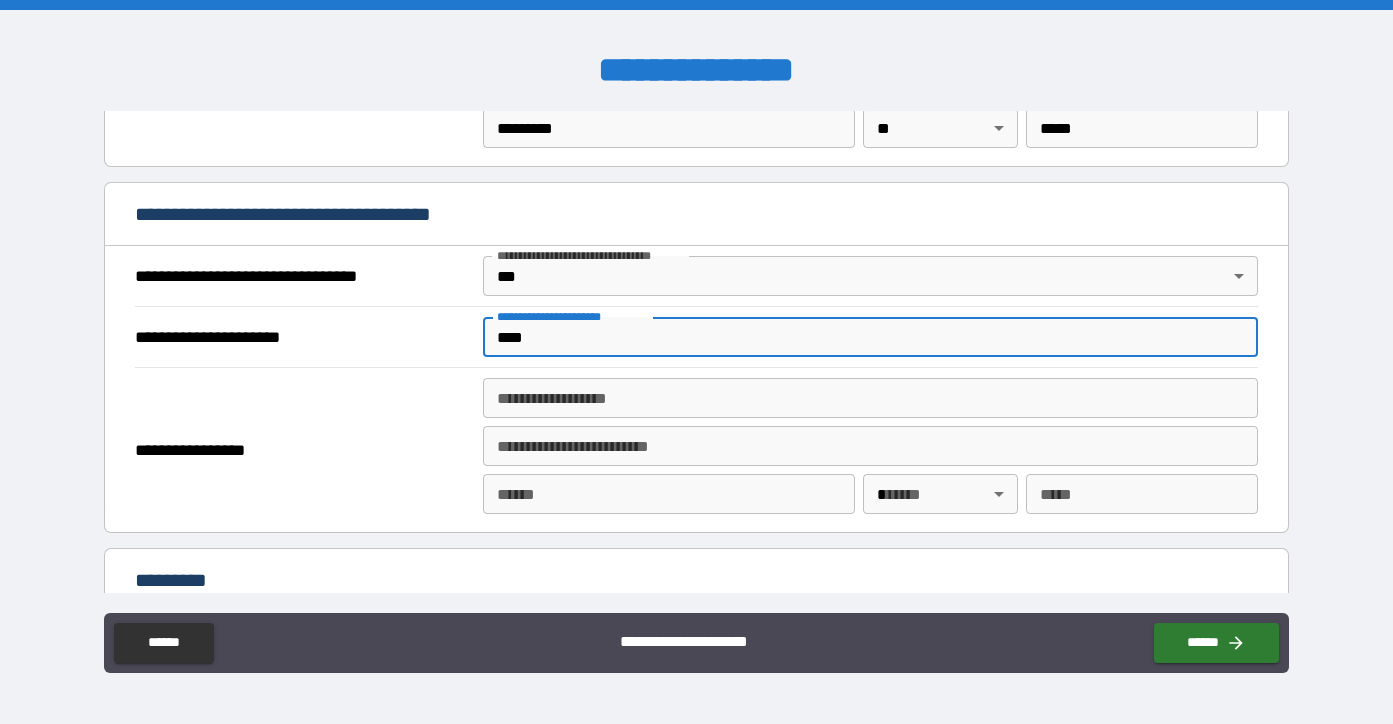 scroll, scrollTop: 2270, scrollLeft: 0, axis: vertical 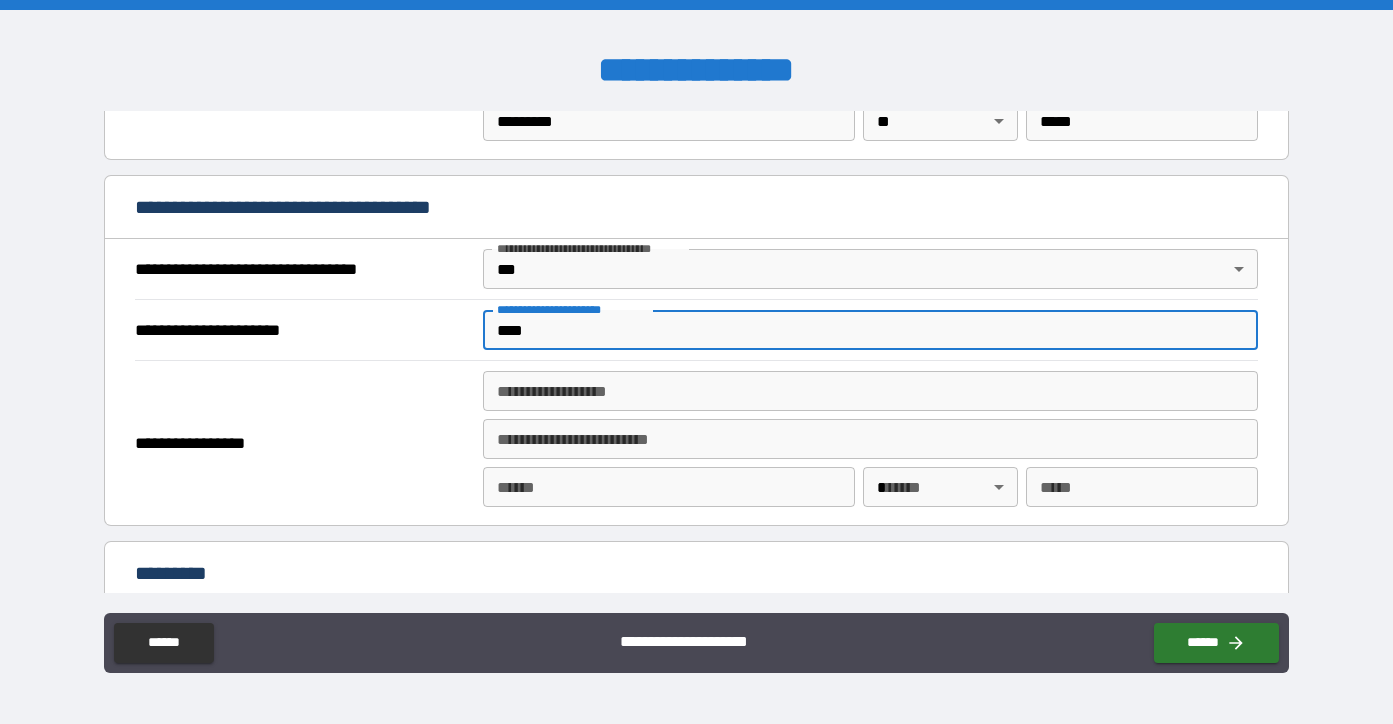type on "****" 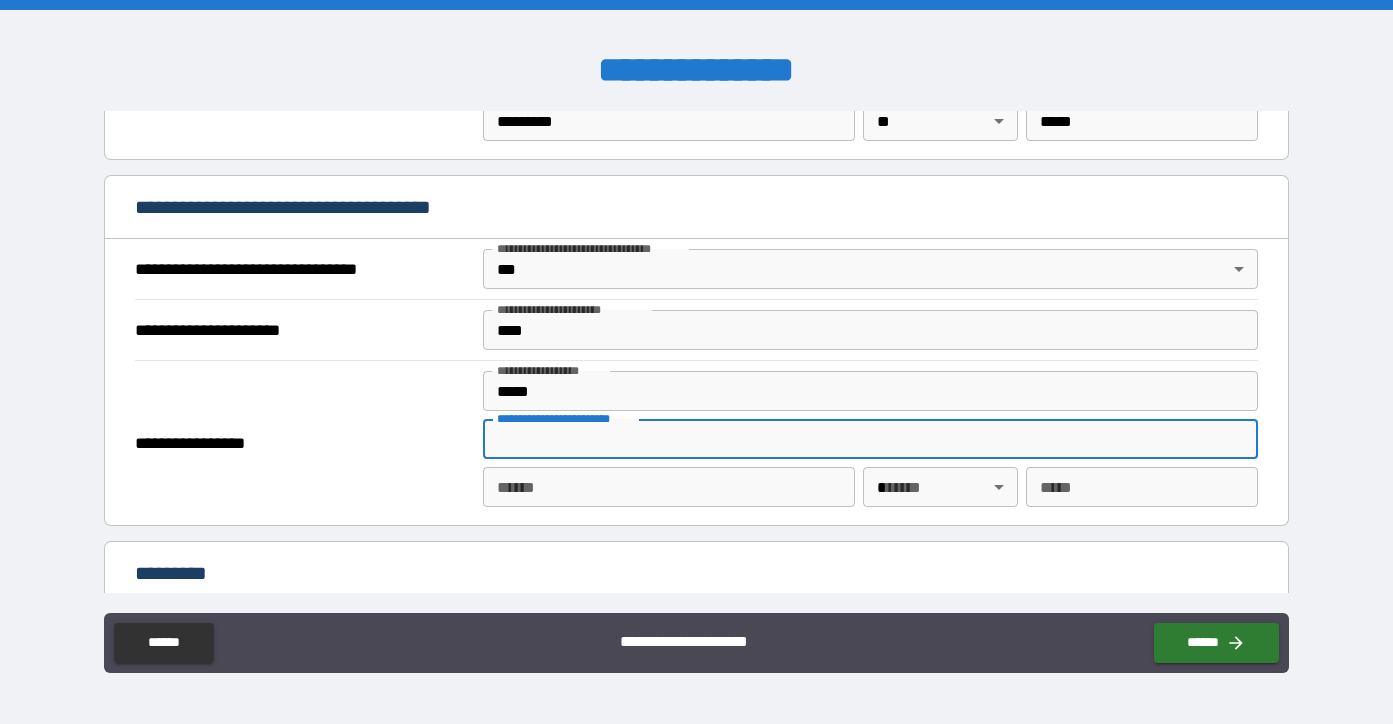 type on "**********" 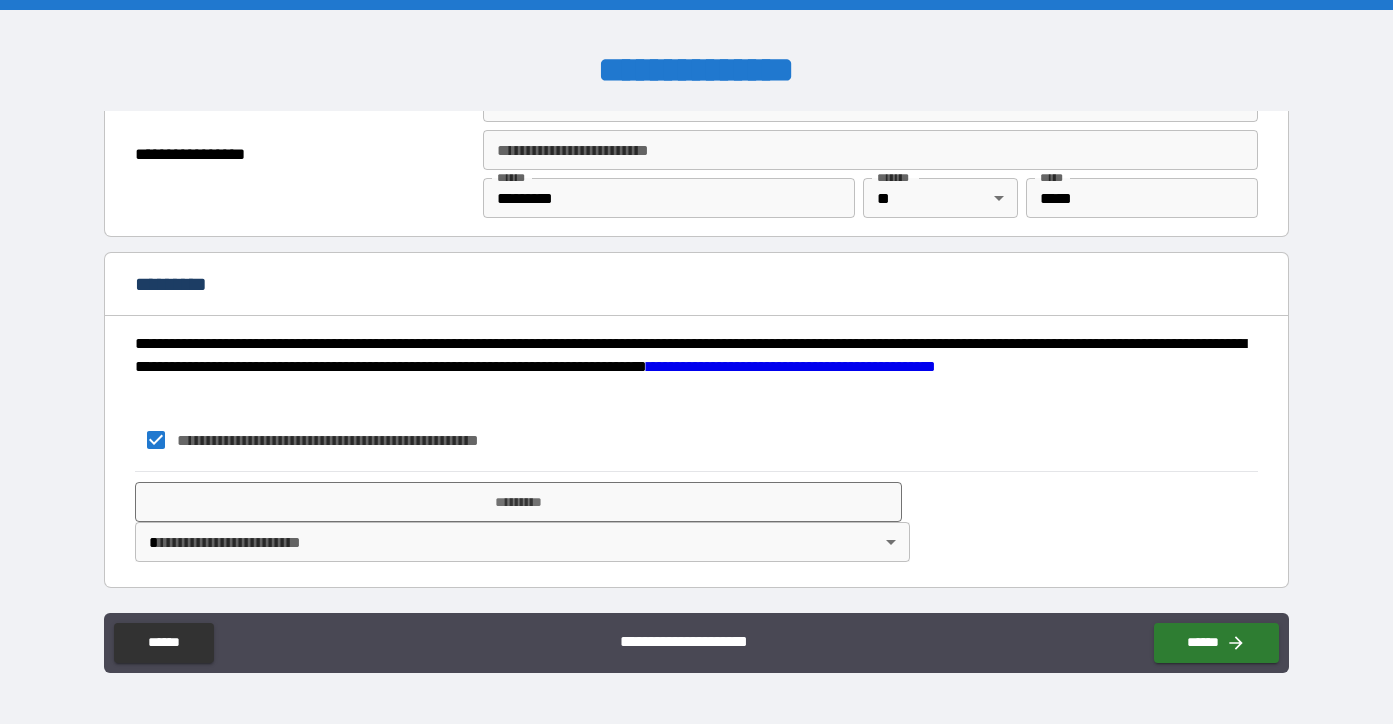 scroll, scrollTop: 2559, scrollLeft: 0, axis: vertical 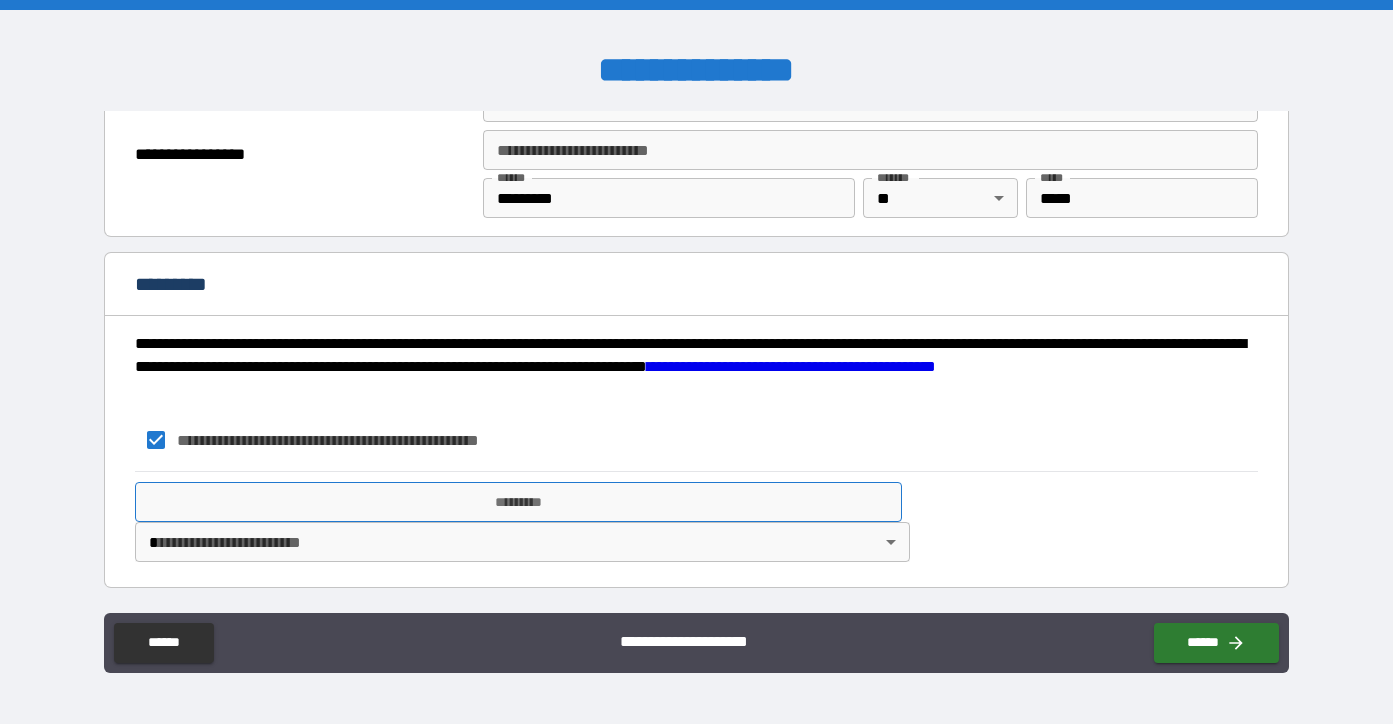 click on "*********" at bounding box center (518, 502) 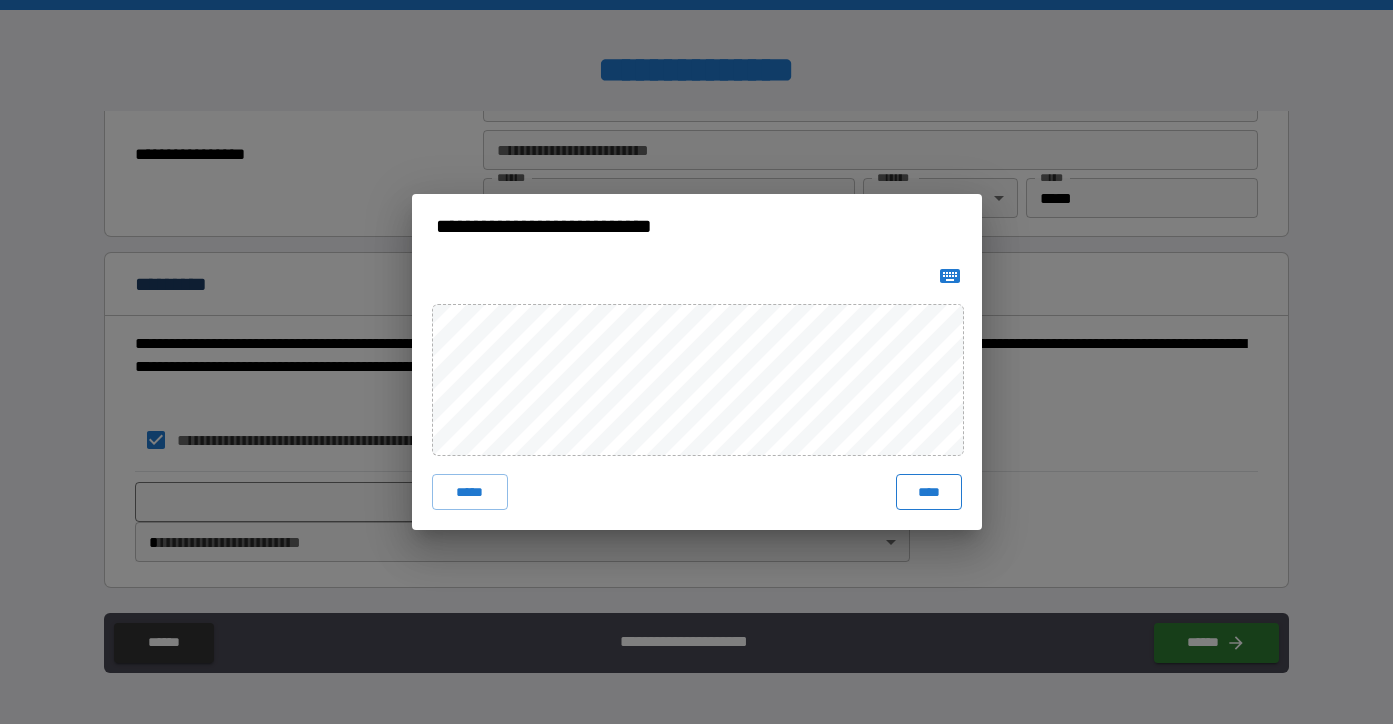 click on "****" at bounding box center (929, 492) 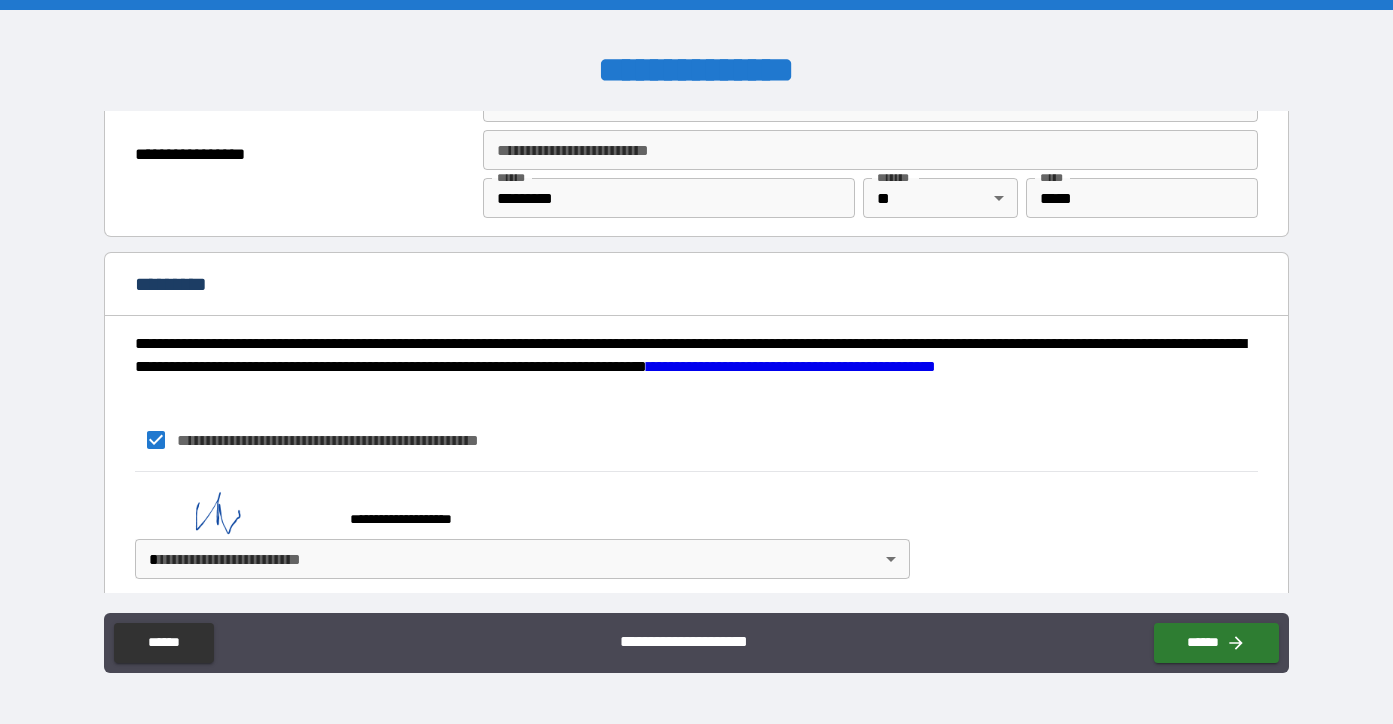click on "**********" at bounding box center (696, 362) 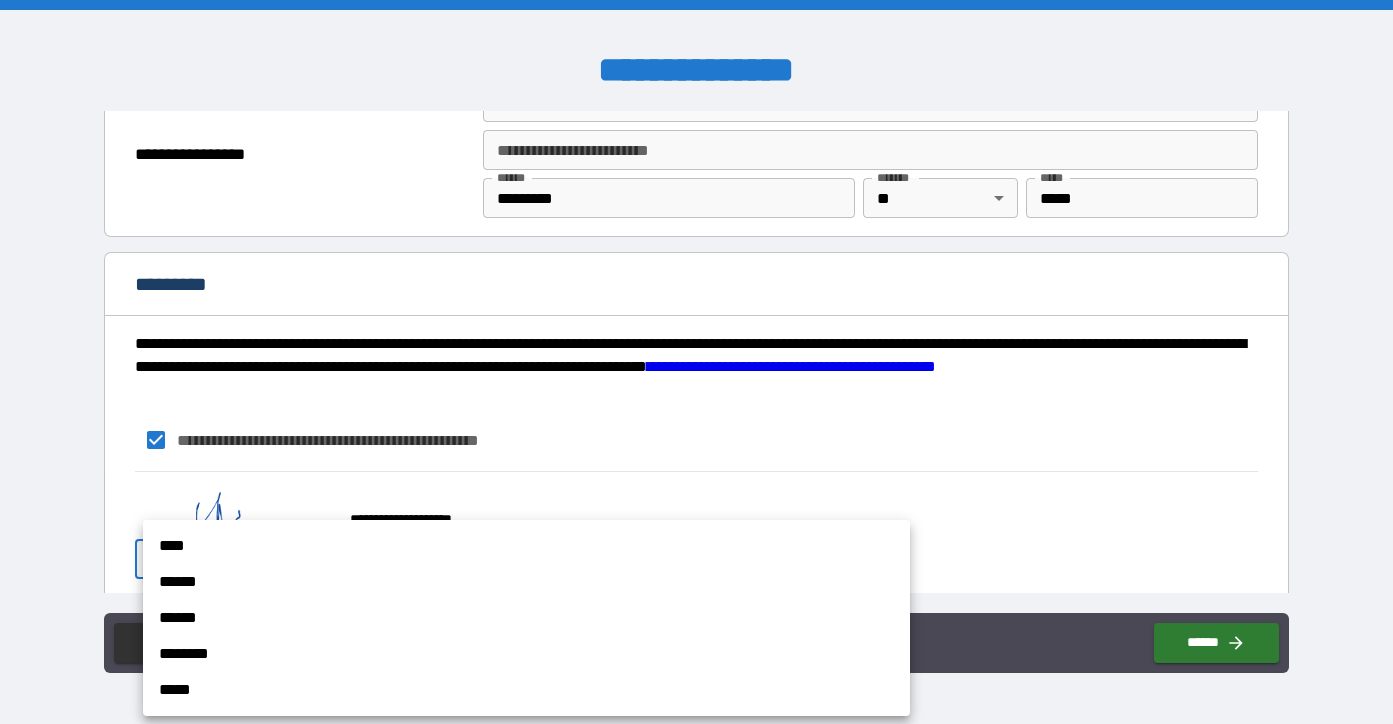 click on "****" at bounding box center [526, 546] 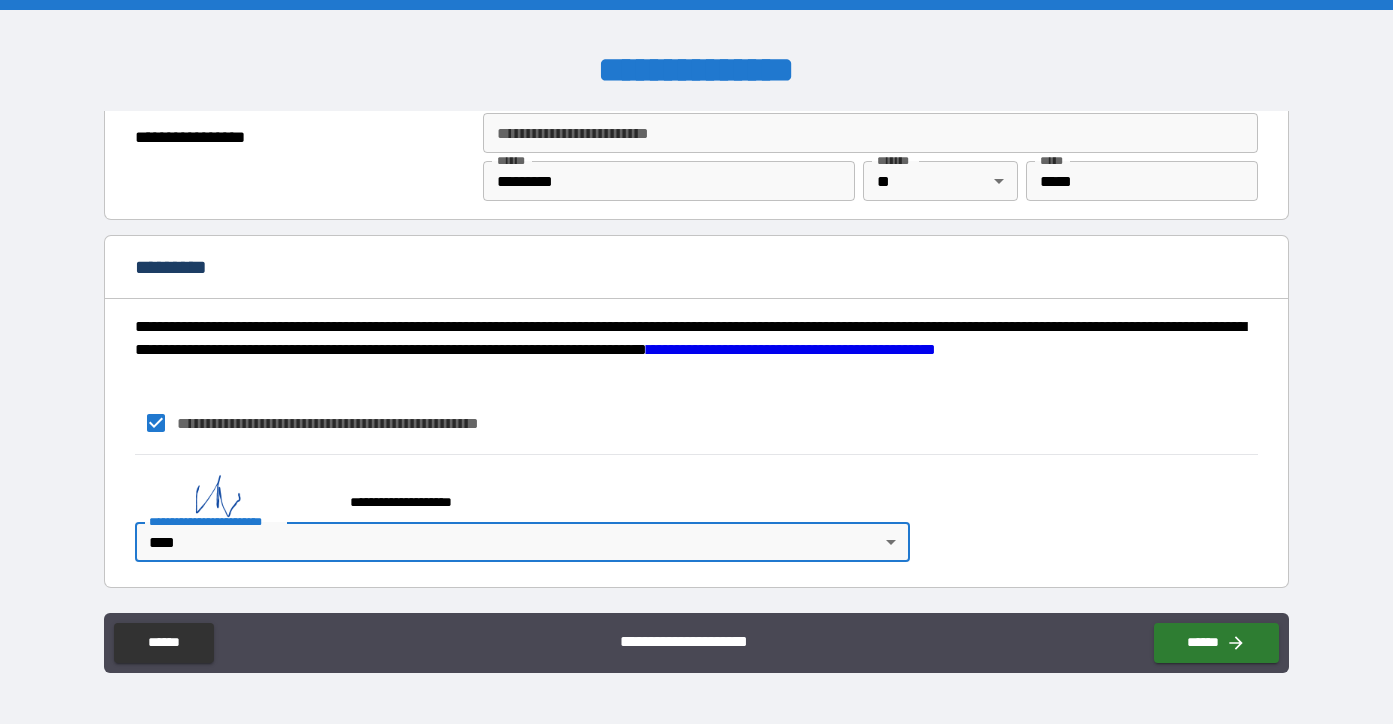 scroll, scrollTop: 2576, scrollLeft: 0, axis: vertical 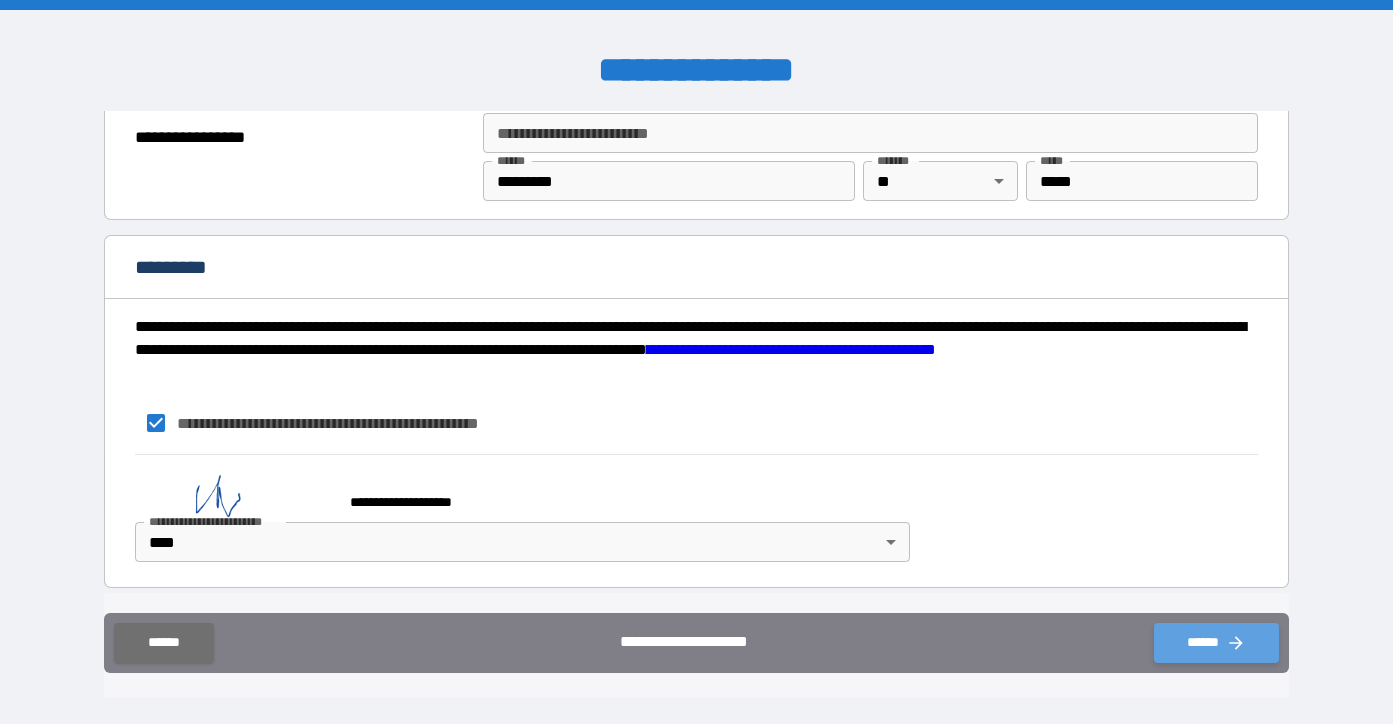 click on "******" at bounding box center [1216, 643] 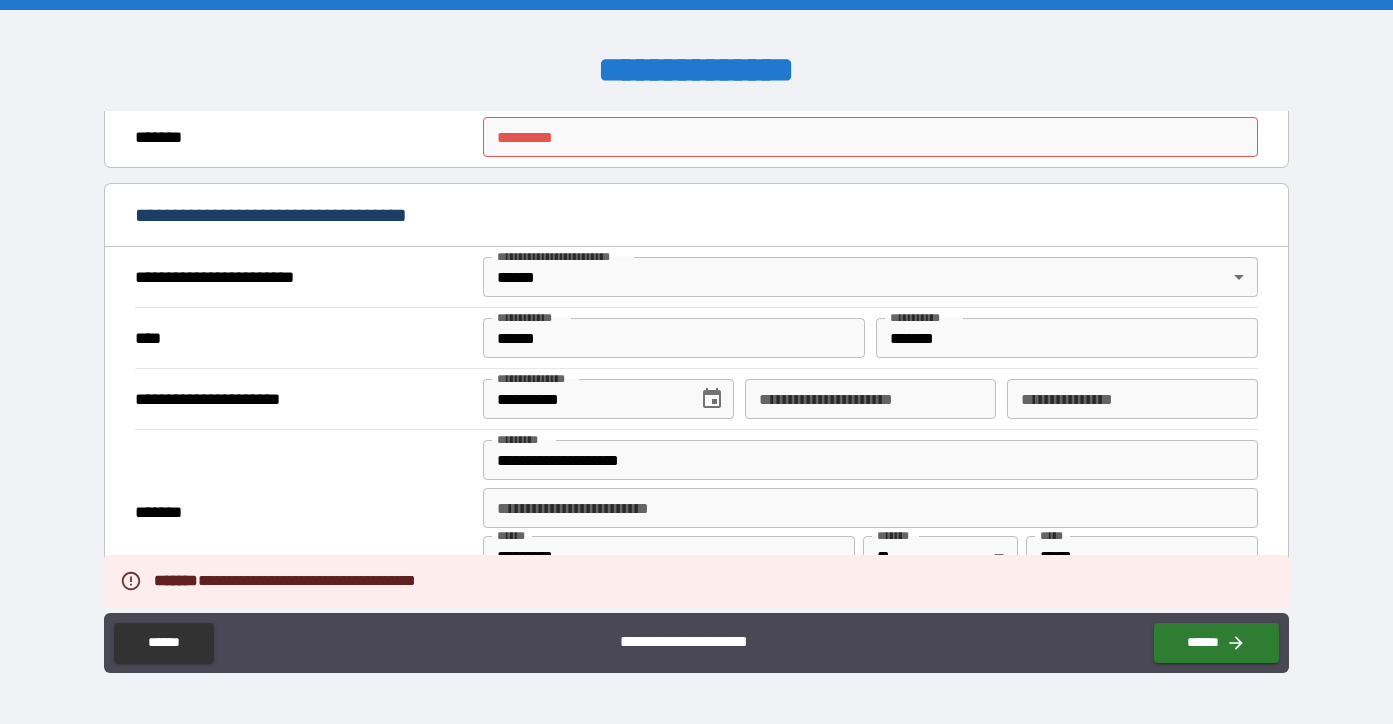 scroll, scrollTop: 537, scrollLeft: 0, axis: vertical 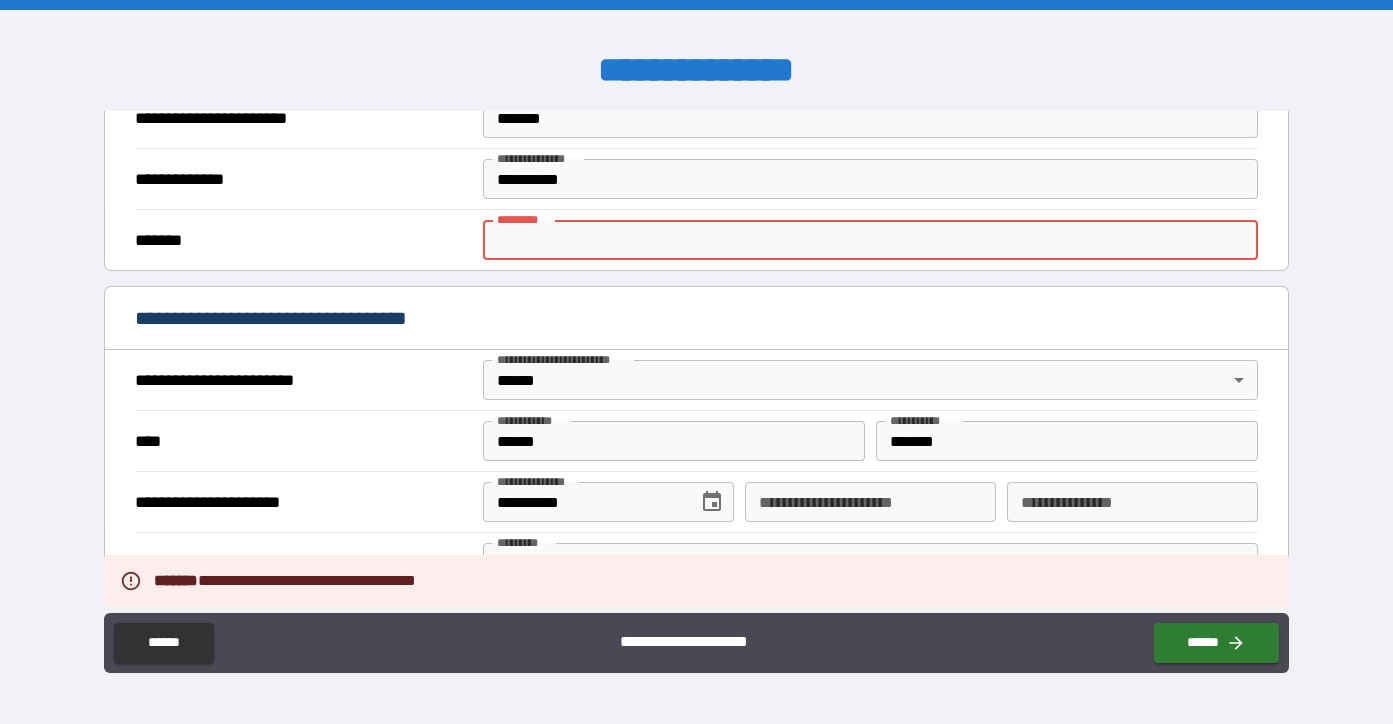 click on "*******   *" at bounding box center [870, 240] 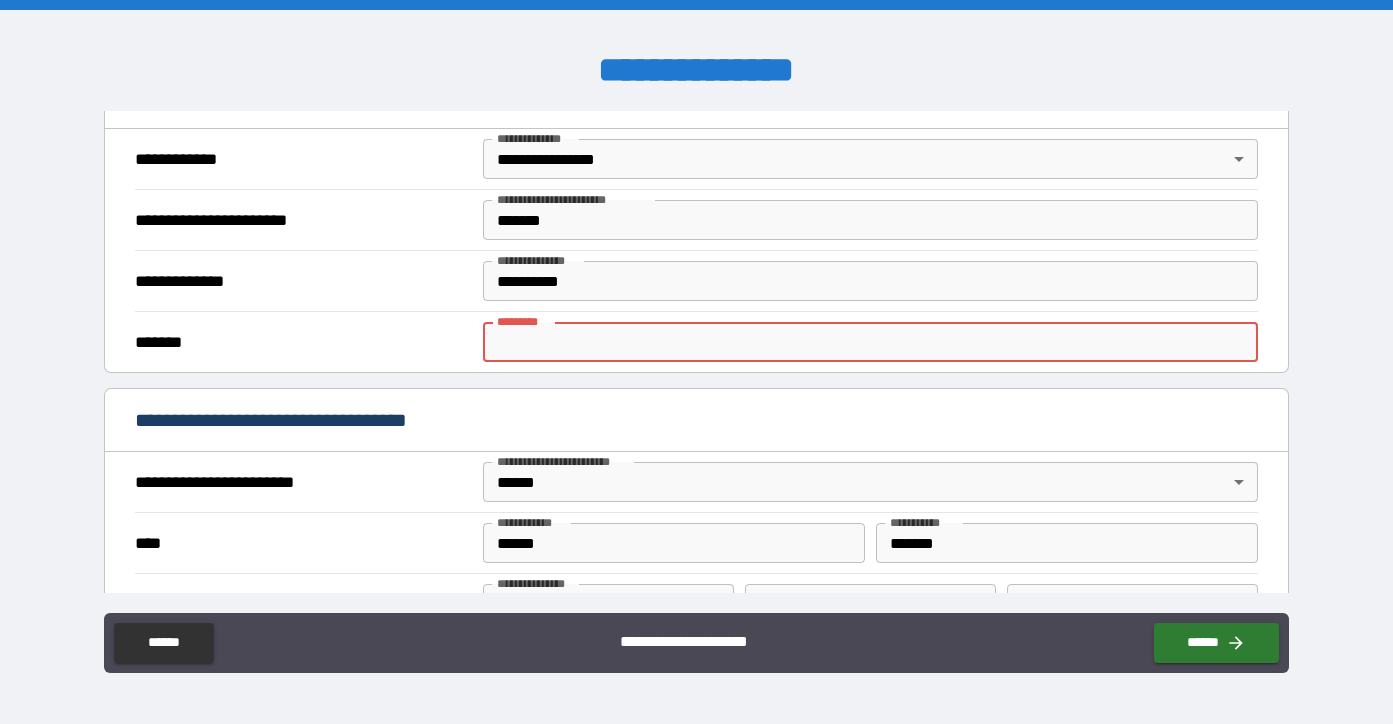 scroll, scrollTop: 436, scrollLeft: 0, axis: vertical 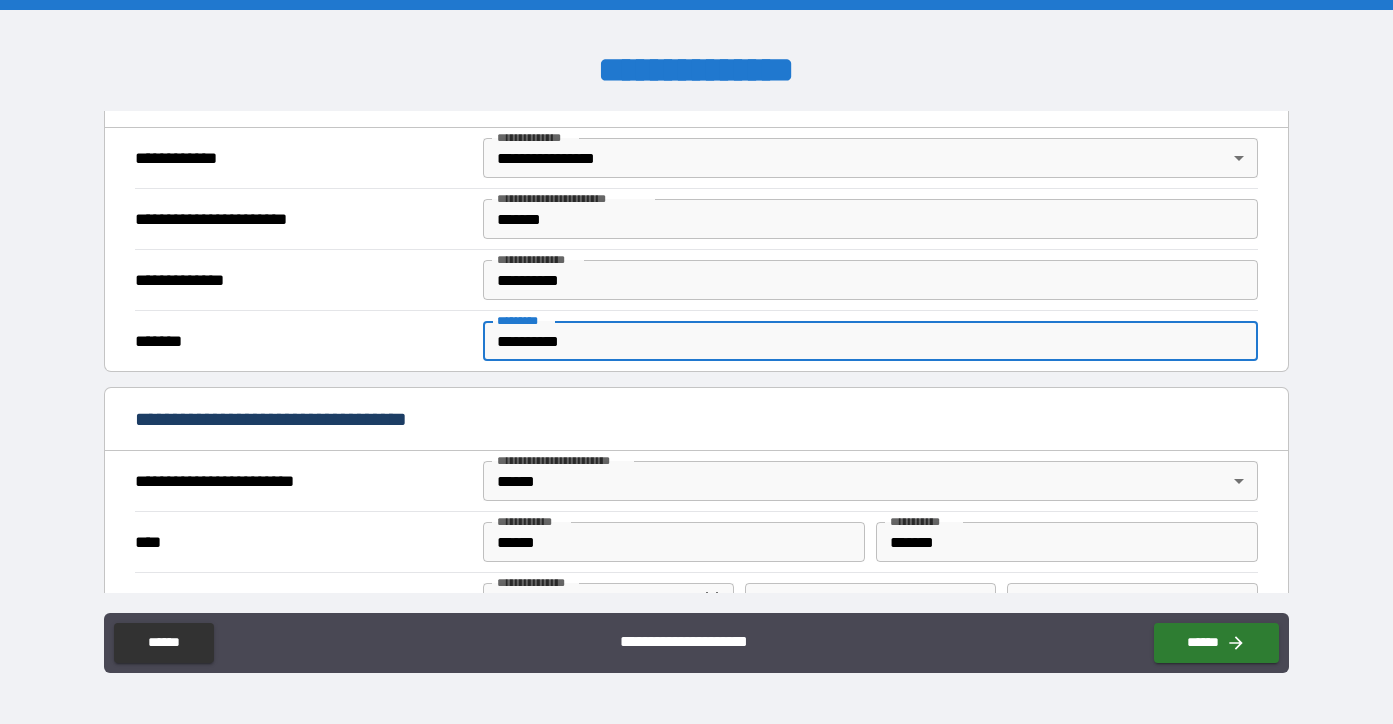 type on "**********" 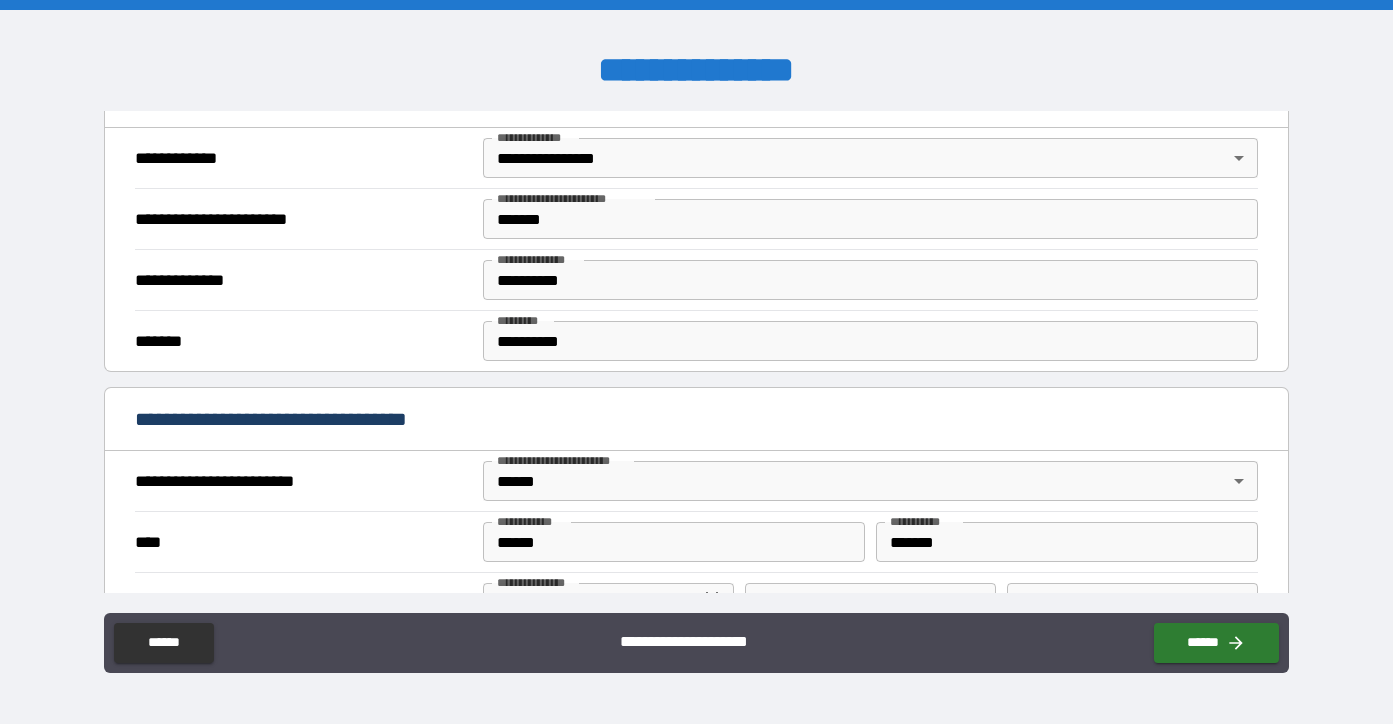 click on "*******" at bounding box center [301, 341] 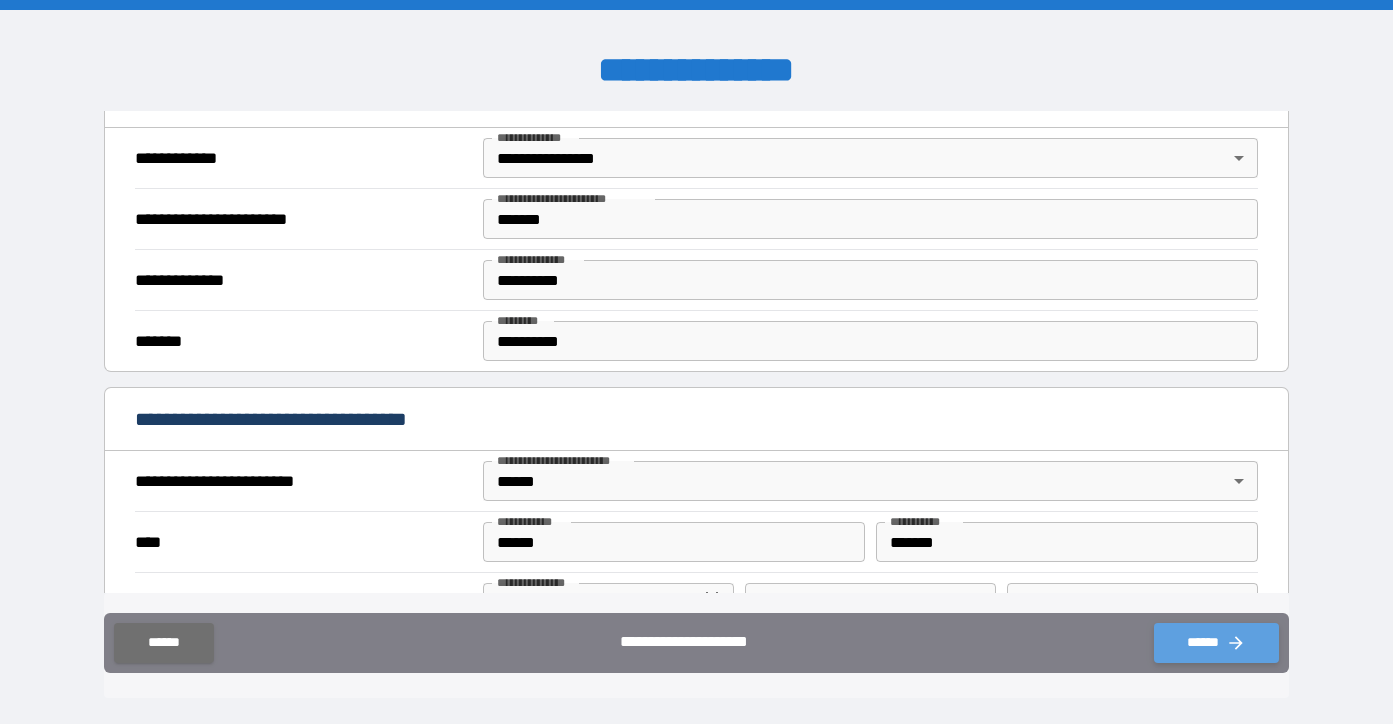 click on "******" at bounding box center [1216, 643] 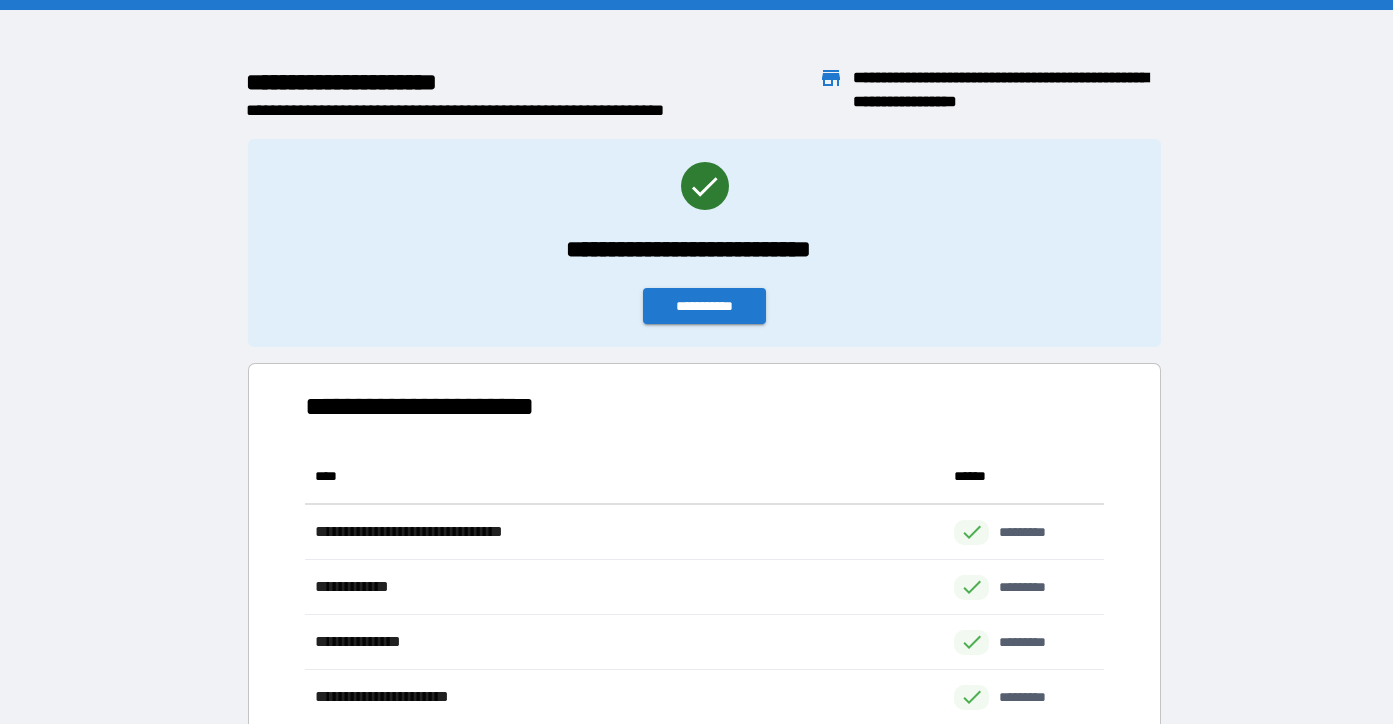 scroll, scrollTop: 1, scrollLeft: 1, axis: both 